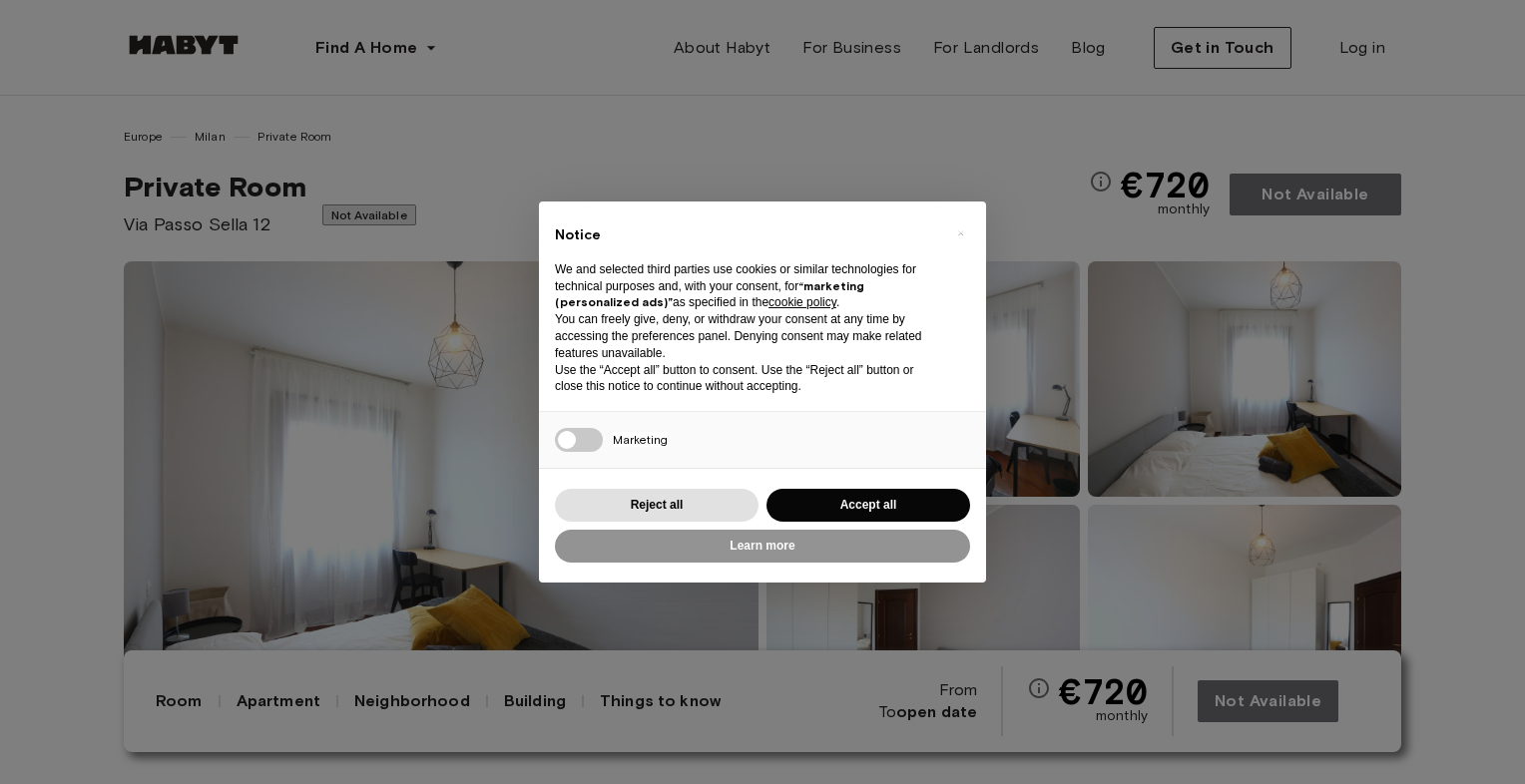 scroll, scrollTop: 0, scrollLeft: 0, axis: both 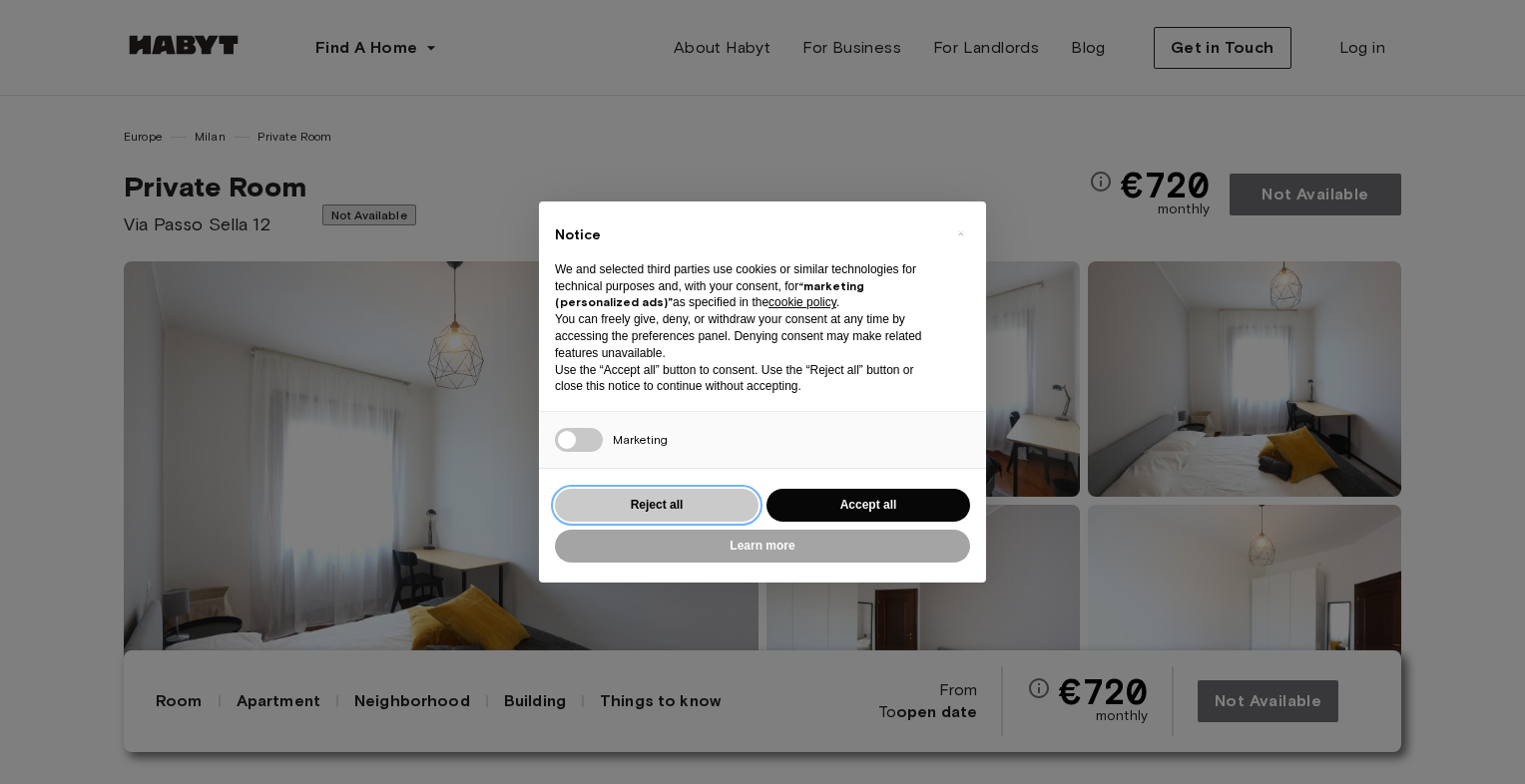 click on "Reject all" at bounding box center (657, 505) 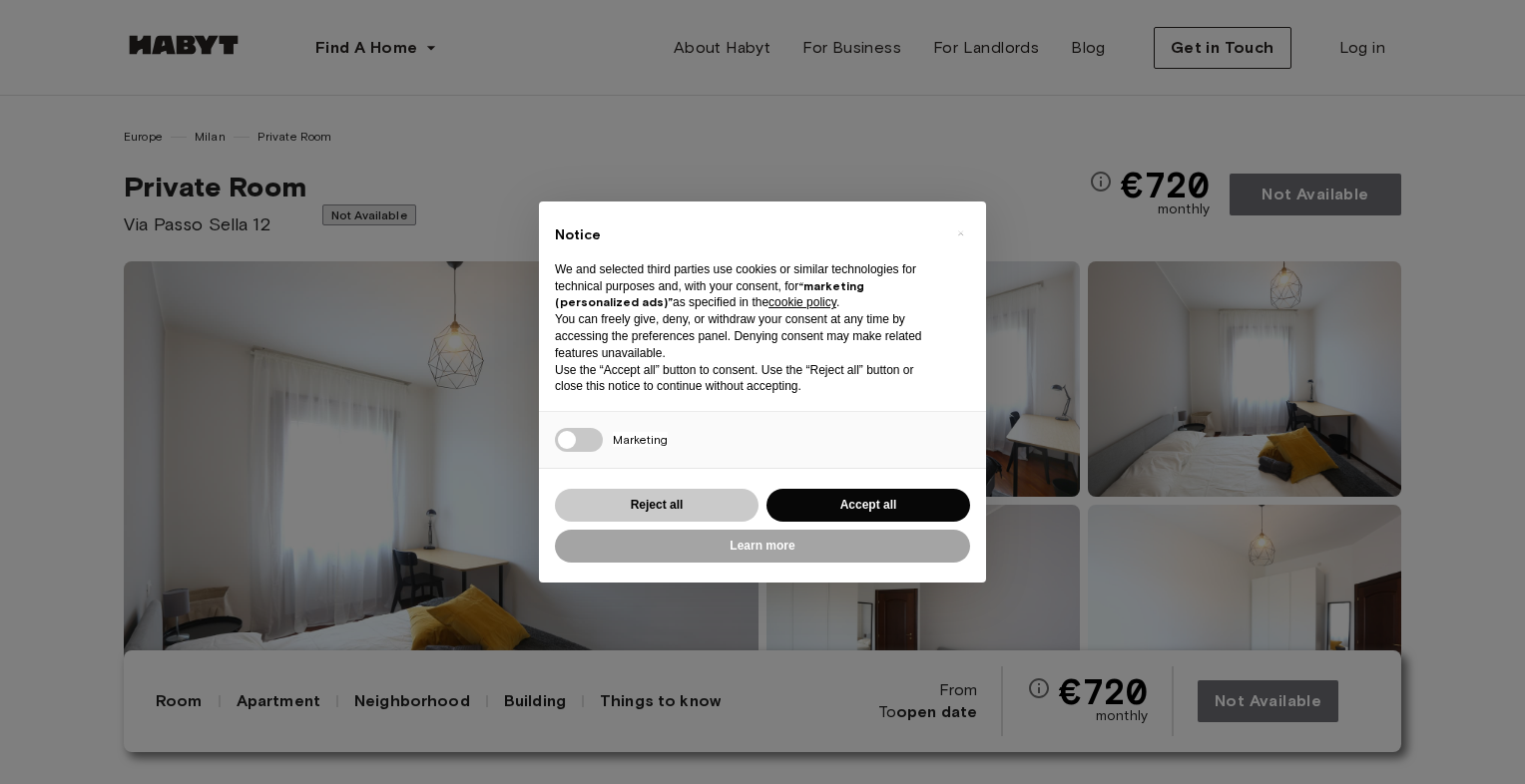 scroll, scrollTop: 0, scrollLeft: 0, axis: both 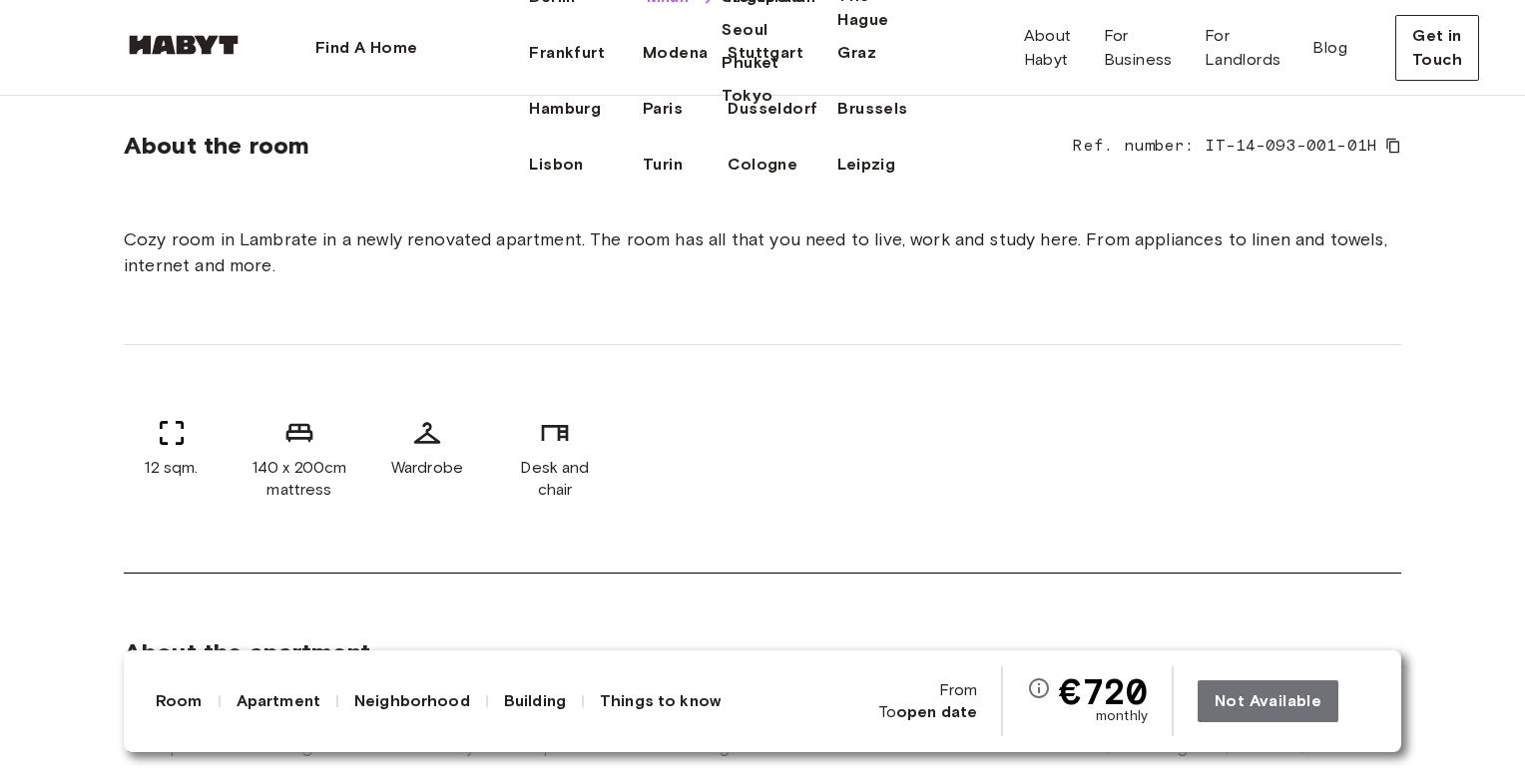 click on "Milan" at bounding box center [668, -3] 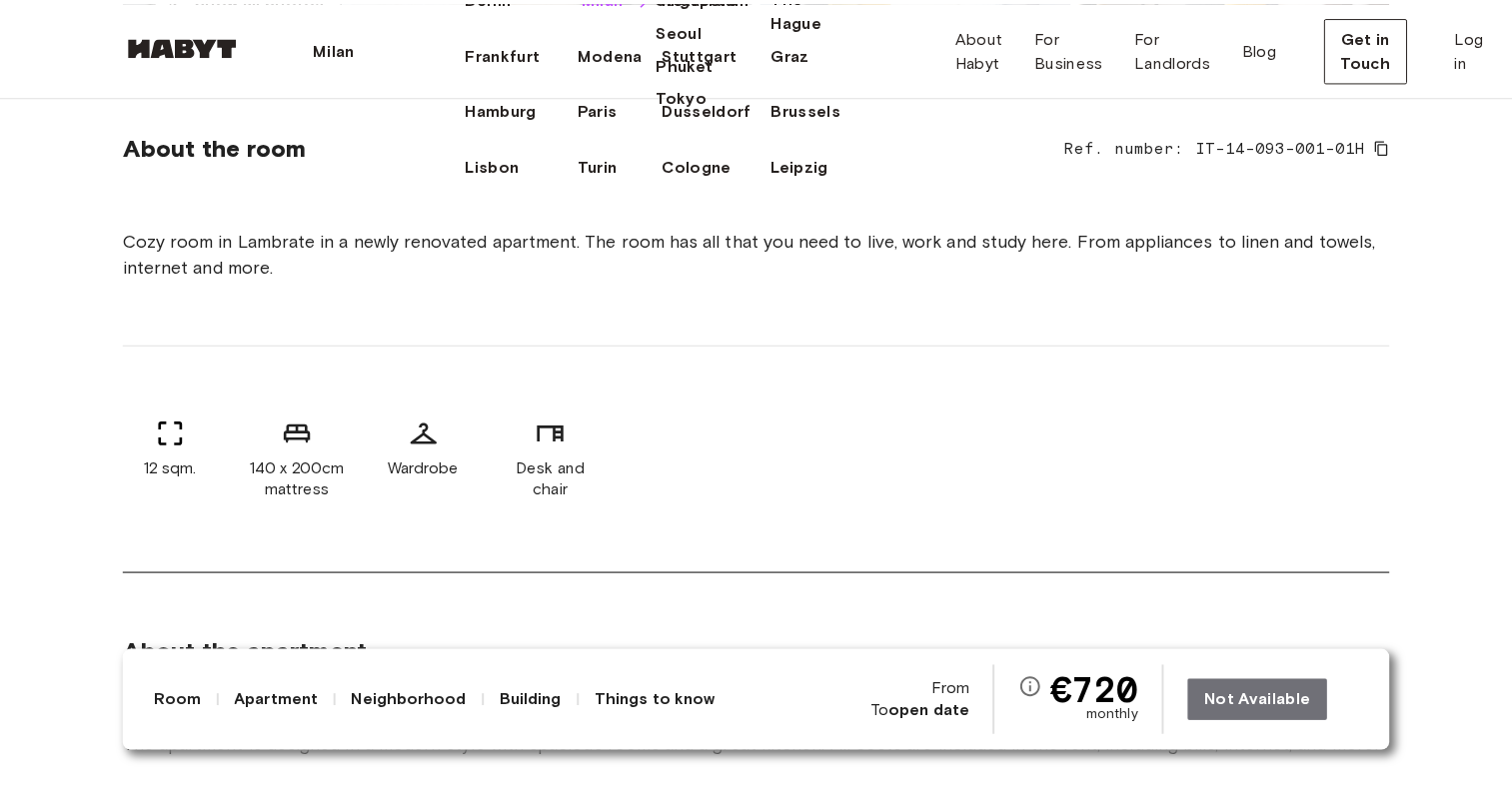 scroll, scrollTop: 0, scrollLeft: 0, axis: both 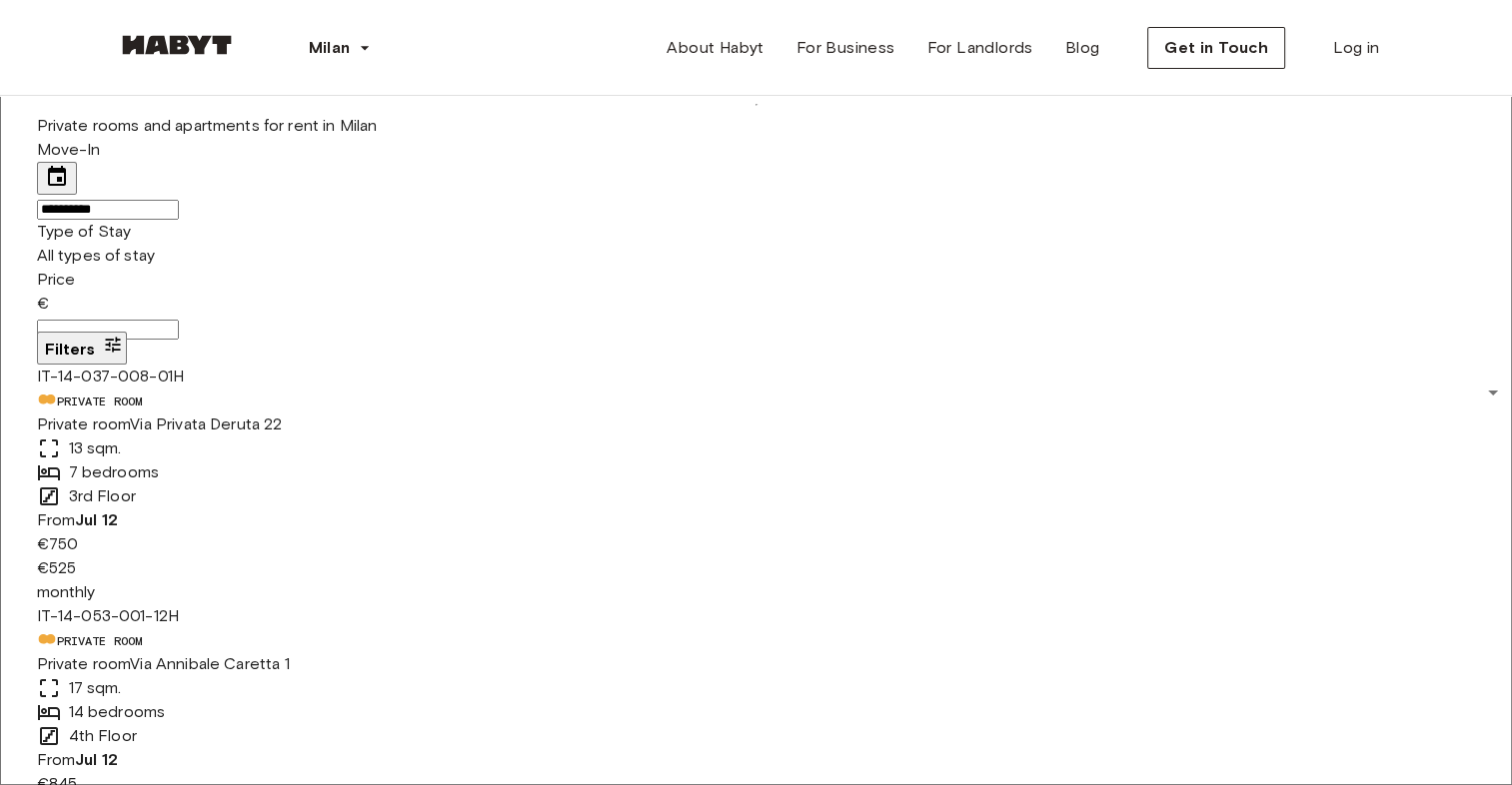 click at bounding box center (1451, 5200) 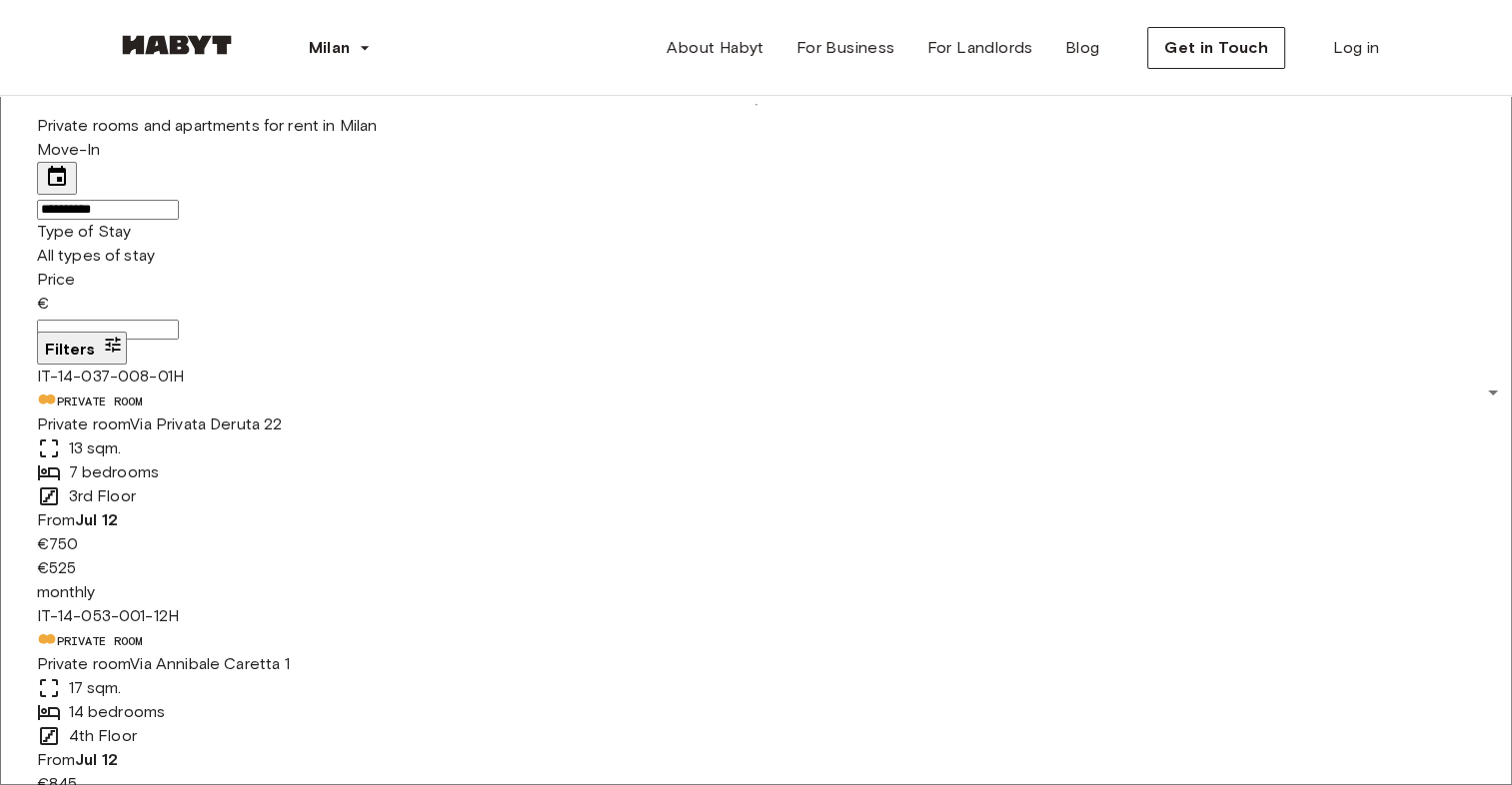 click at bounding box center [1451, 5200] 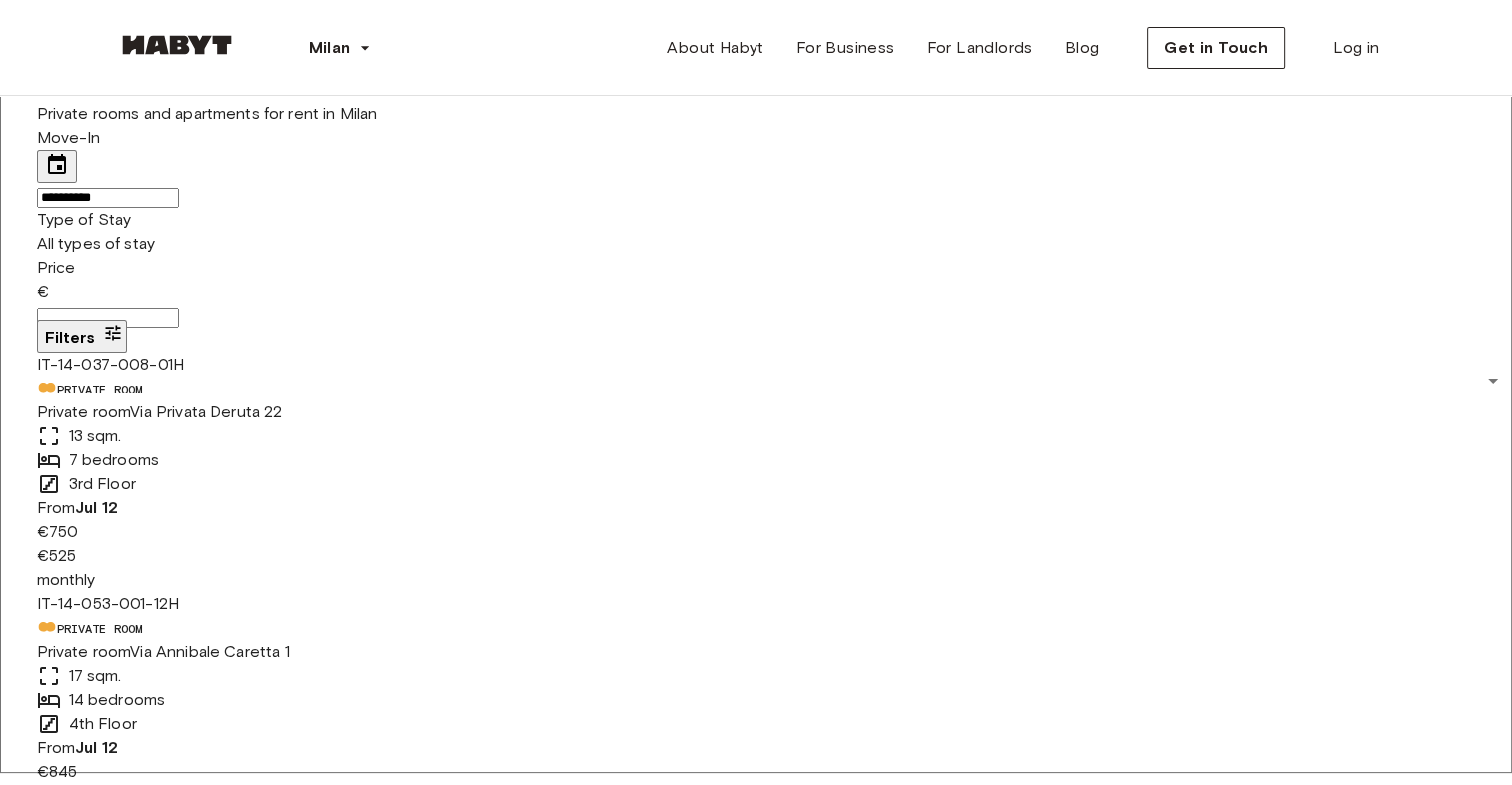 scroll, scrollTop: 12, scrollLeft: 0, axis: vertical 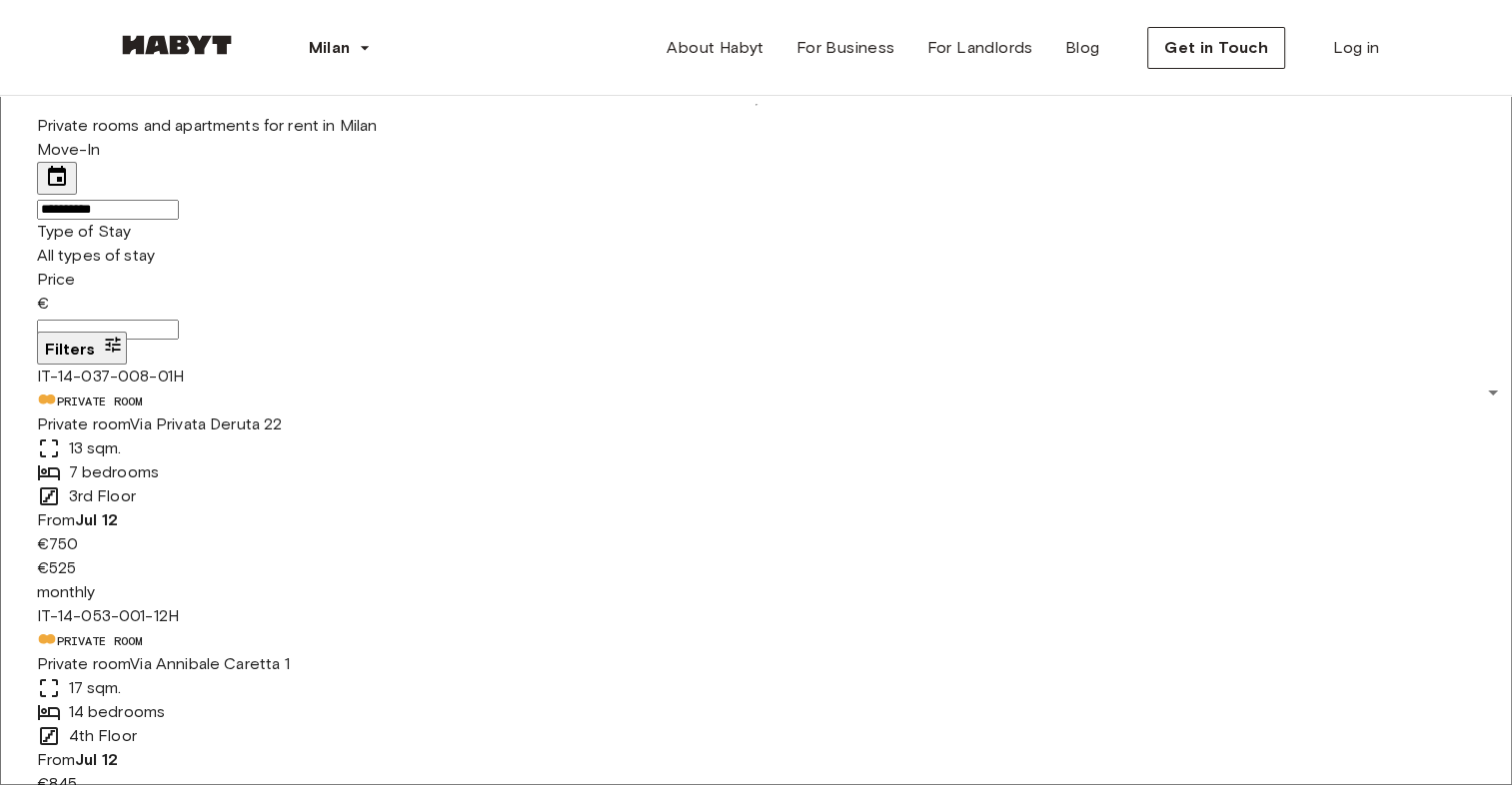 click on "Via Giuseppe Bruschetti 11 18 sqm. 3 bedrooms 6th Floor" at bounding box center (285, 6285) 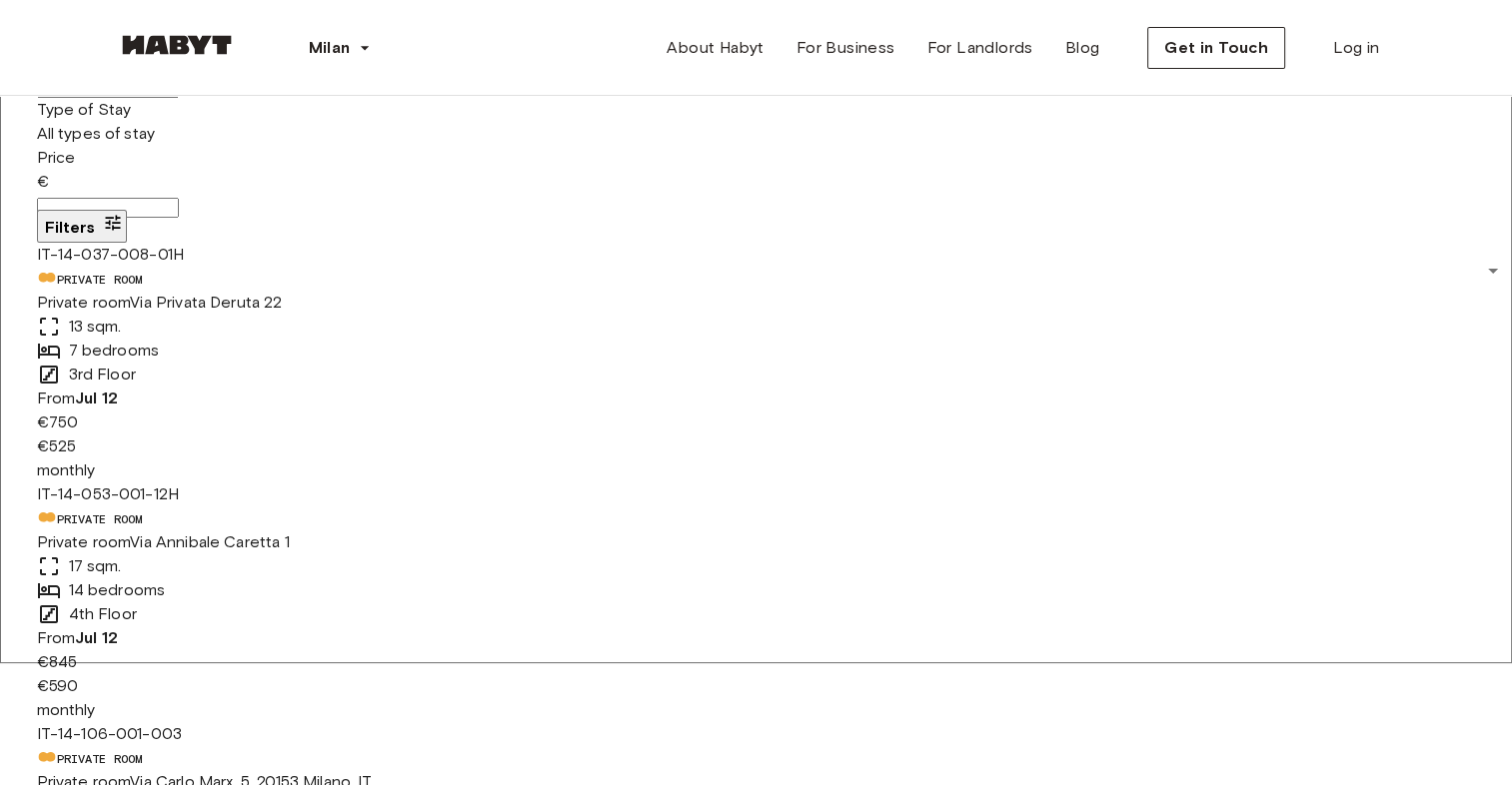 scroll, scrollTop: 0, scrollLeft: 0, axis: both 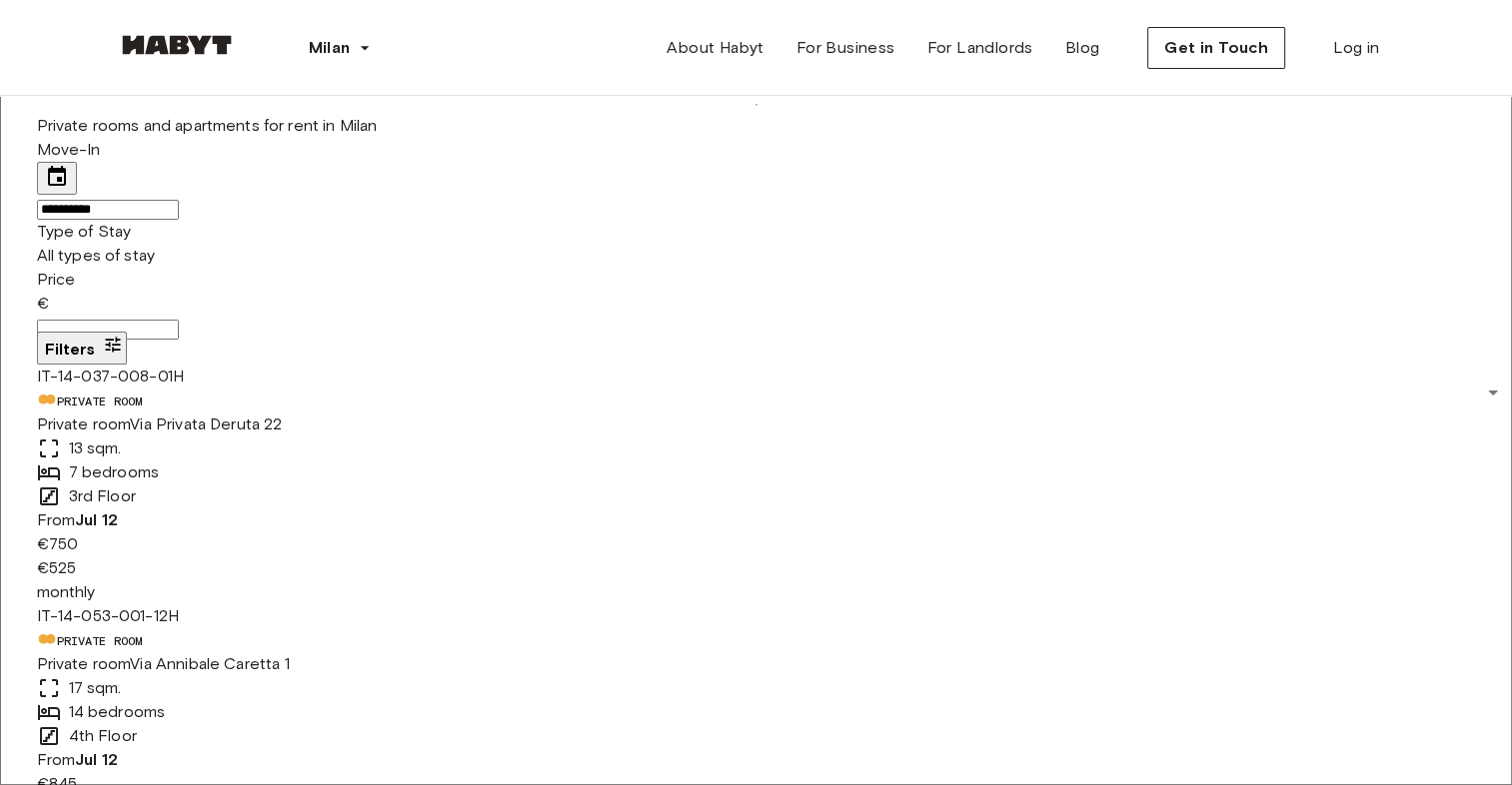 click at bounding box center [1451, 5200] 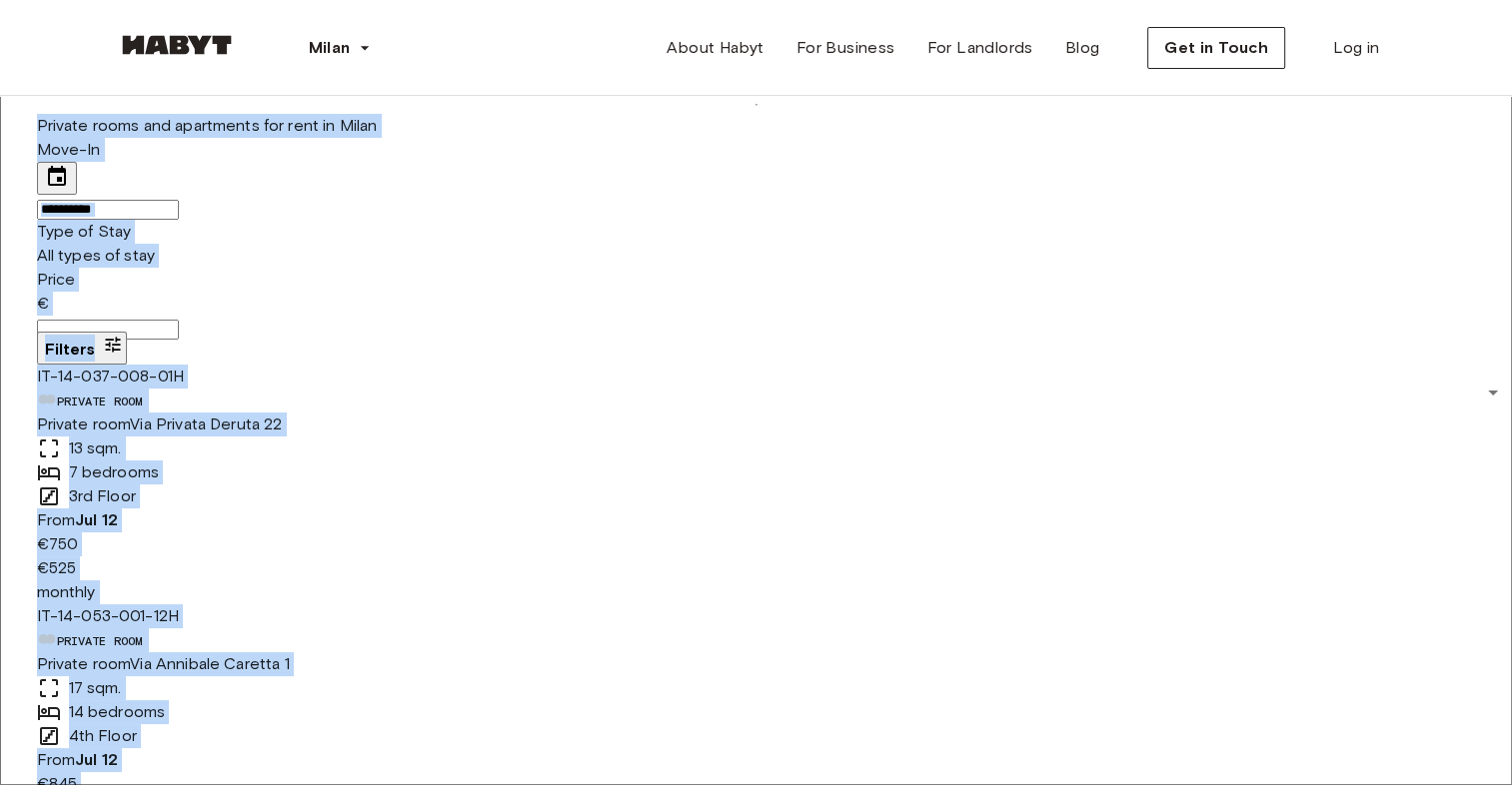 click on "**********" at bounding box center [756, 5026] 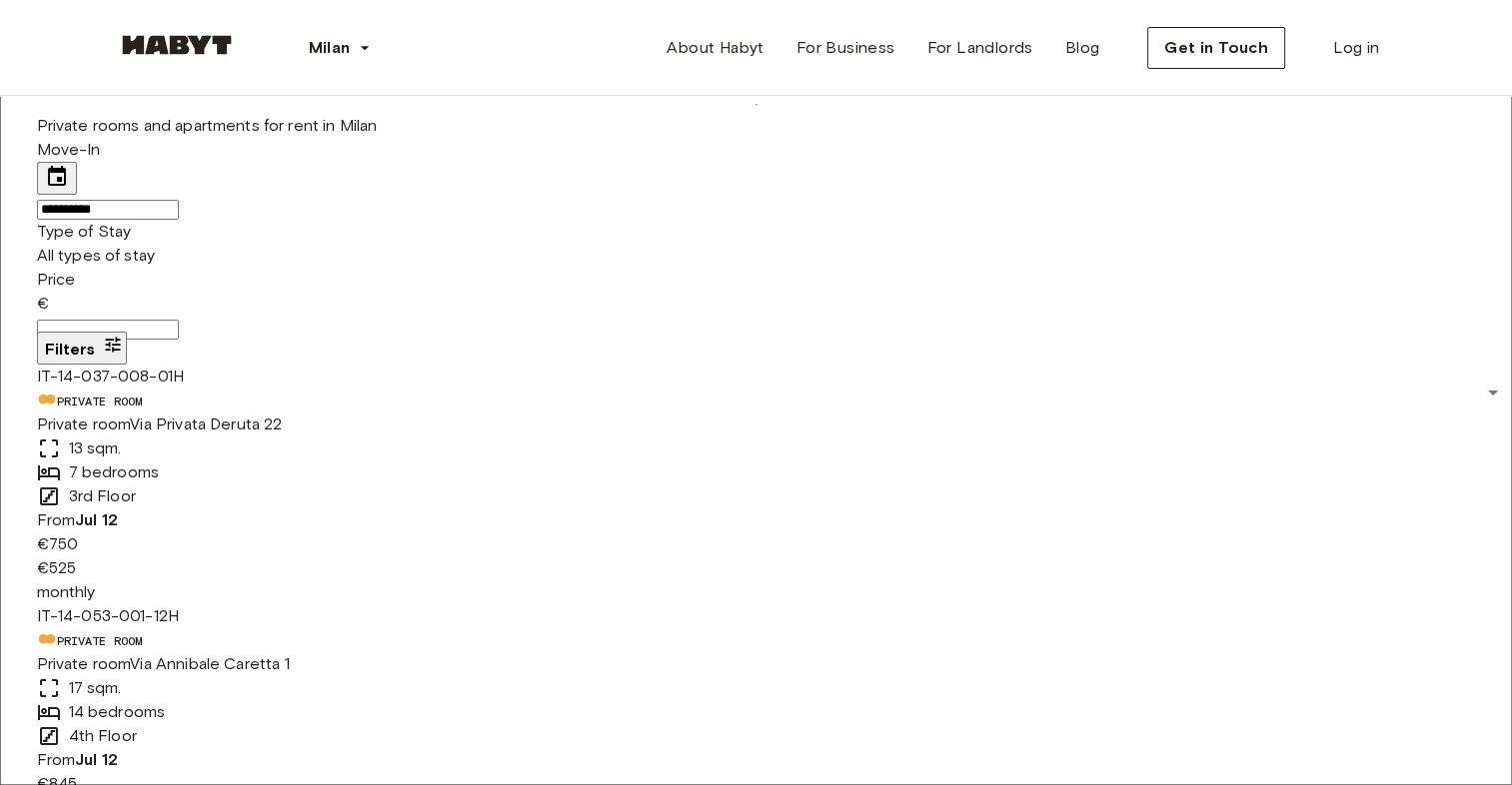 click on "**********" at bounding box center [756, 4606] 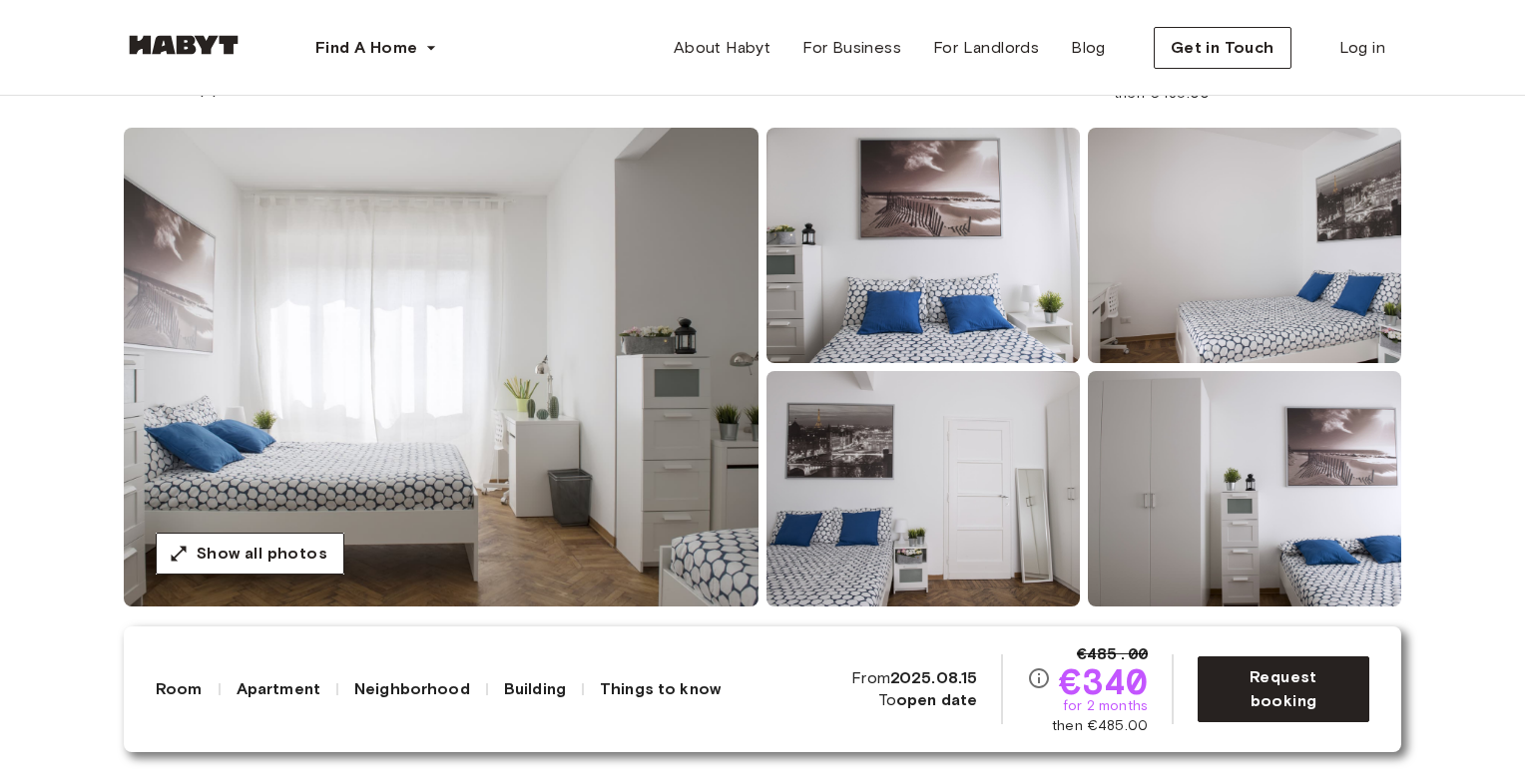 scroll, scrollTop: 275, scrollLeft: 0, axis: vertical 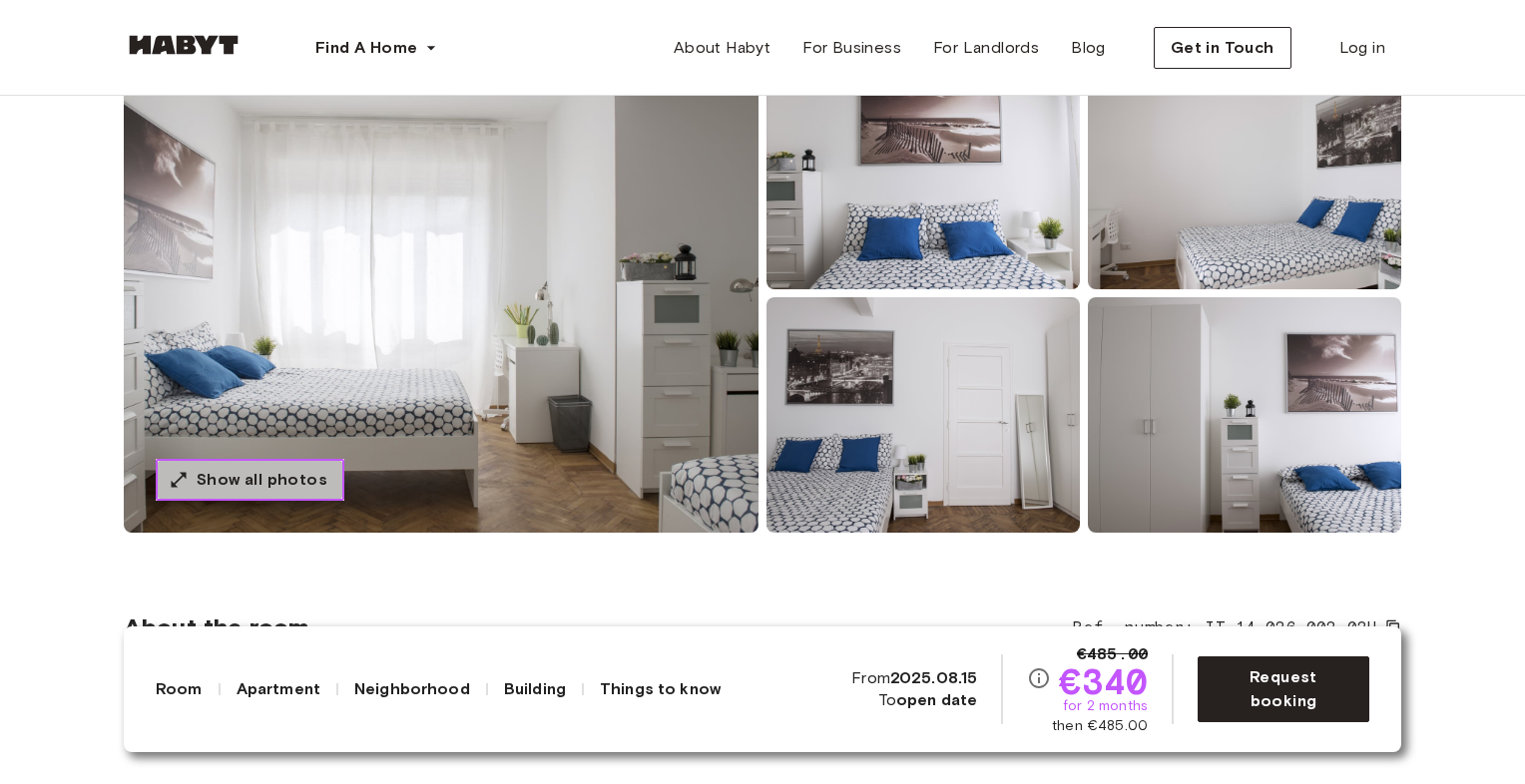 click on "Show all photos" at bounding box center [261, 480] 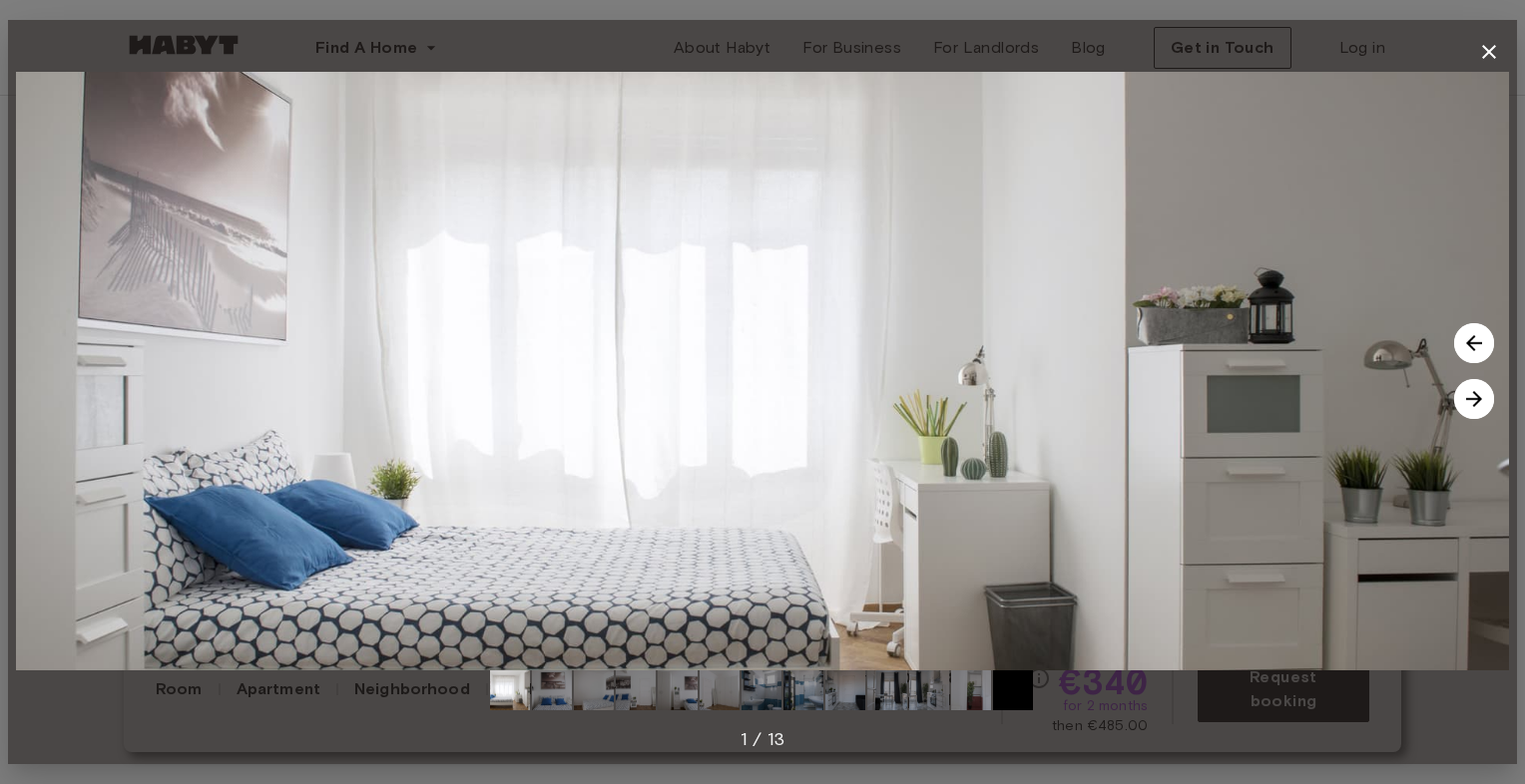 click at bounding box center [1474, 399] 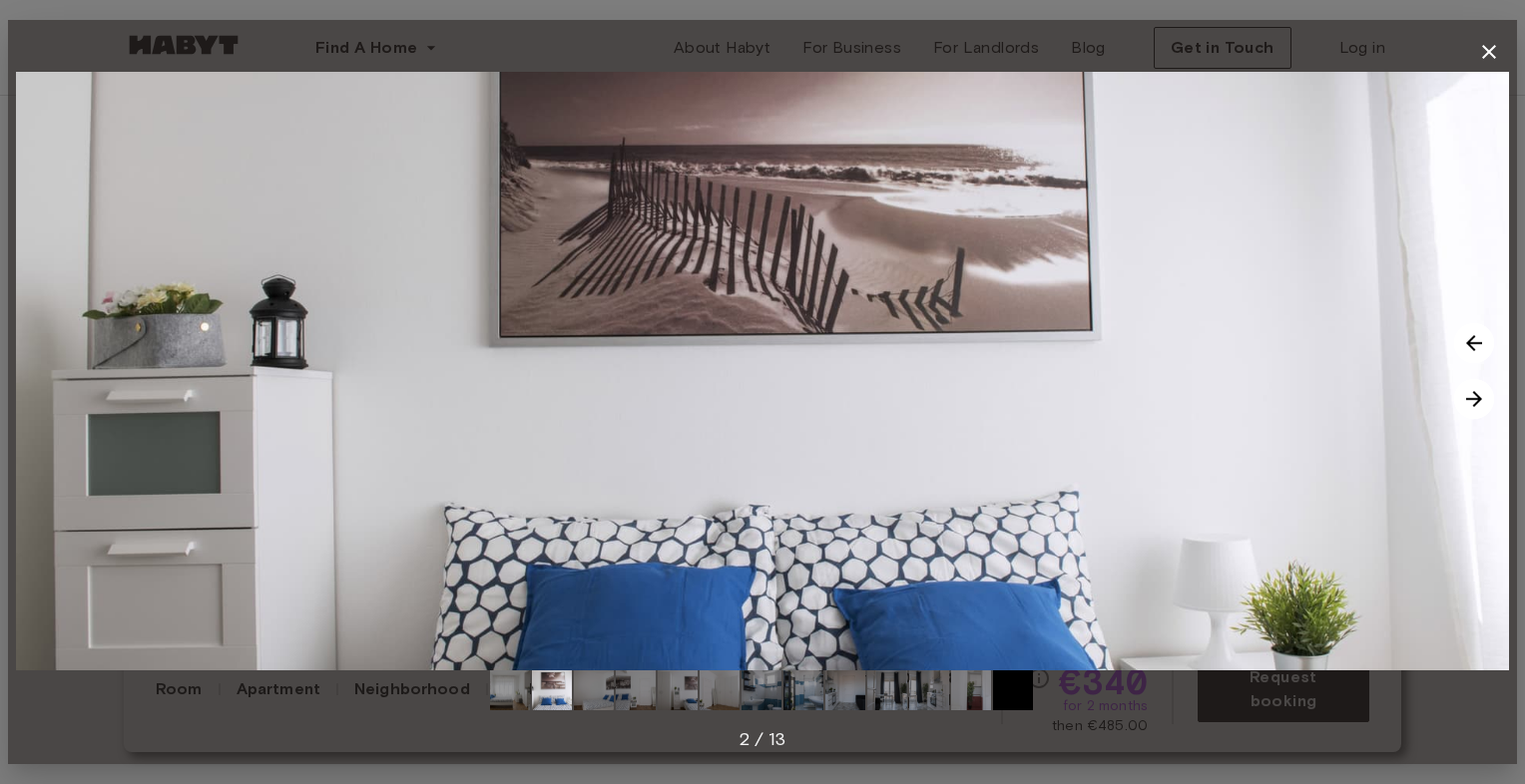click at bounding box center [1474, 399] 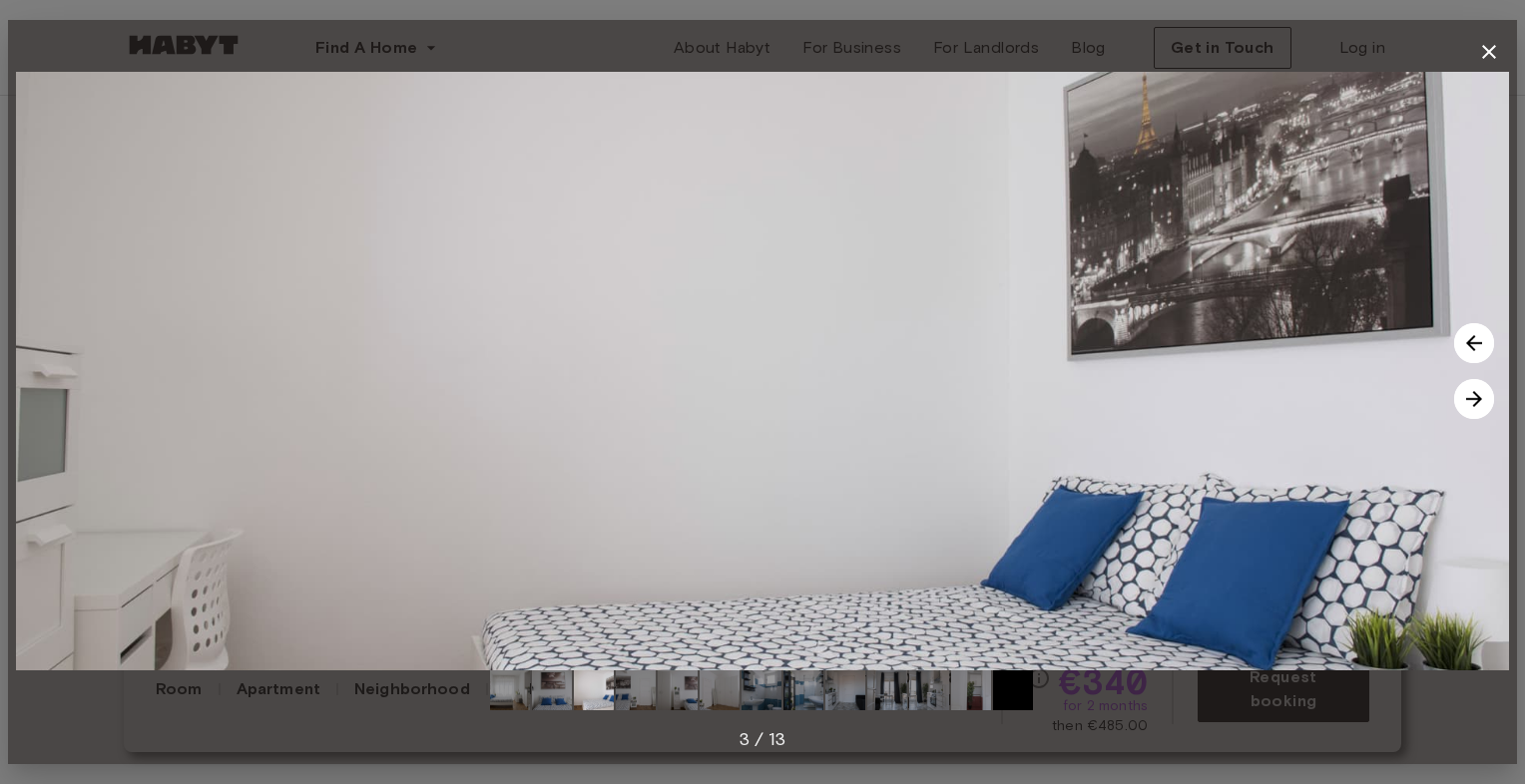 click at bounding box center (1474, 399) 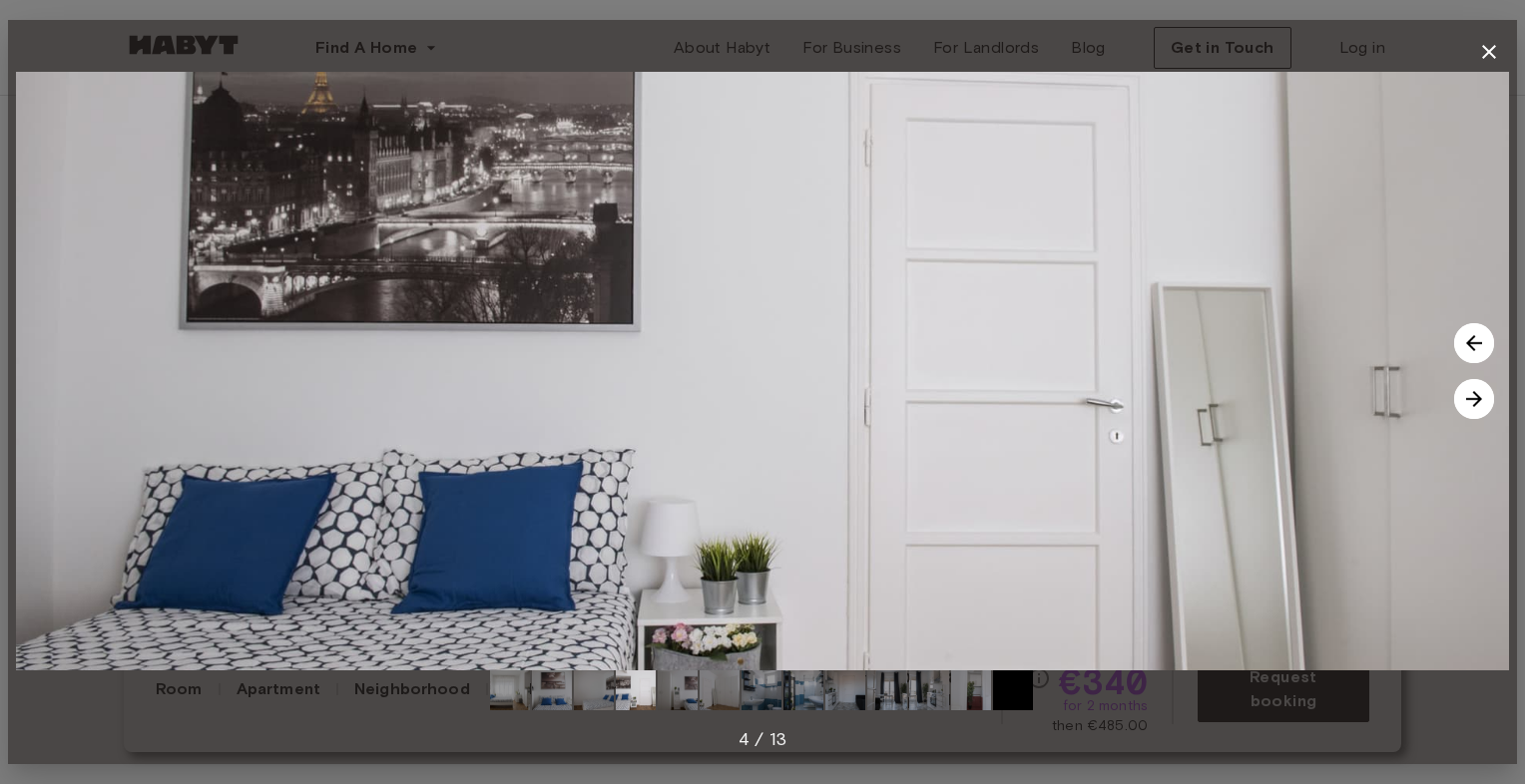 click at bounding box center (1474, 399) 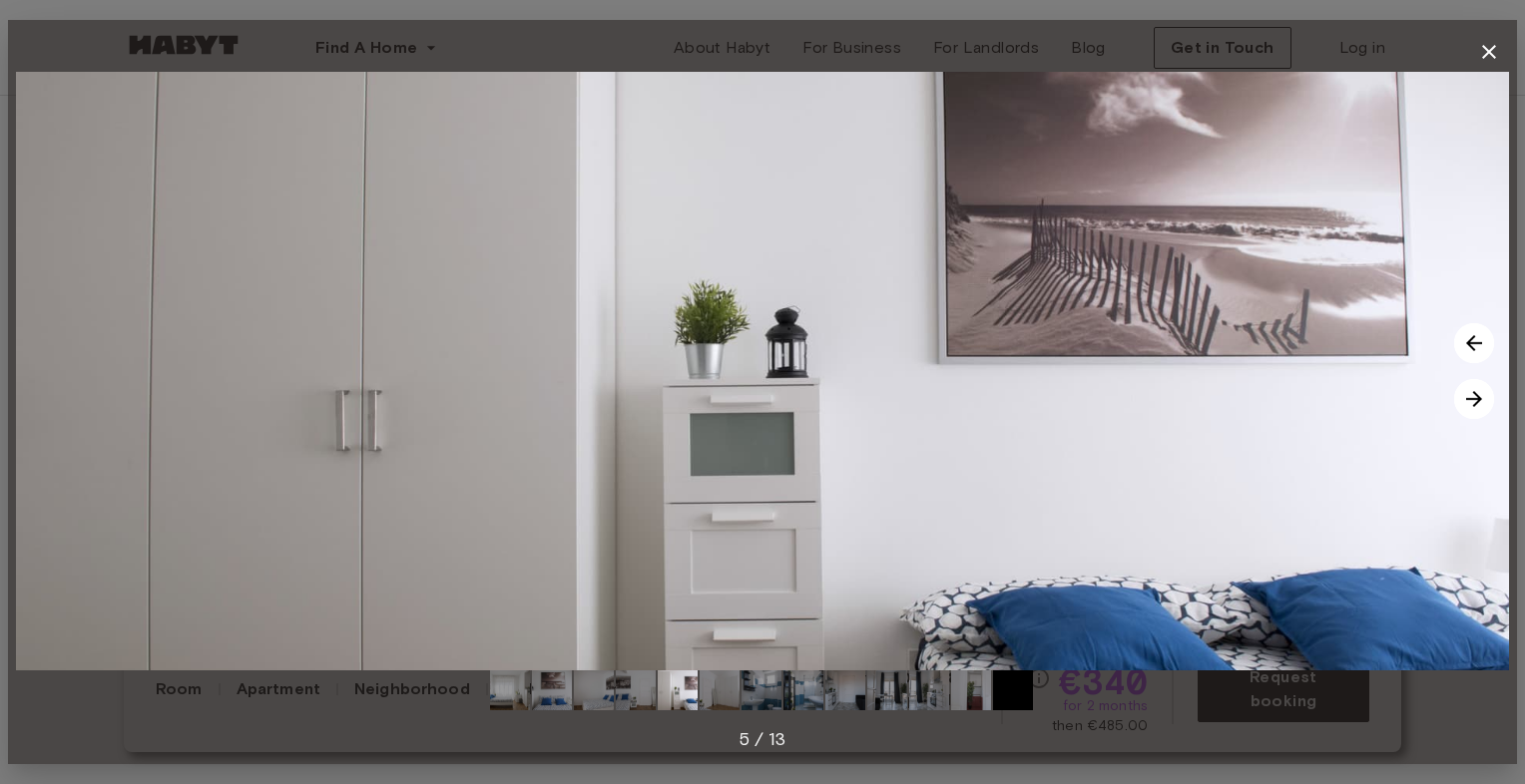click at bounding box center (1474, 399) 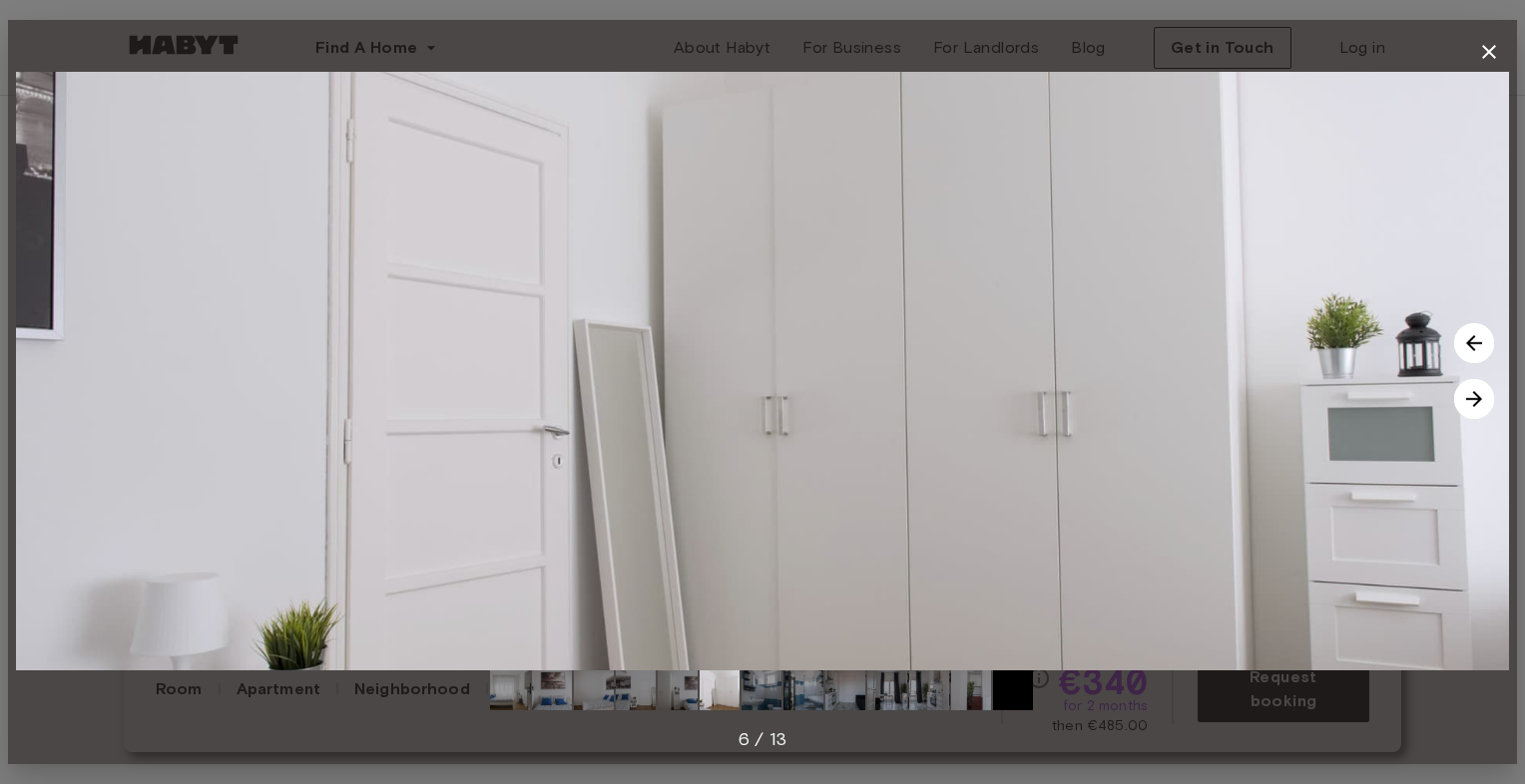click at bounding box center [1474, 399] 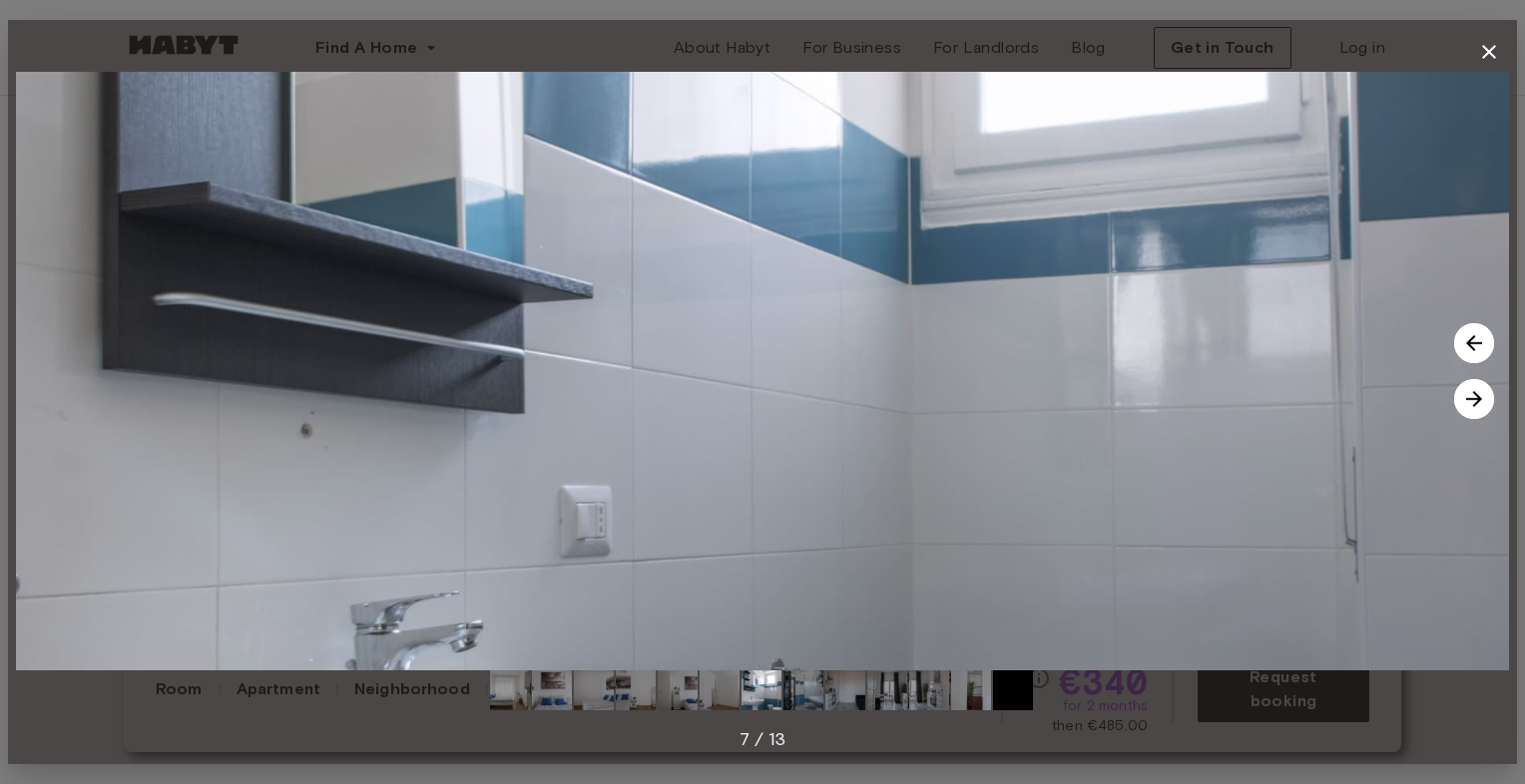 click at bounding box center [1474, 399] 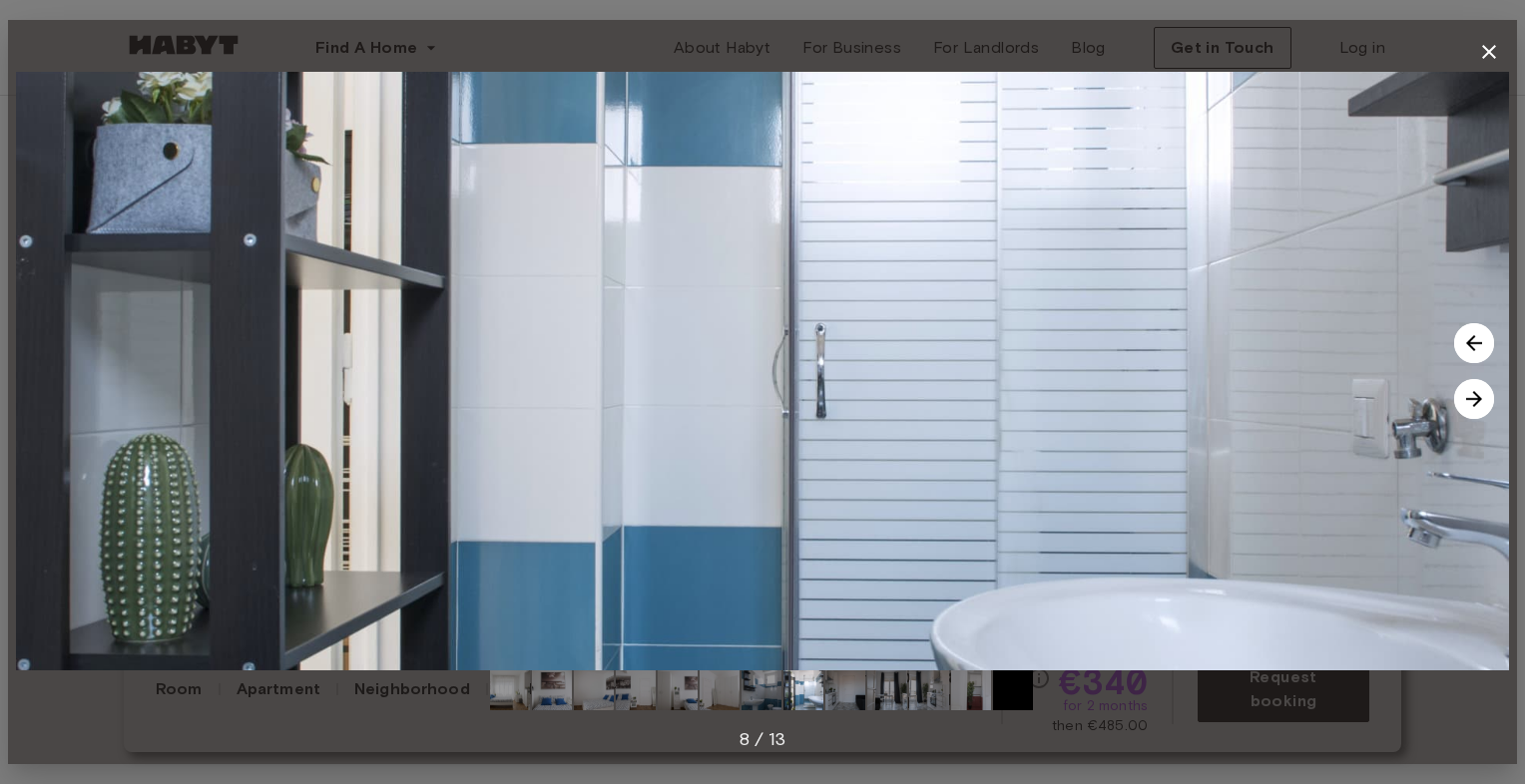 click at bounding box center (1474, 399) 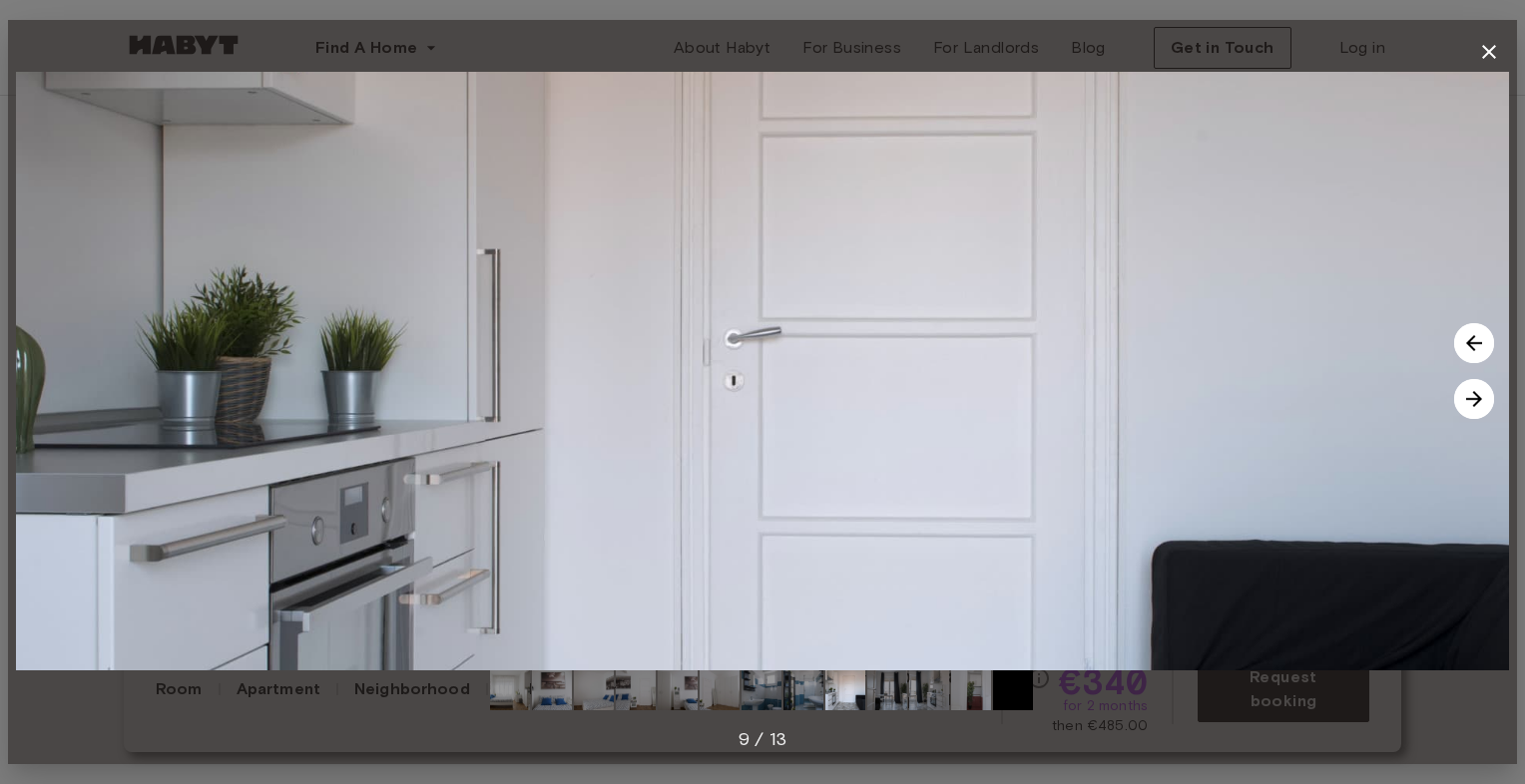 click at bounding box center [1474, 399] 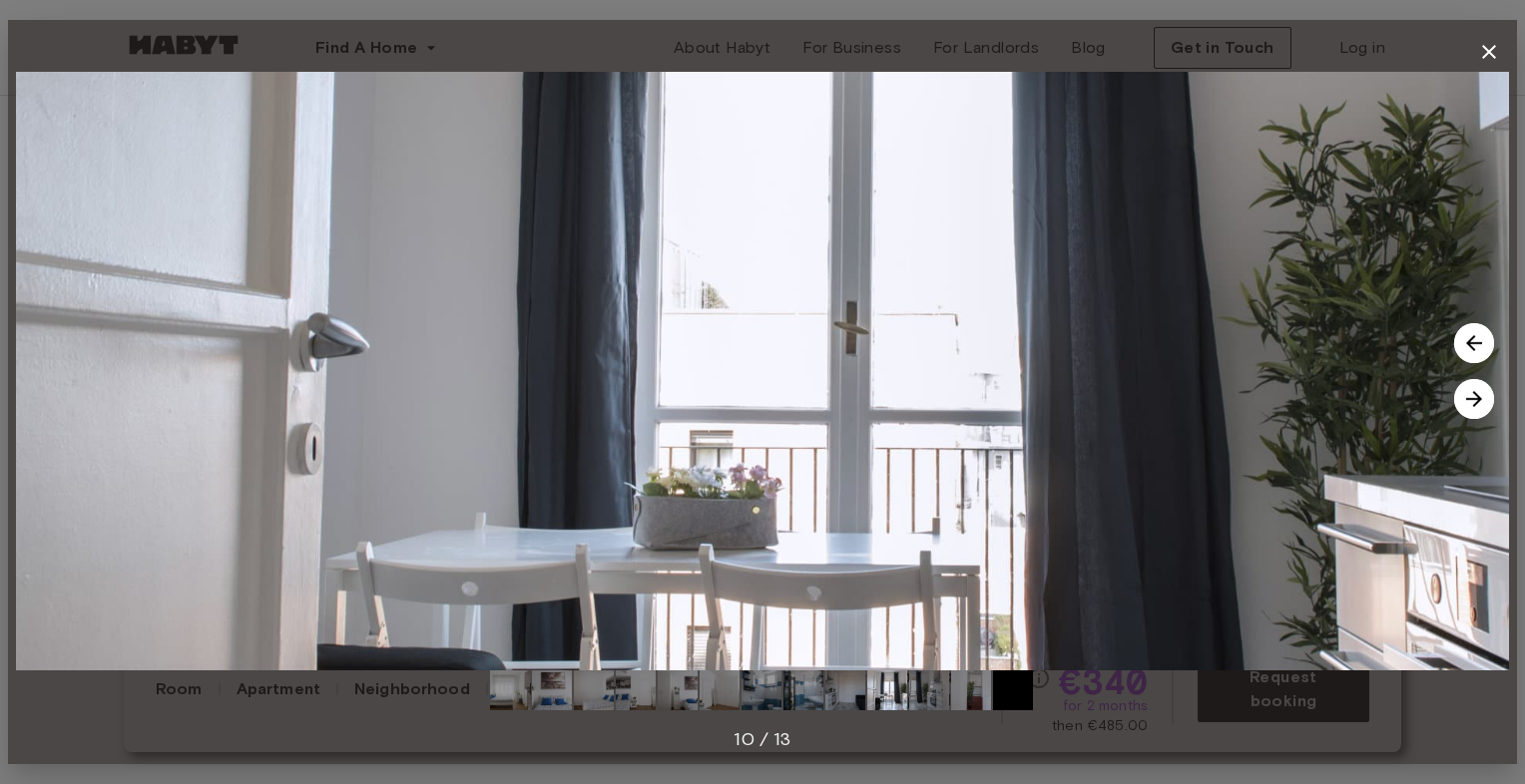 click at bounding box center (1474, 399) 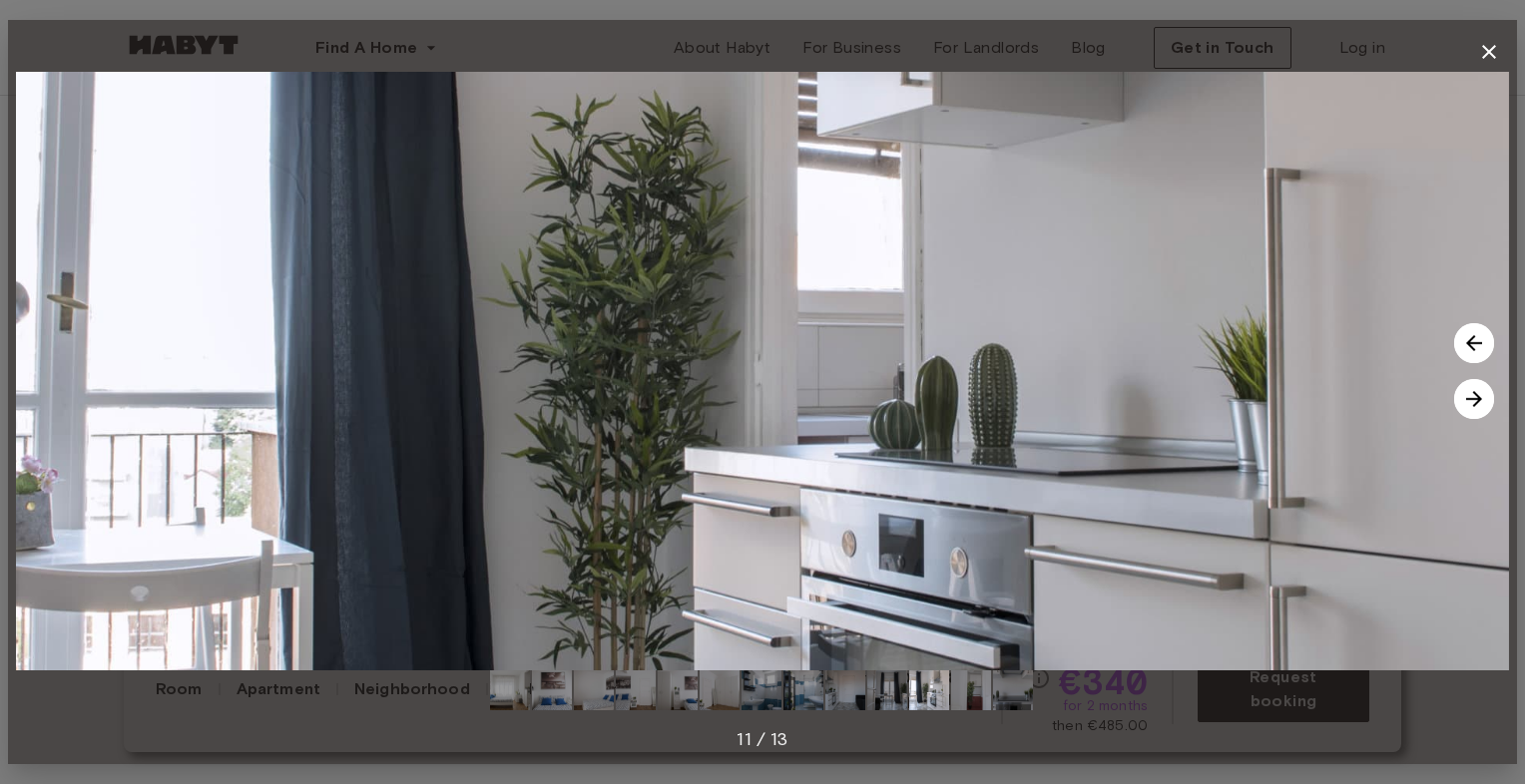 click at bounding box center [1474, 399] 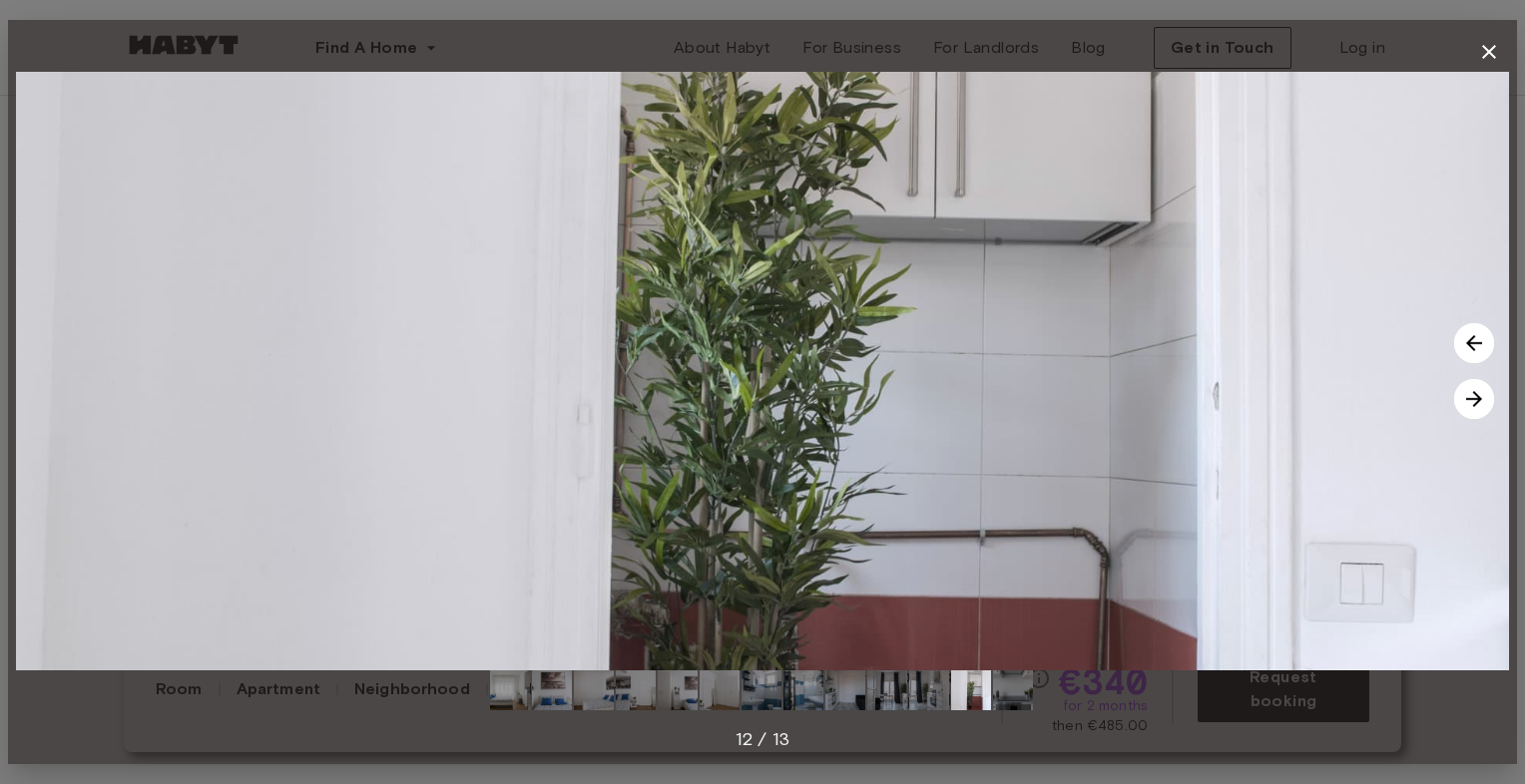 click at bounding box center (1474, 399) 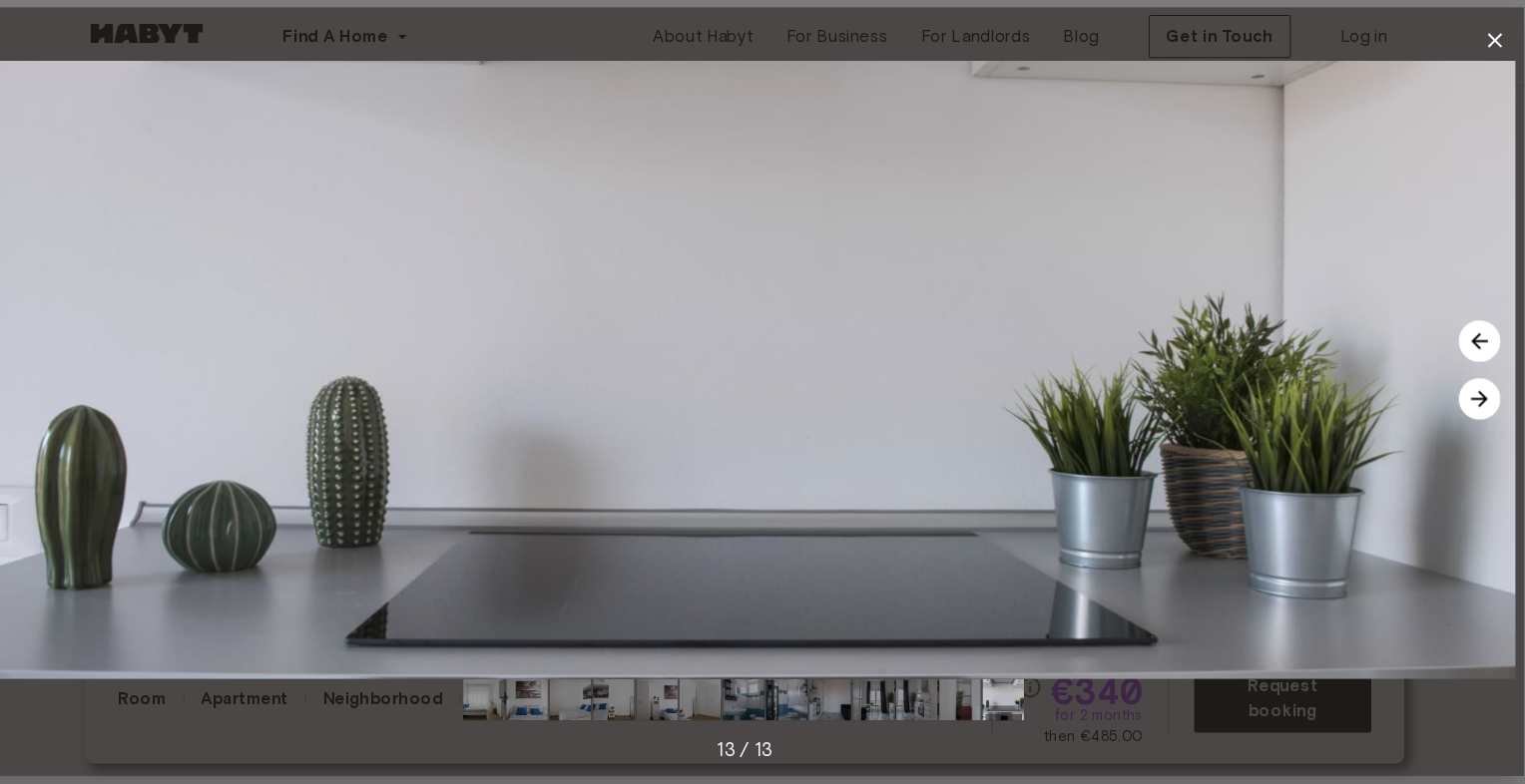 scroll, scrollTop: 215, scrollLeft: 0, axis: vertical 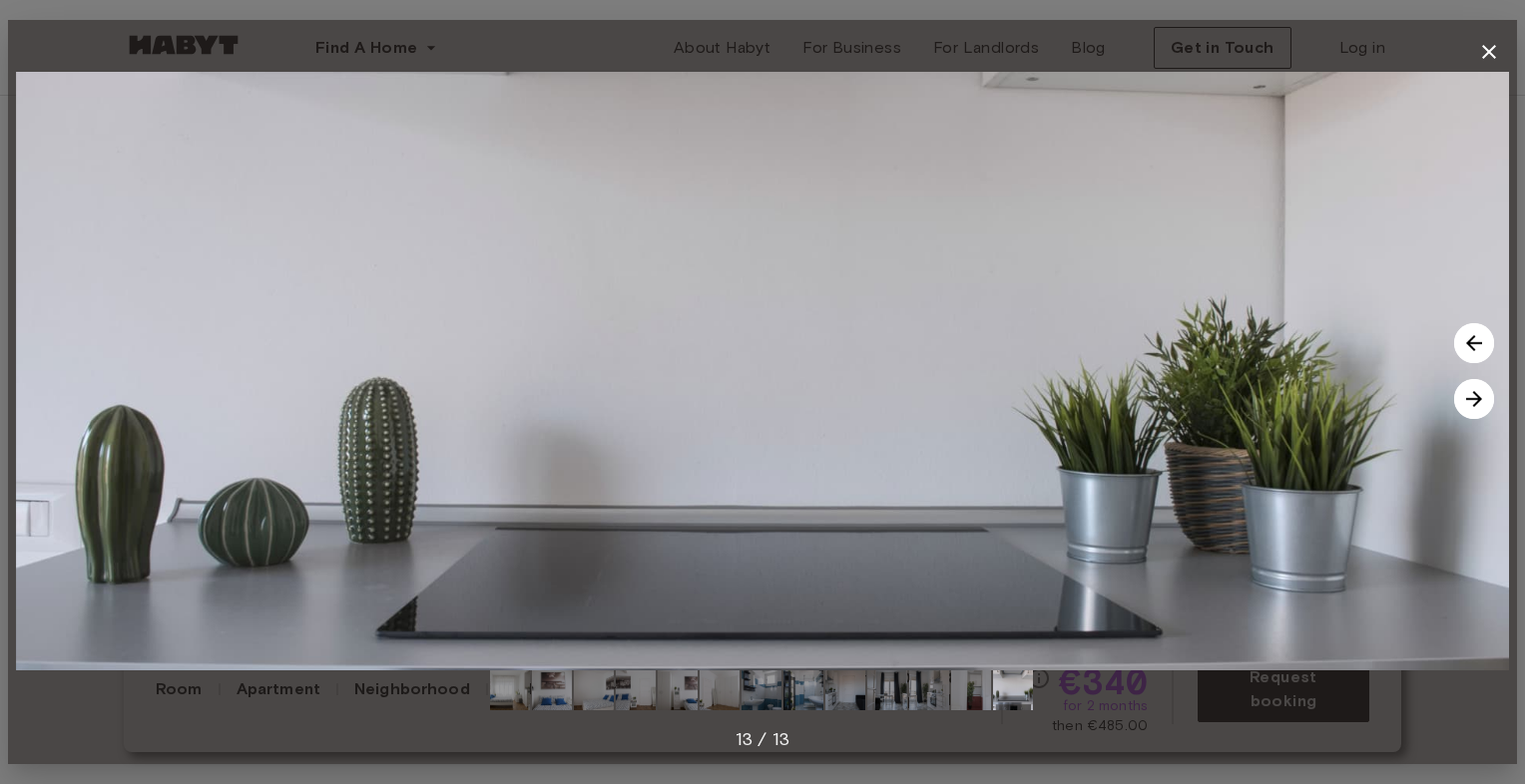 click at bounding box center (1474, 399) 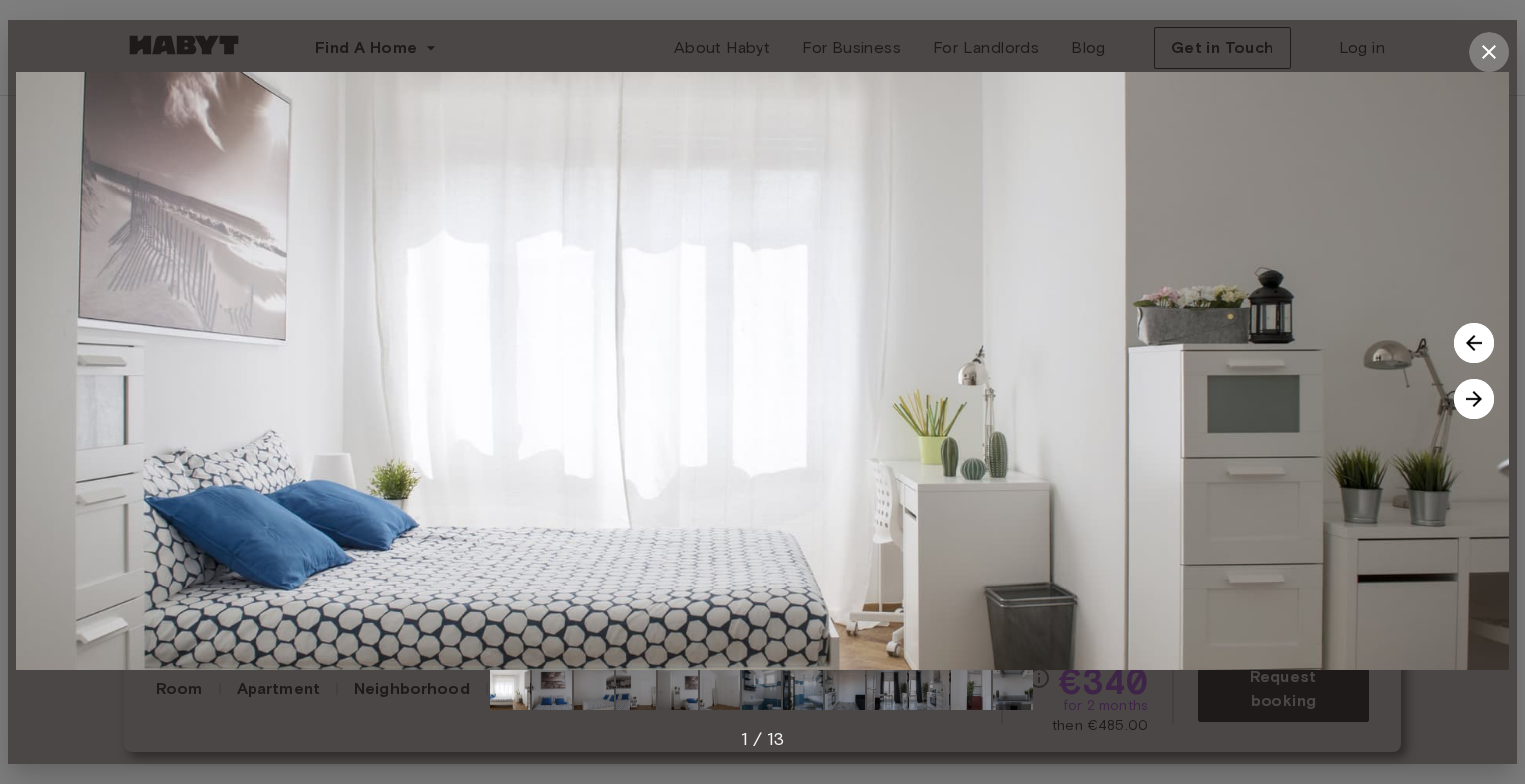 click 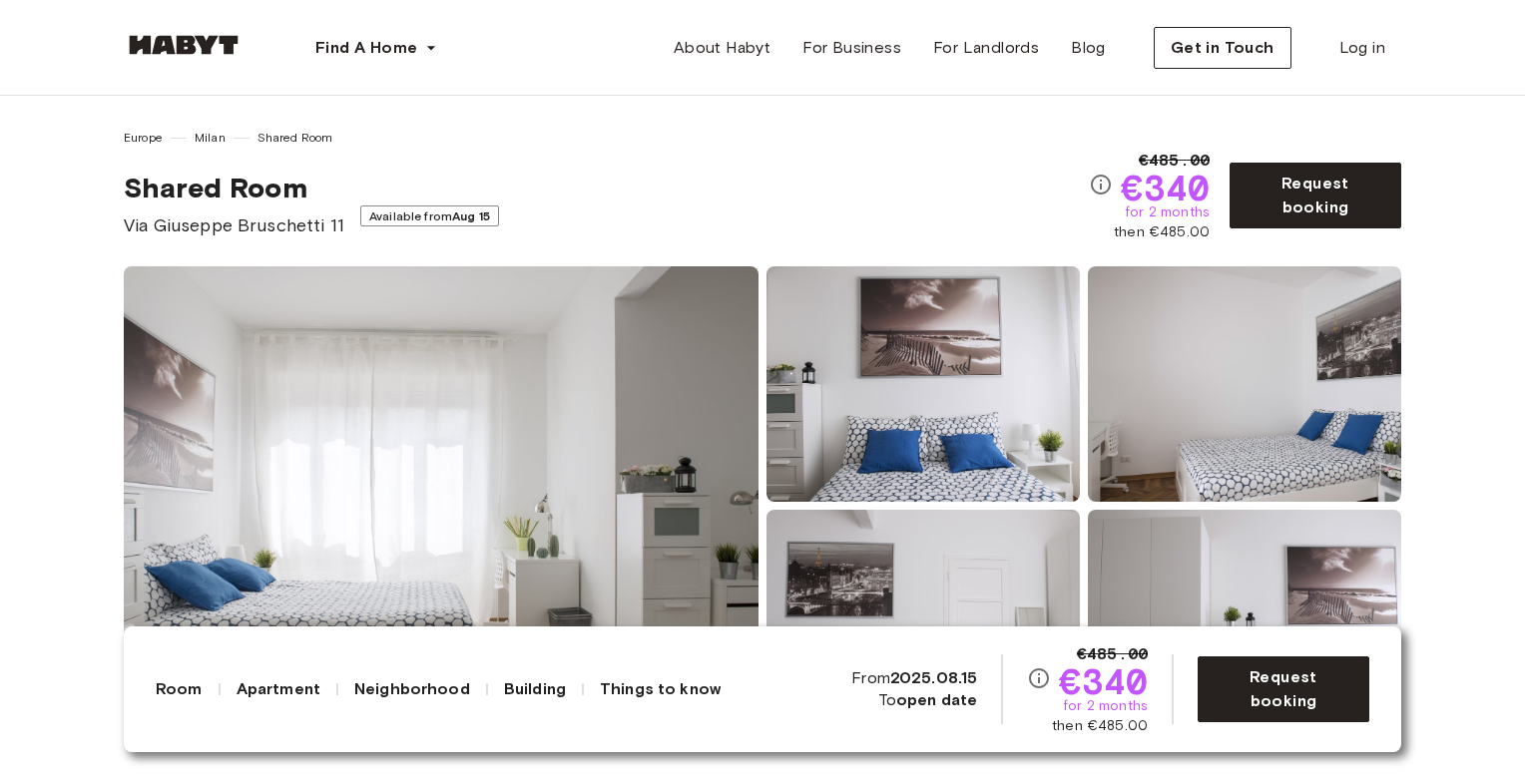 scroll, scrollTop: 0, scrollLeft: 0, axis: both 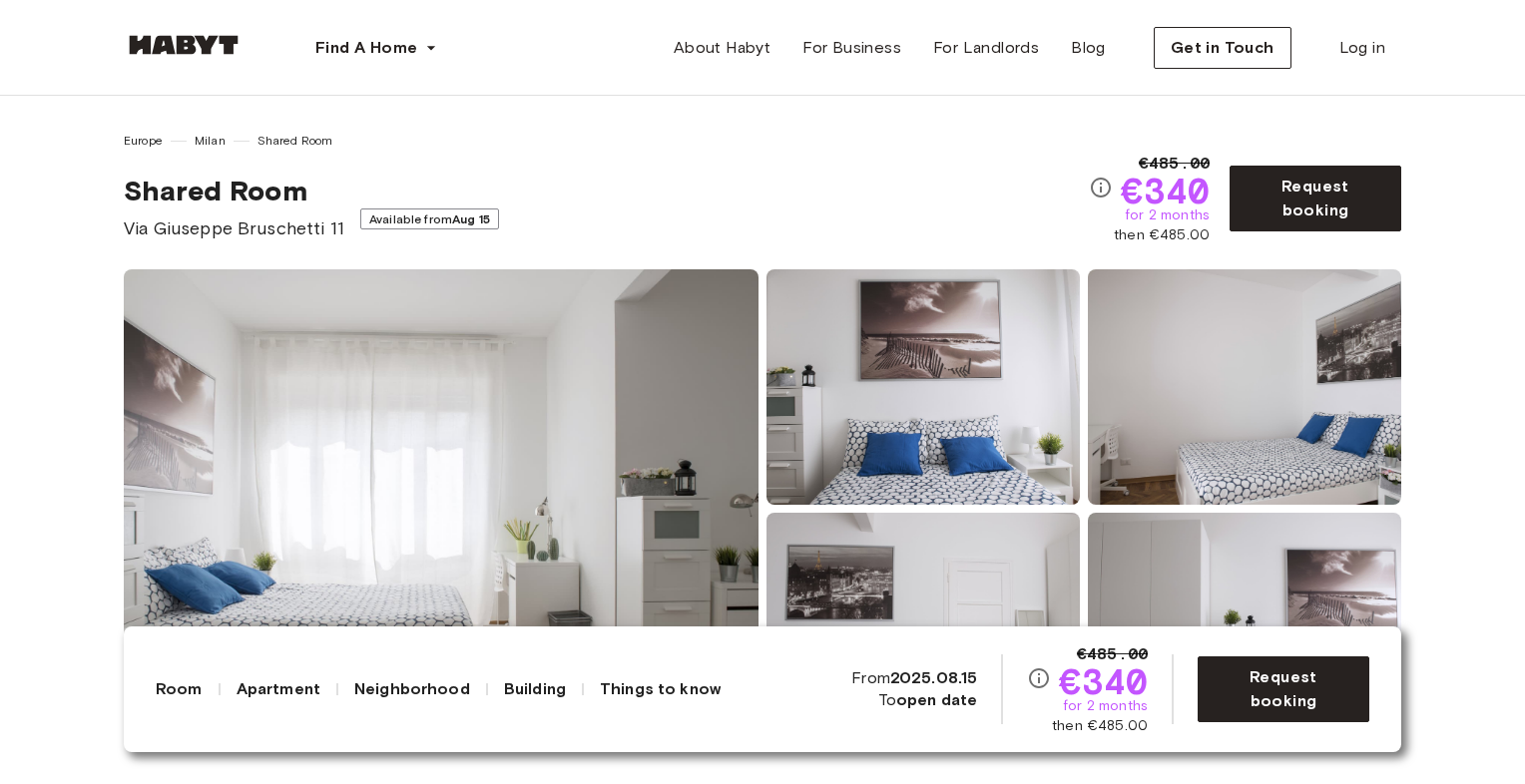 click on "Europe Milan Shared Room Shared Room Via Giuseppe Bruschetti 11 Available from  Aug 15 €485.00 €340 for 2 months then €485.00 Request booking Show all photos About the room Ref. number:   IT-14-026-002-02H Cozy room in a newly renovated apartment. The room has all that you need to live, work and study here. From appliances to linen, internet and more. 18 sqm. 140 x 200cm mattress Wardrobe Desk and chair About the apartment The apartment is designed in a modern style with spacious rooms and a great kitchen. All costs are included in the rent, including bills, internet, and more! 72 sqm. 6th Floor 3 bedrooms Kitchen utensils 1 shared bathroom WiFi Fully-equipped kitchen Washing Machine About the building Community area About the neighborhood Open in Google Maps In this location, you’ll have everything you need, including the ease and convenience of your Habyt home! Please note that additional charges apply: -Duty stamp: €32 (one-time charge) -Tax obligations: 1% of your annual rent Show more Milan ," at bounding box center (762, 3120) 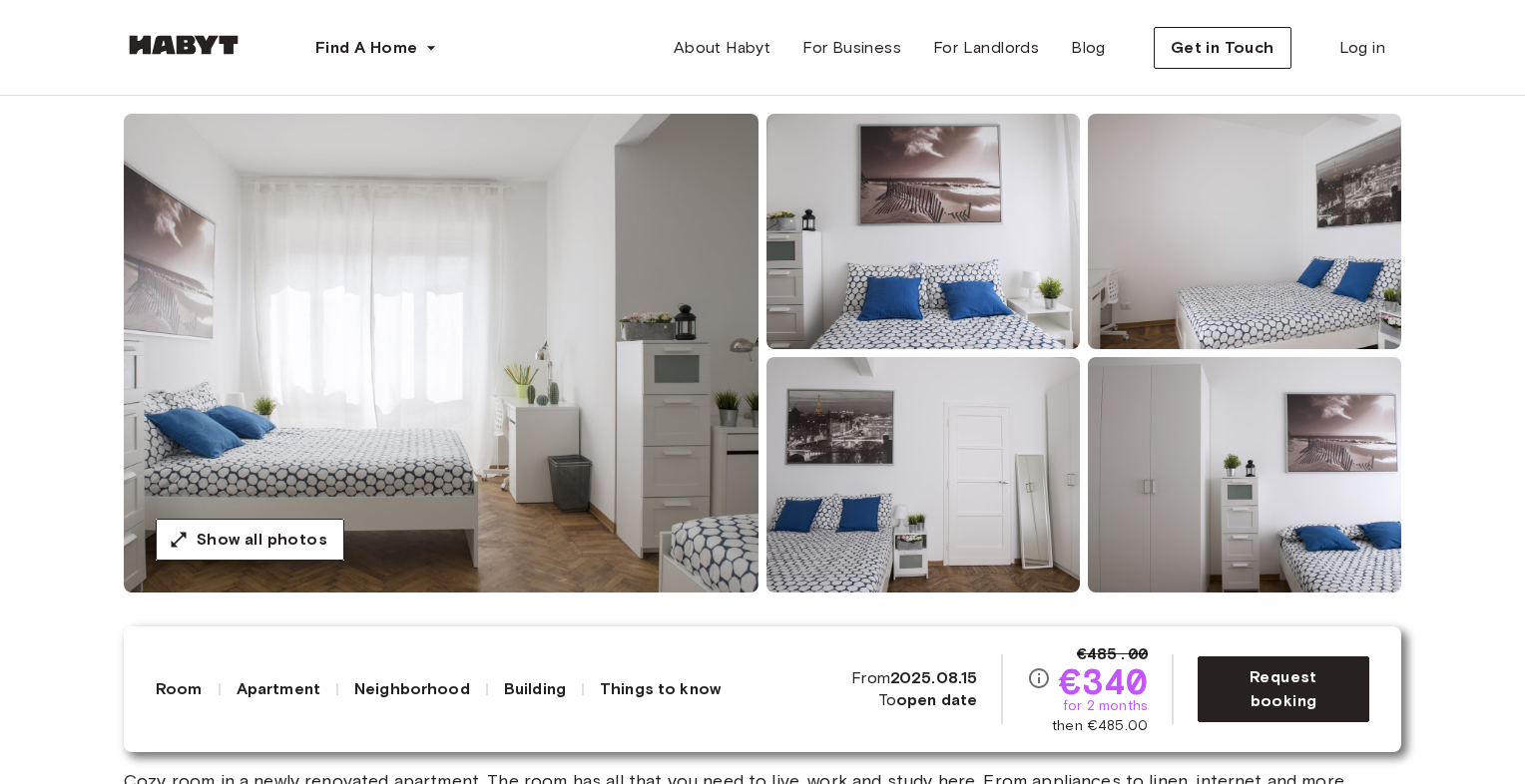 scroll, scrollTop: 0, scrollLeft: 0, axis: both 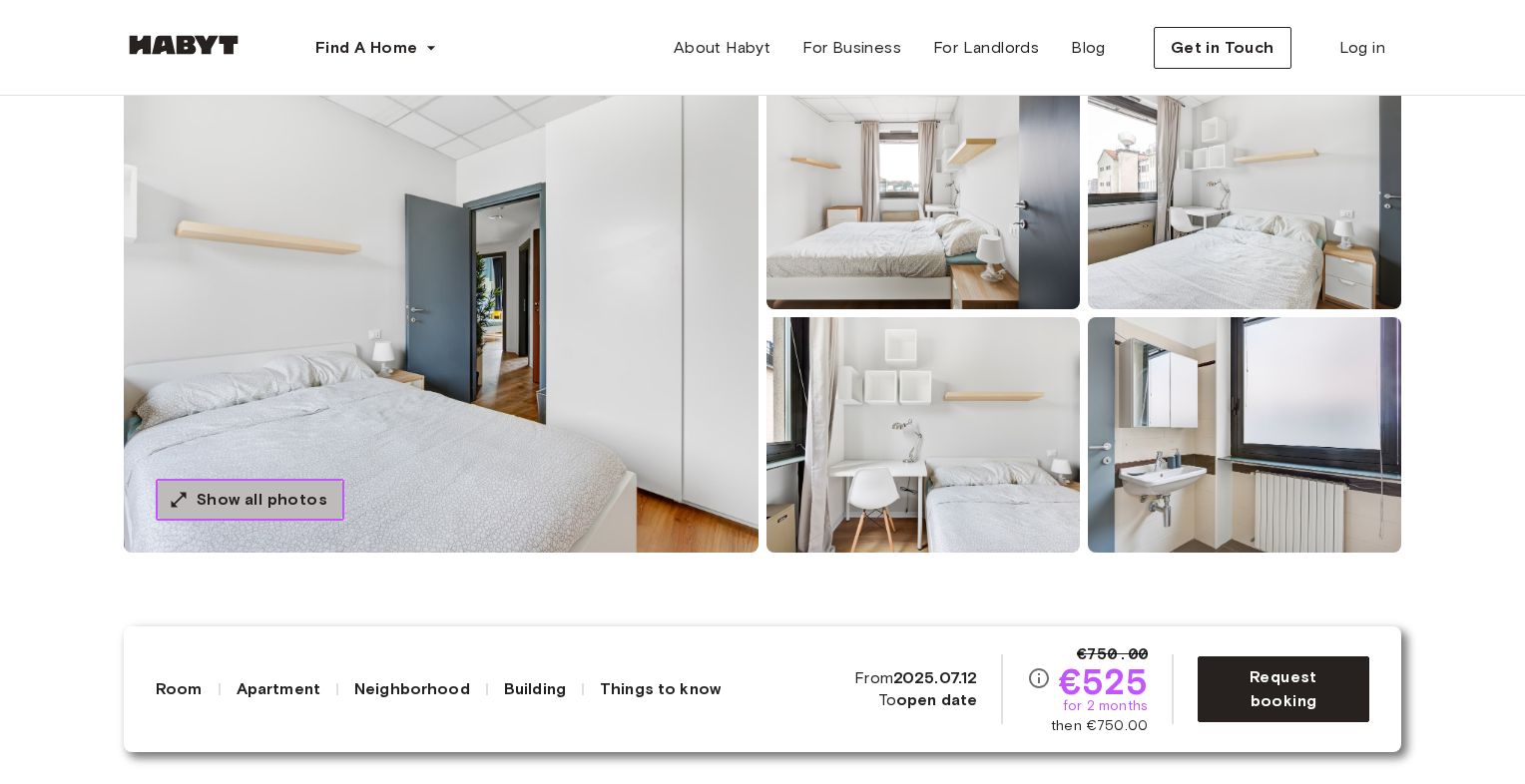 click on "Show all photos" at bounding box center (261, 500) 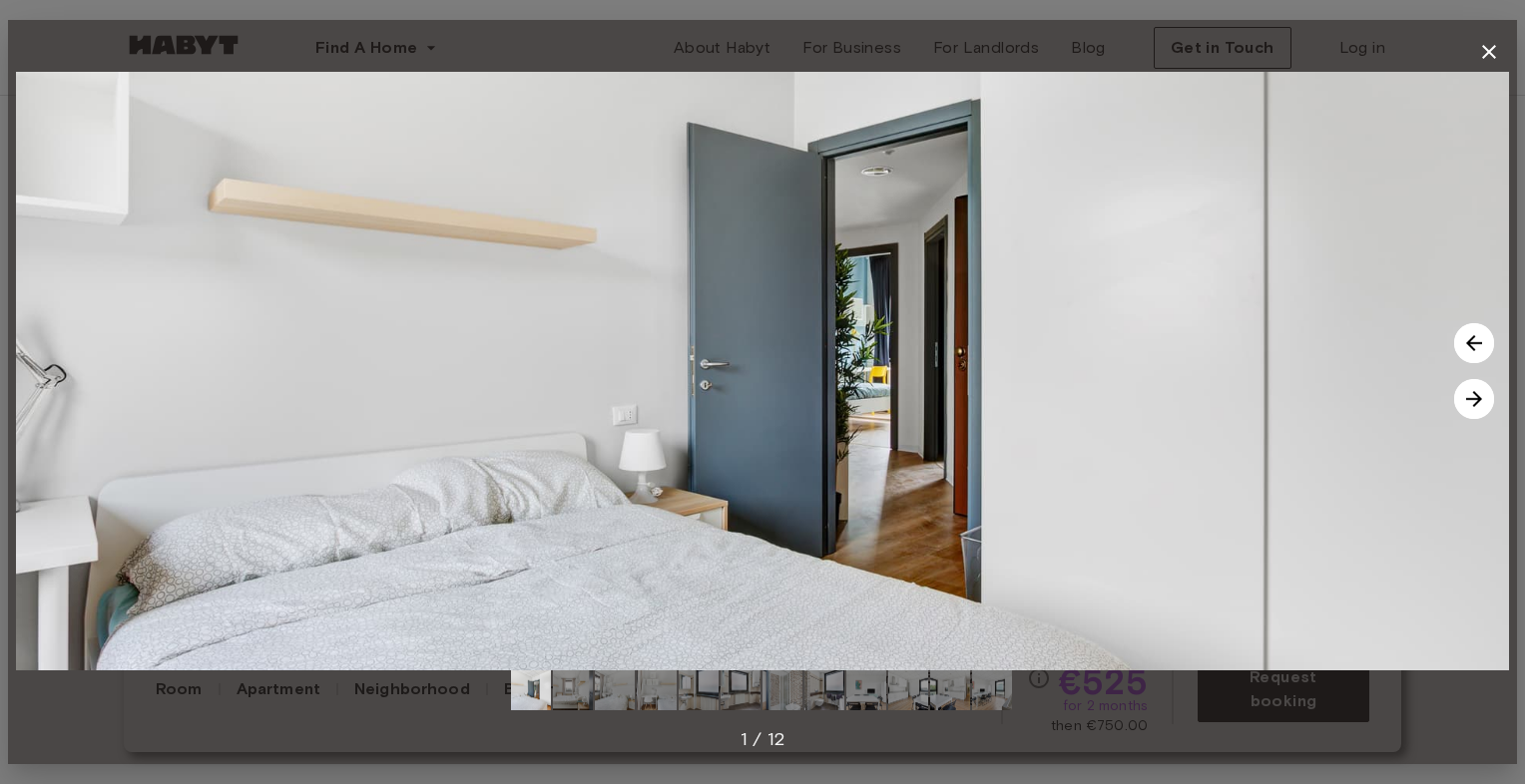 click at bounding box center (1474, 399) 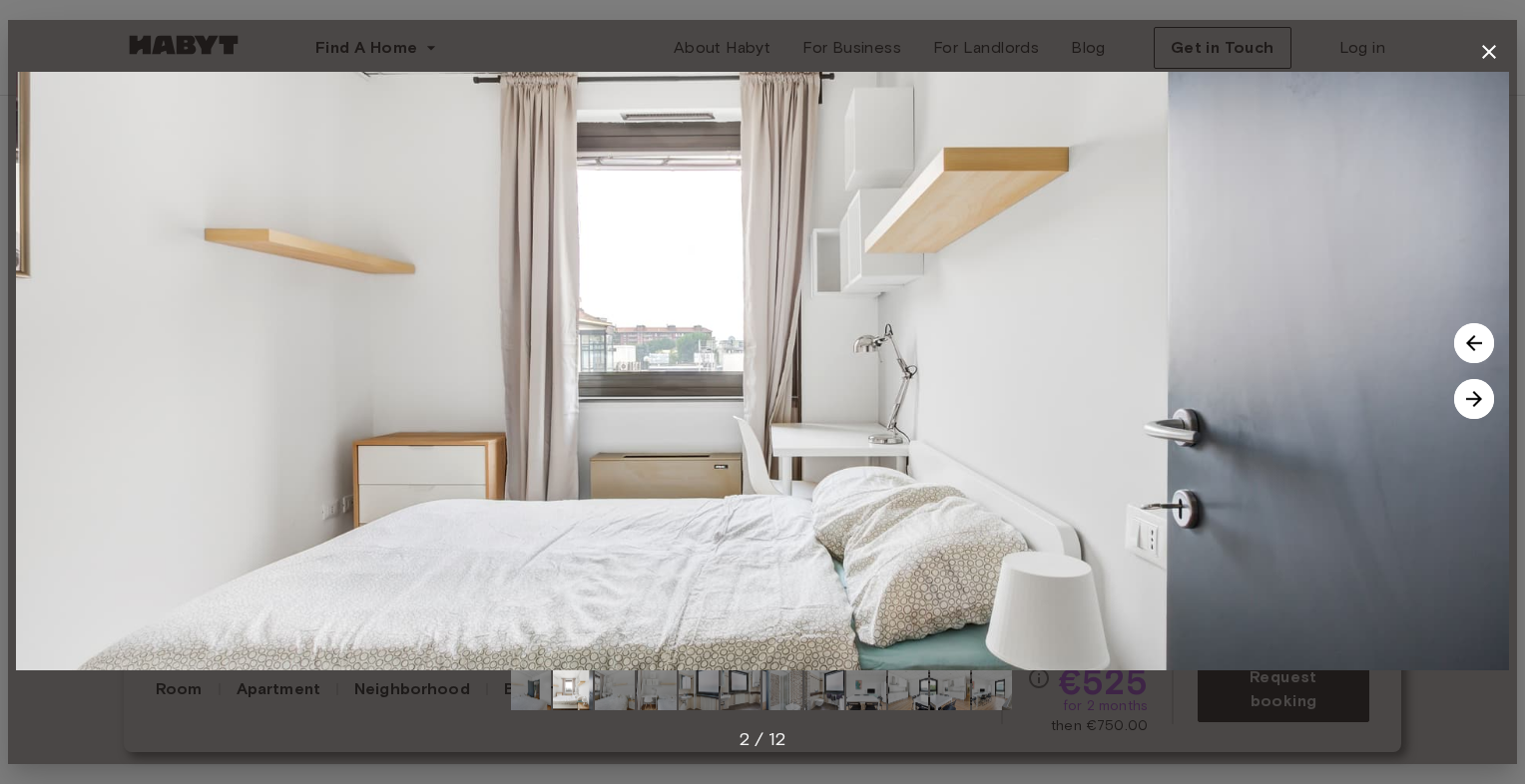 click at bounding box center [1474, 399] 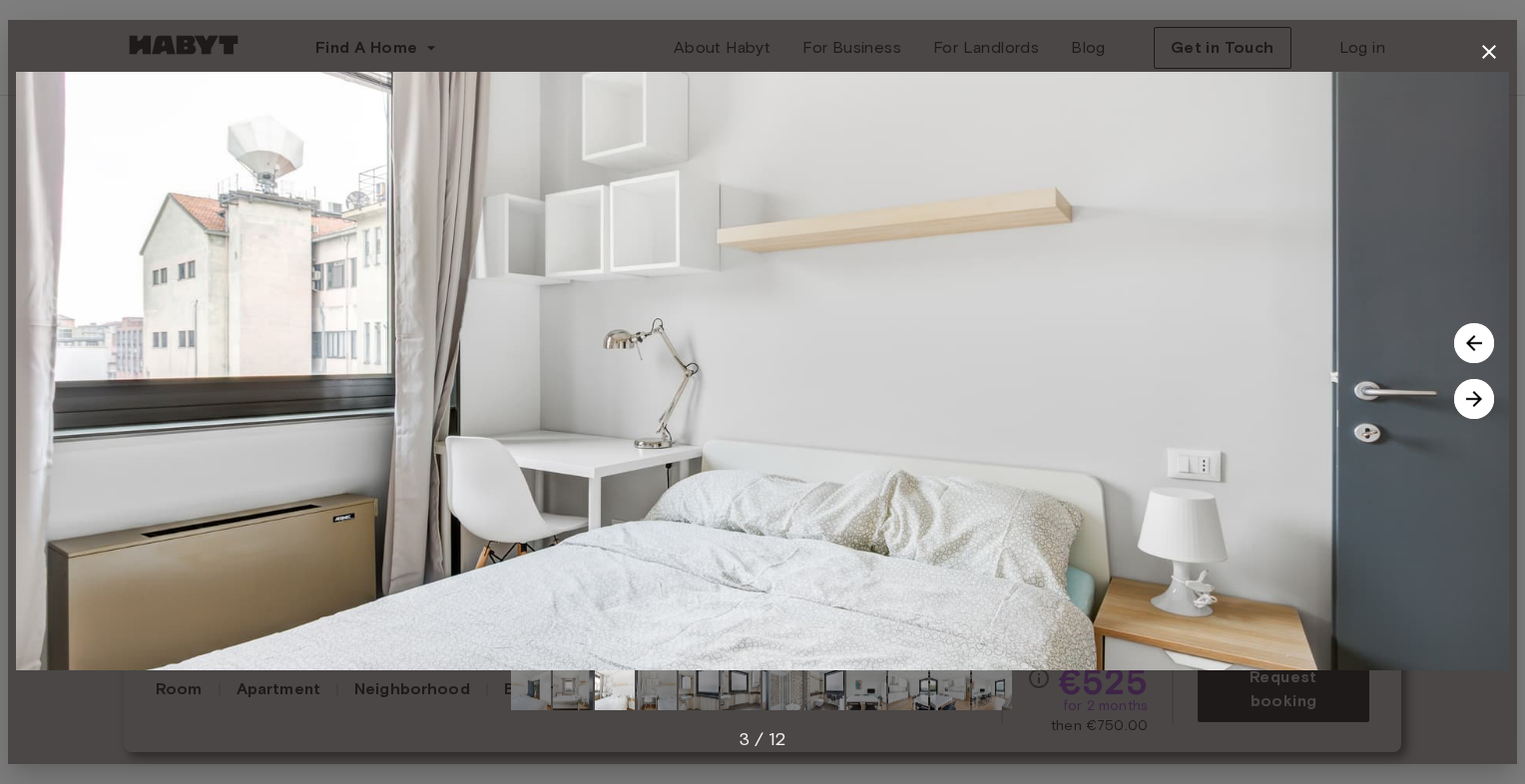 click at bounding box center [1474, 399] 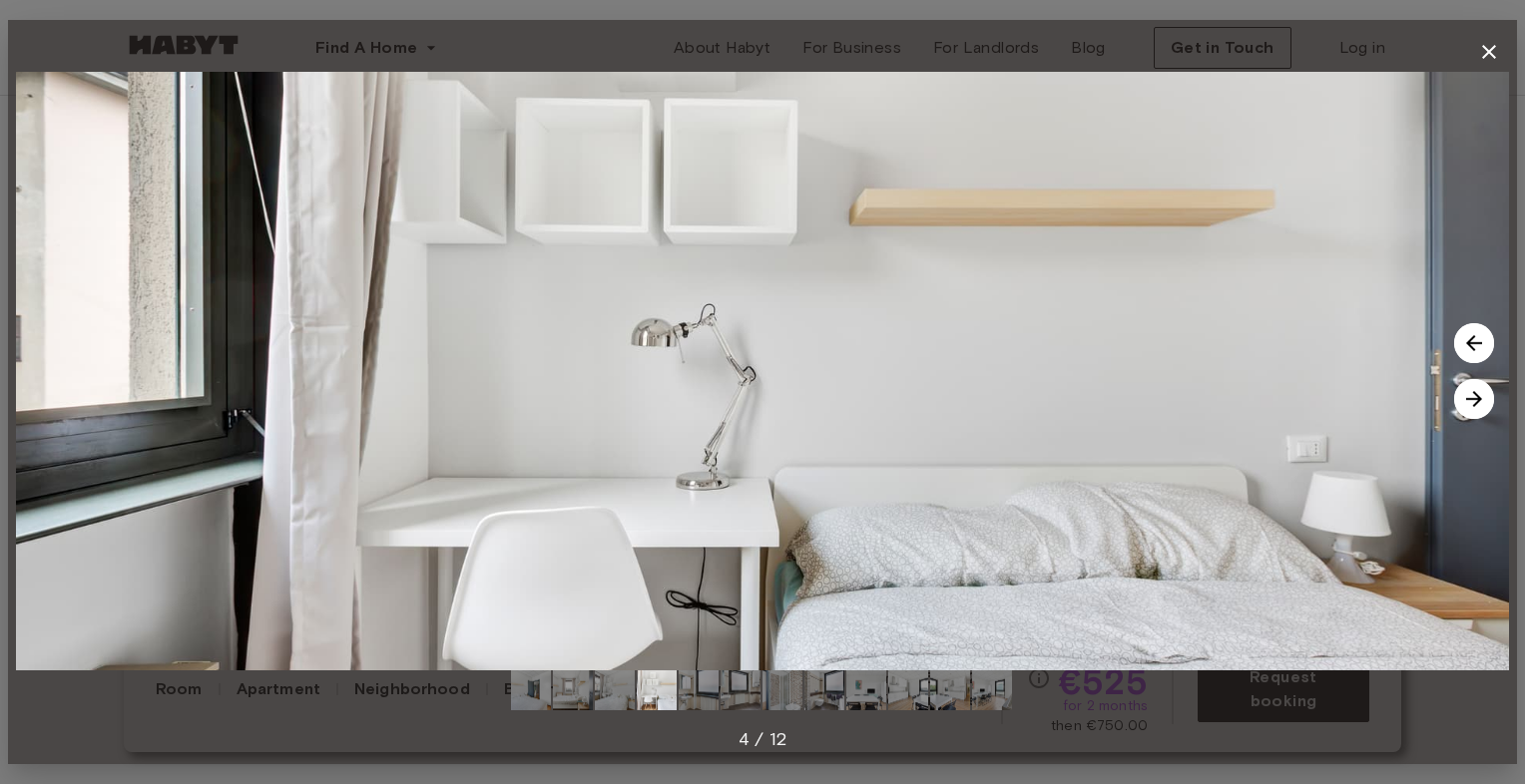 click at bounding box center [1474, 399] 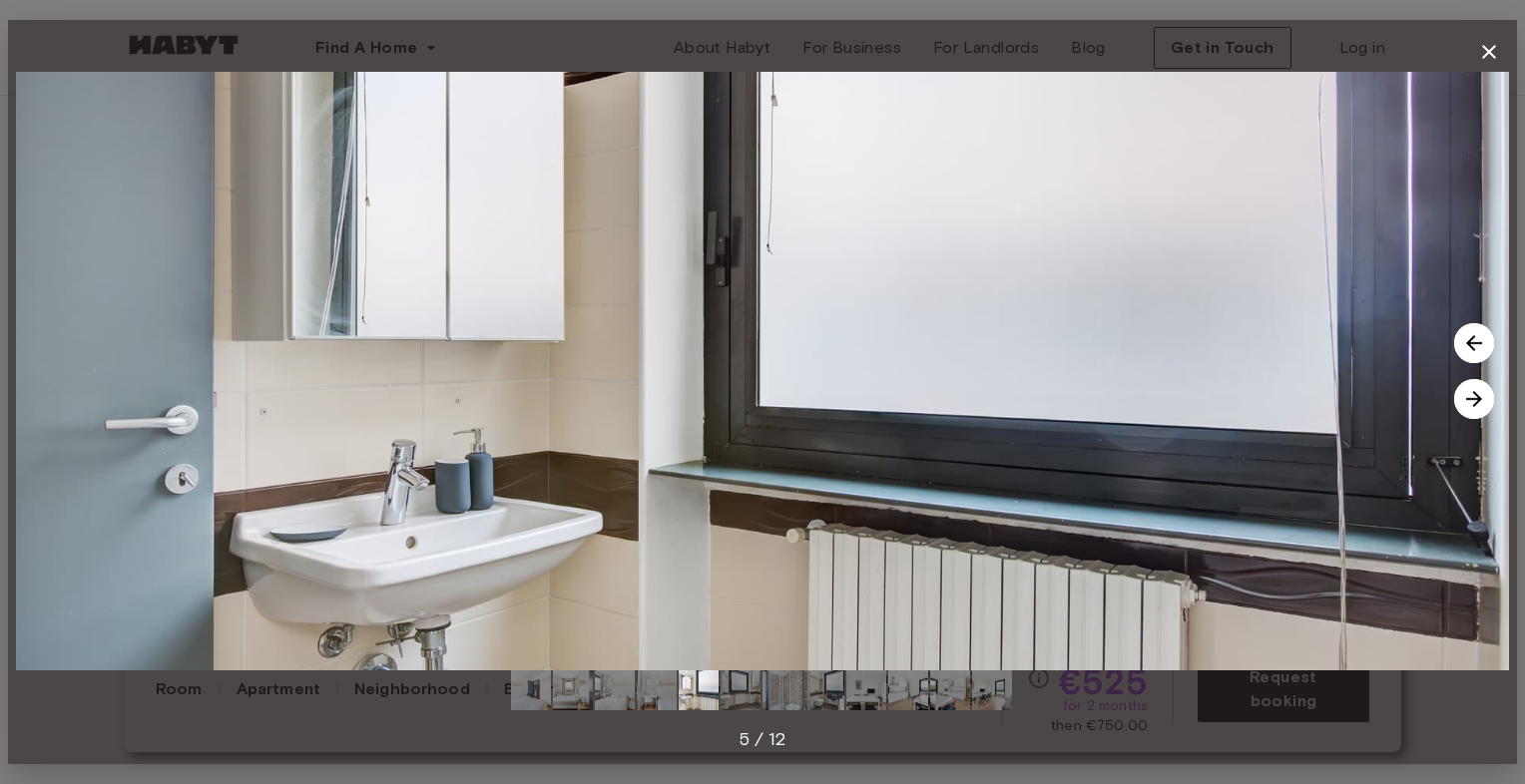 click at bounding box center (1474, 399) 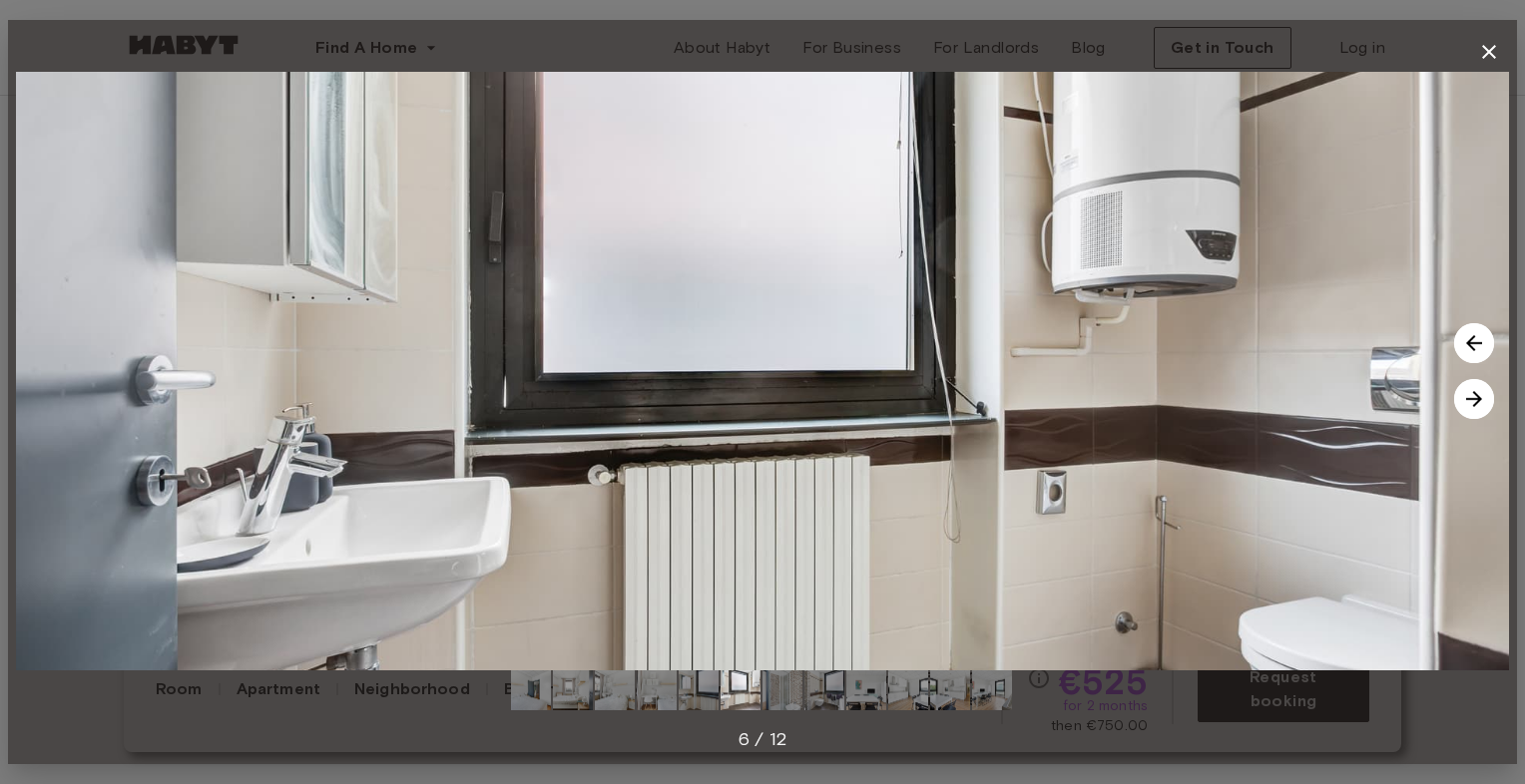click at bounding box center (1474, 399) 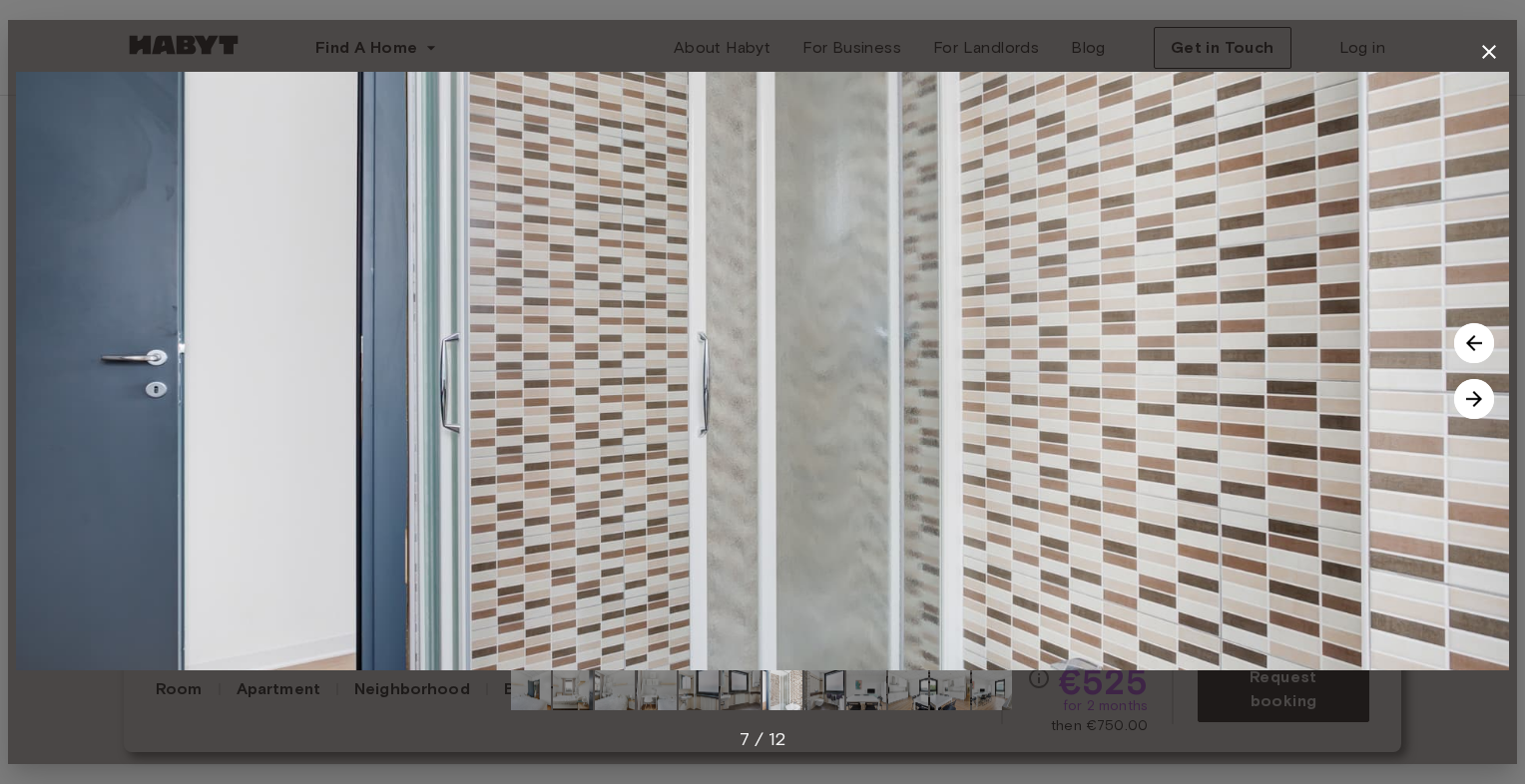 click at bounding box center [1474, 399] 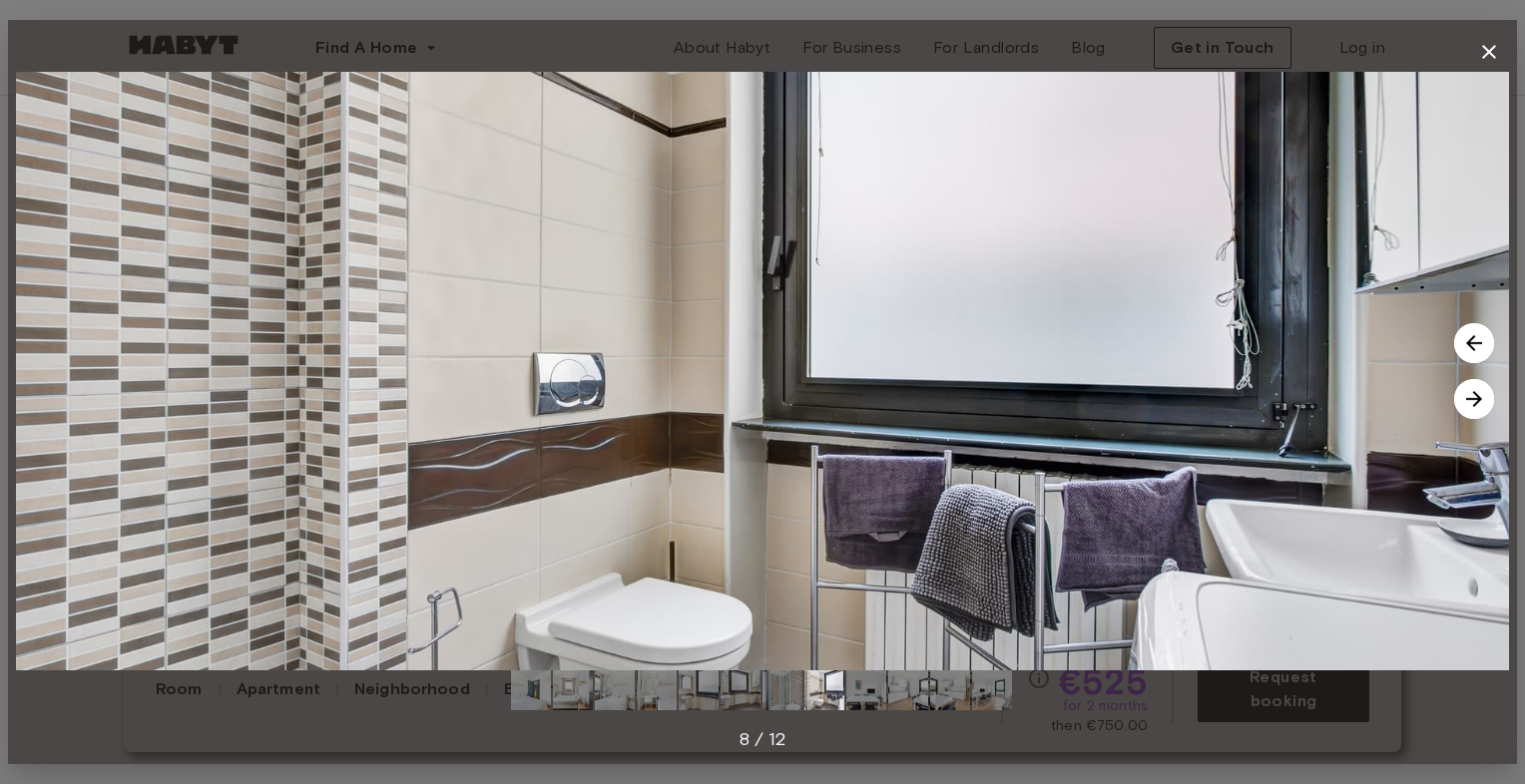 click at bounding box center [1474, 399] 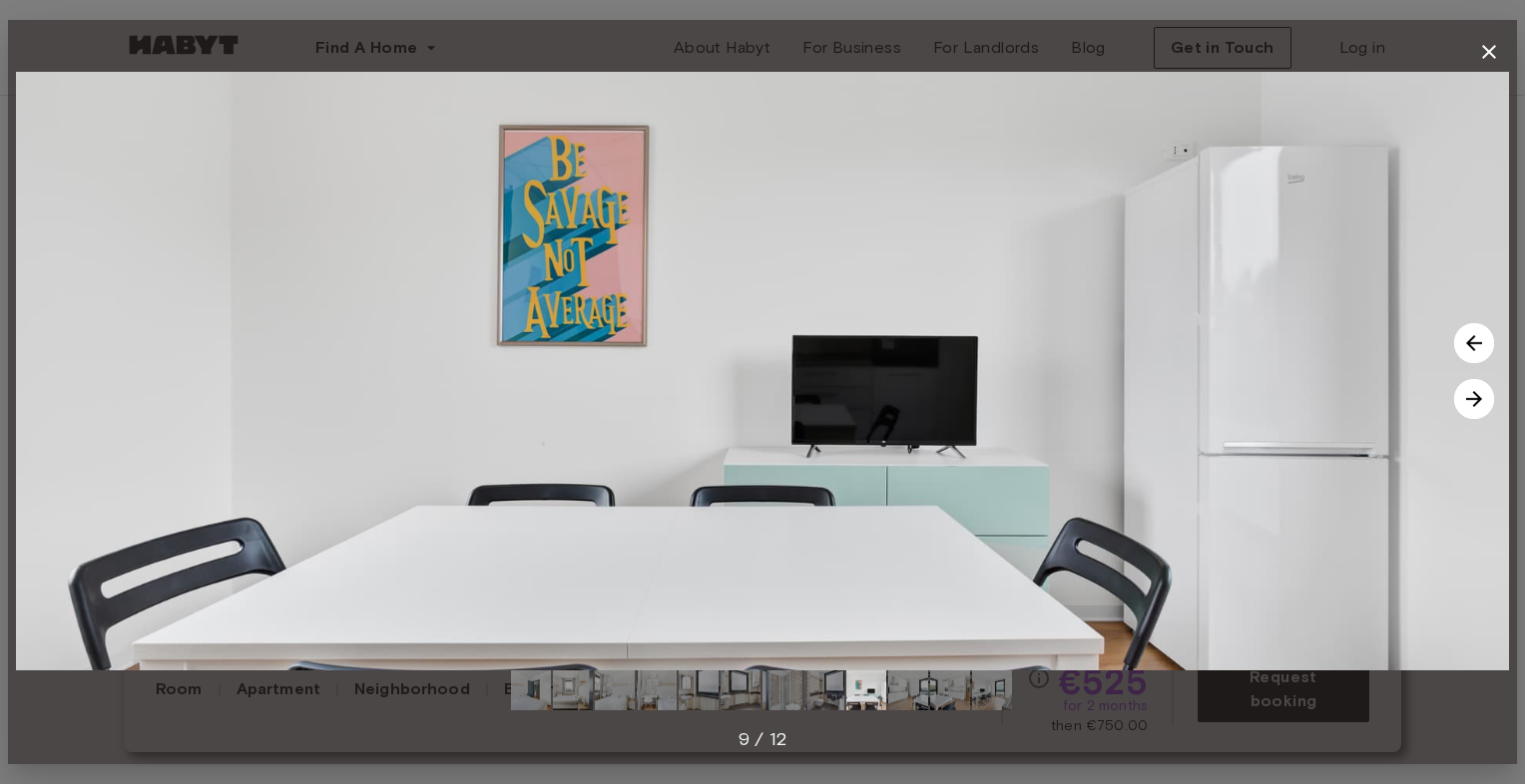 click at bounding box center [1474, 399] 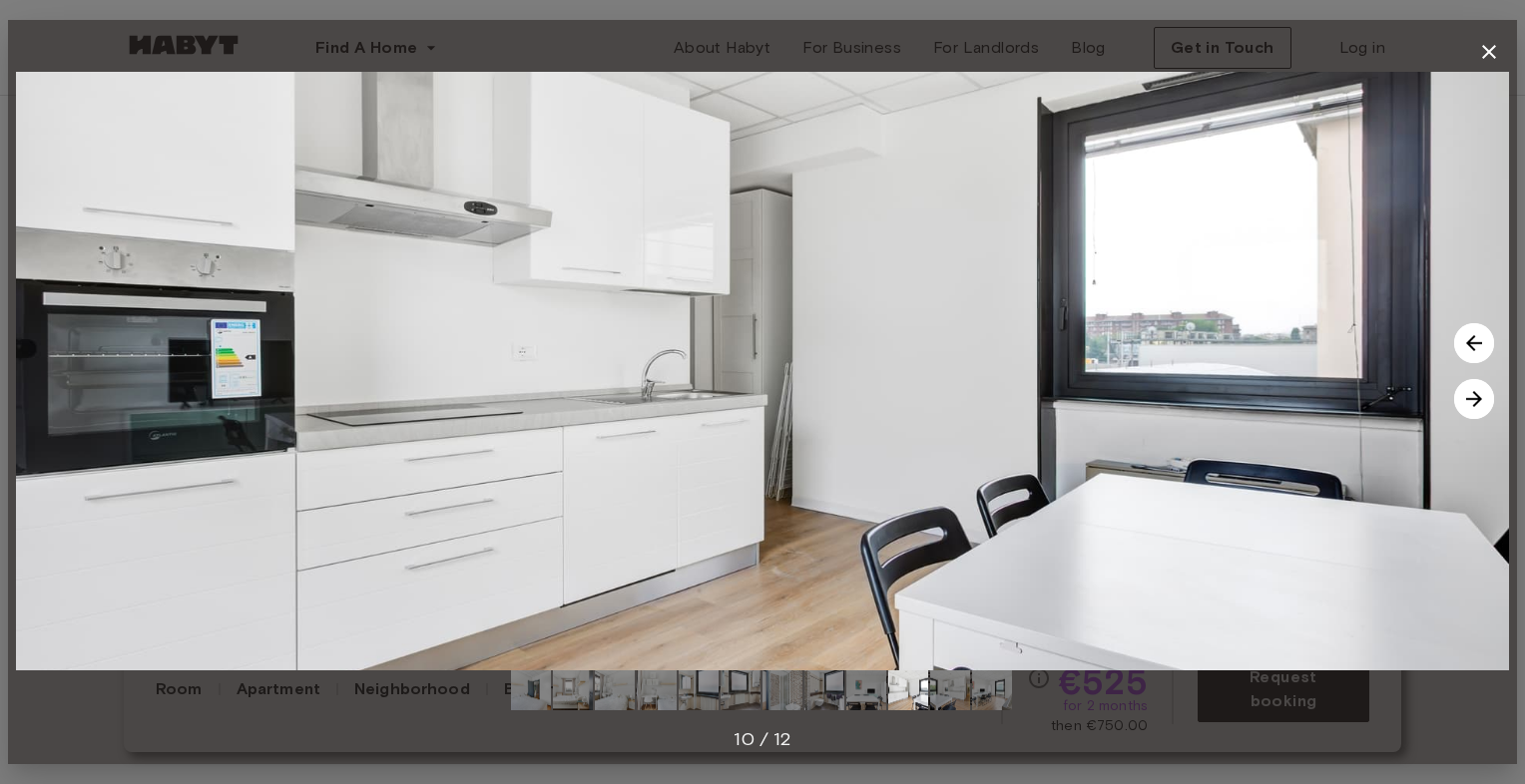 click at bounding box center [1474, 399] 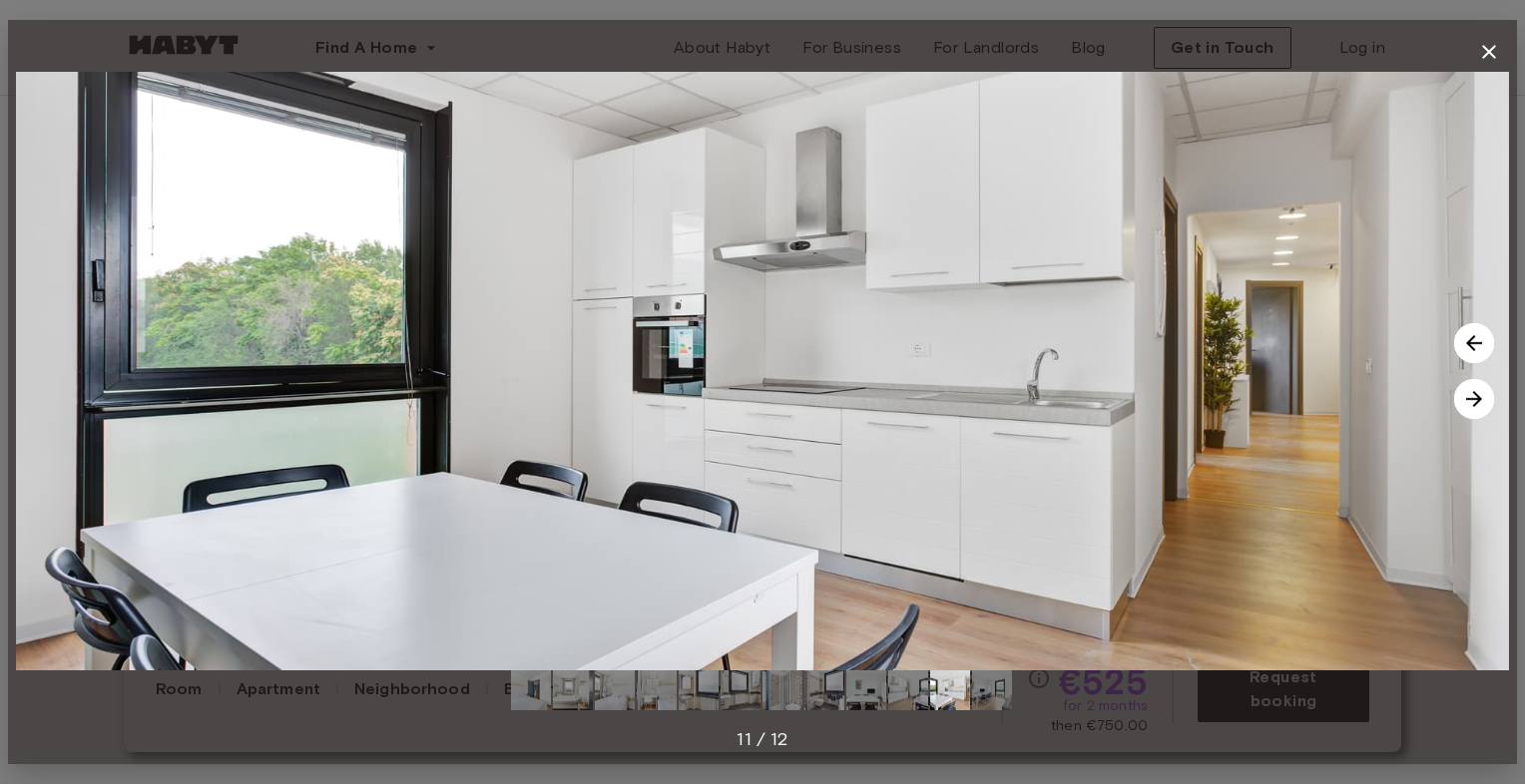 click at bounding box center (1474, 399) 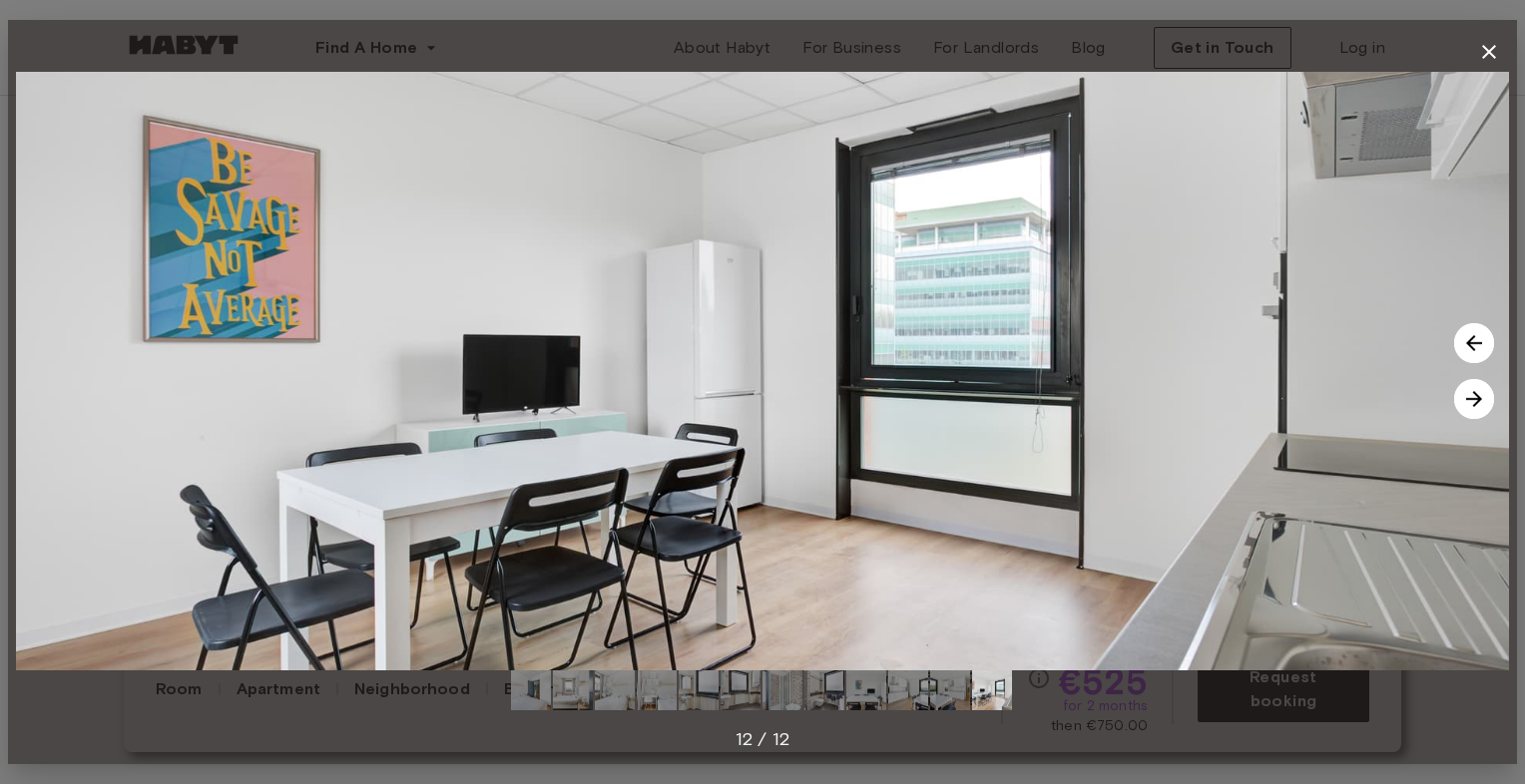 click at bounding box center (1474, 399) 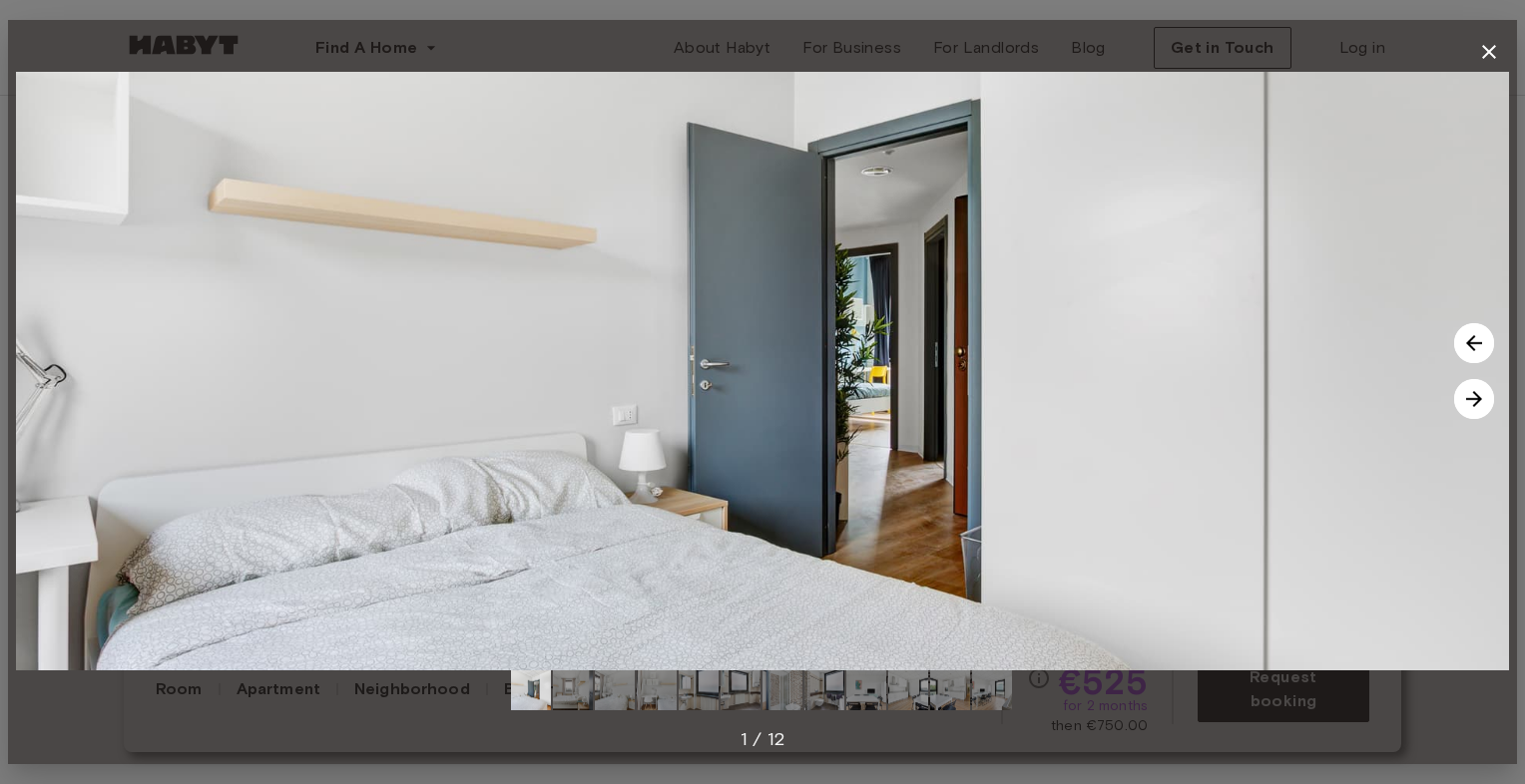 click at bounding box center [1474, 399] 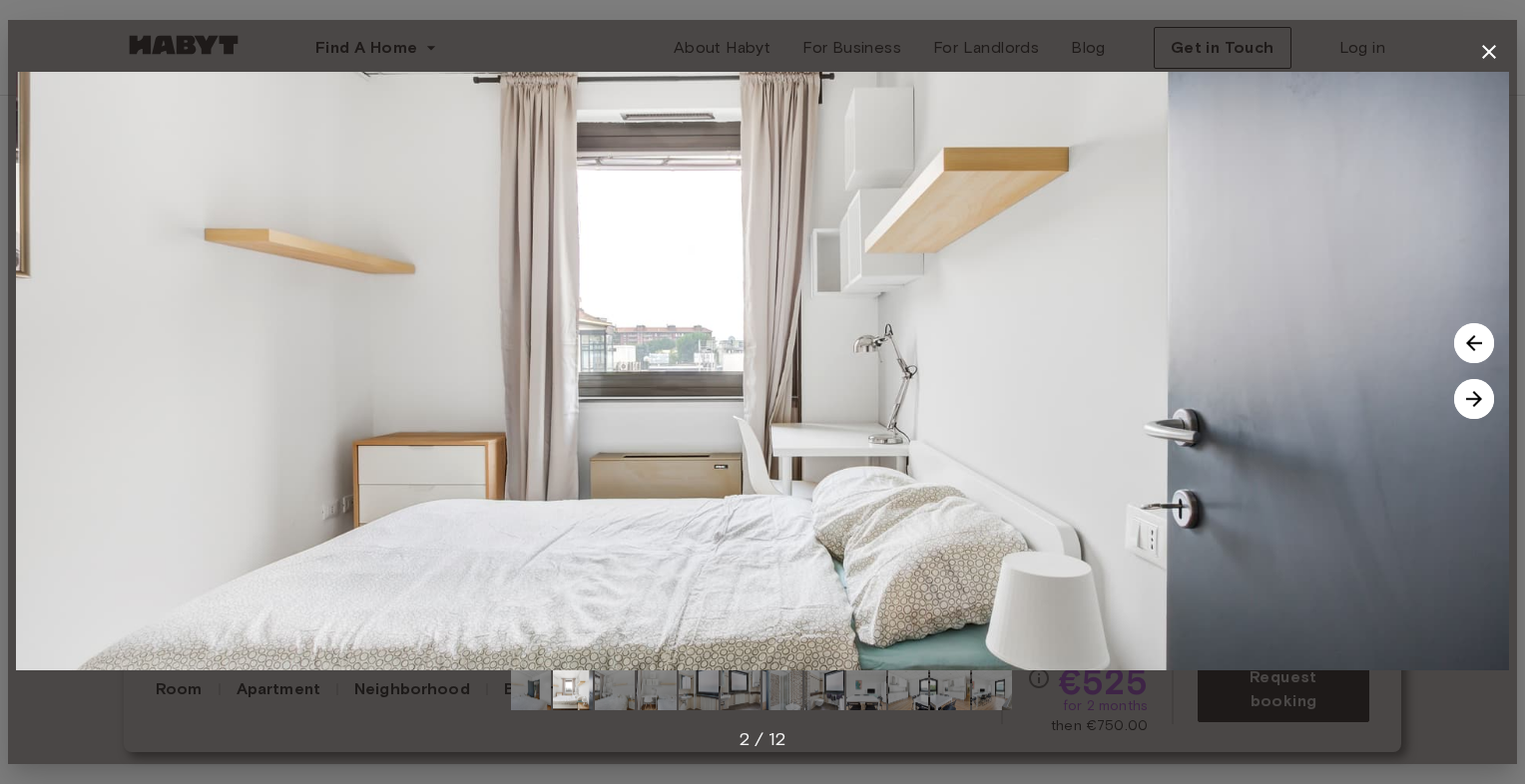 click at bounding box center (1474, 399) 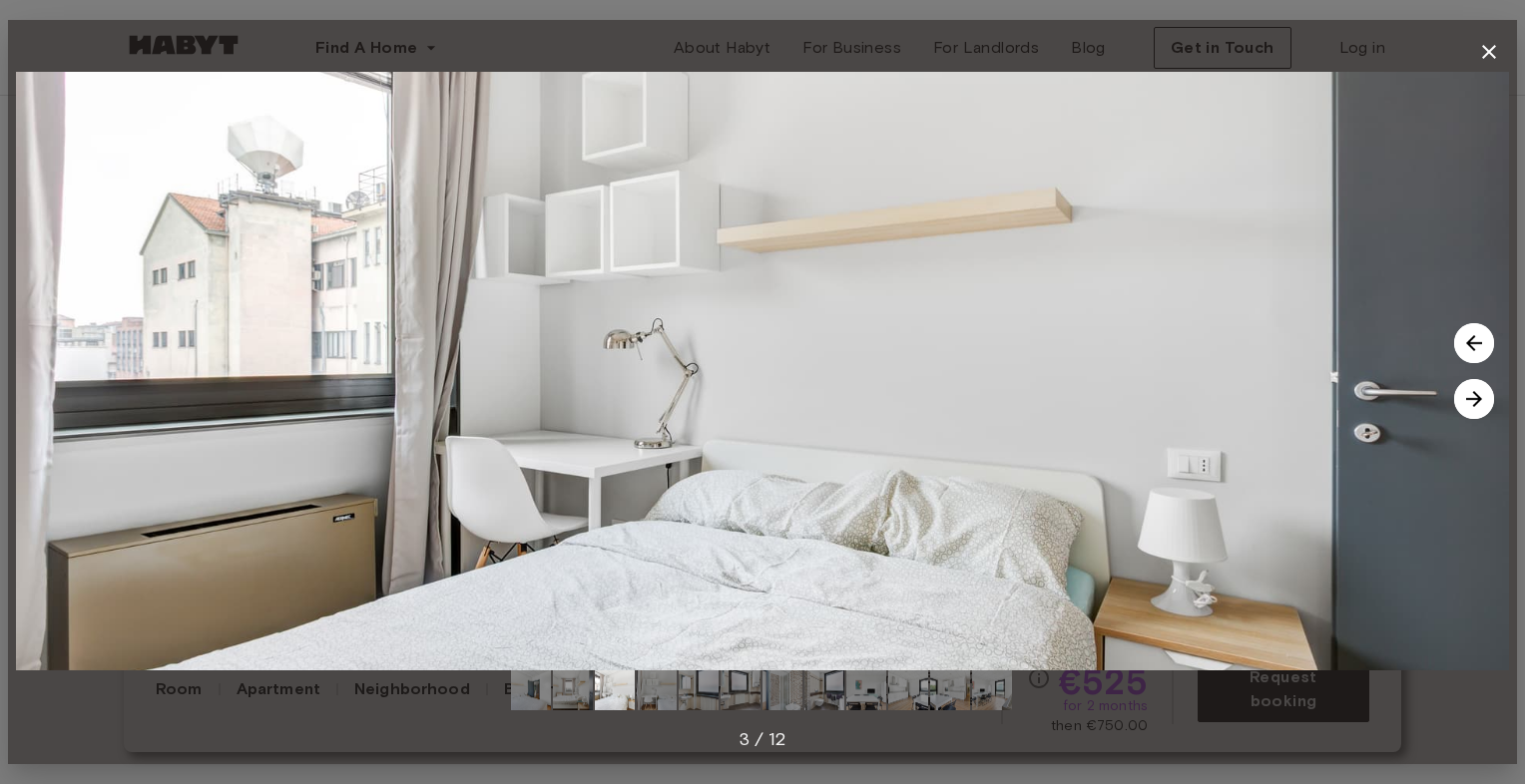 click at bounding box center (1474, 399) 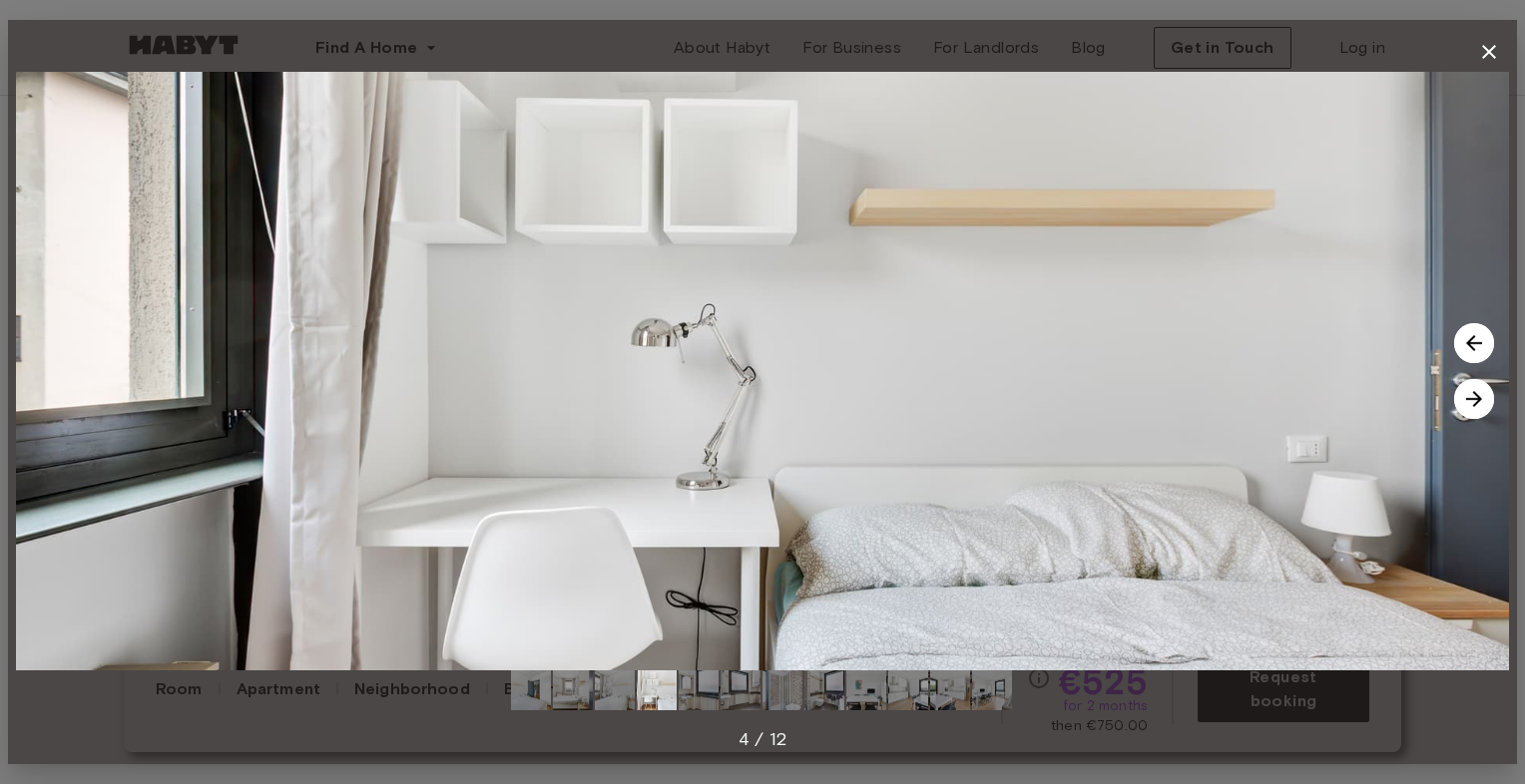 click at bounding box center (1474, 399) 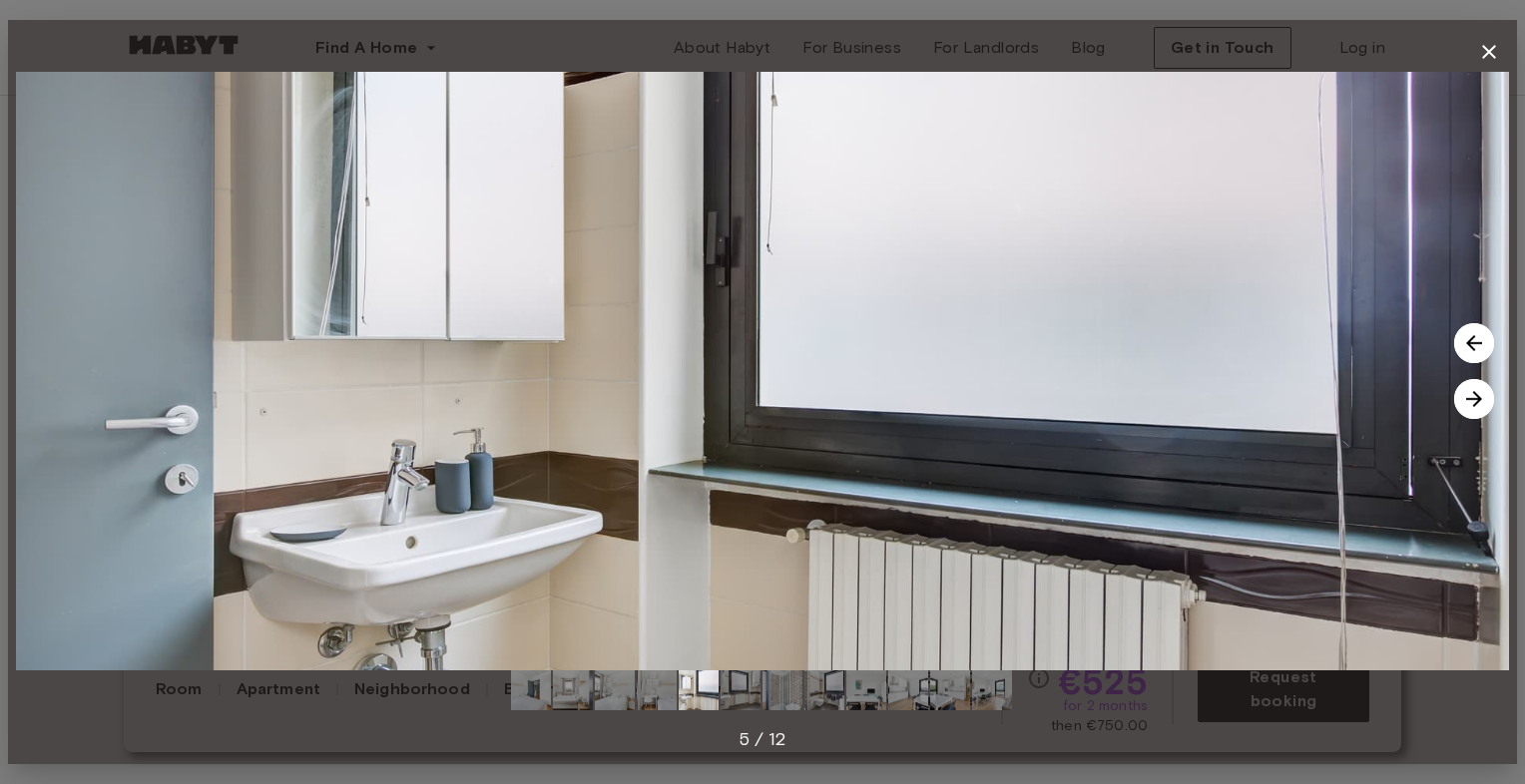 click at bounding box center [1474, 399] 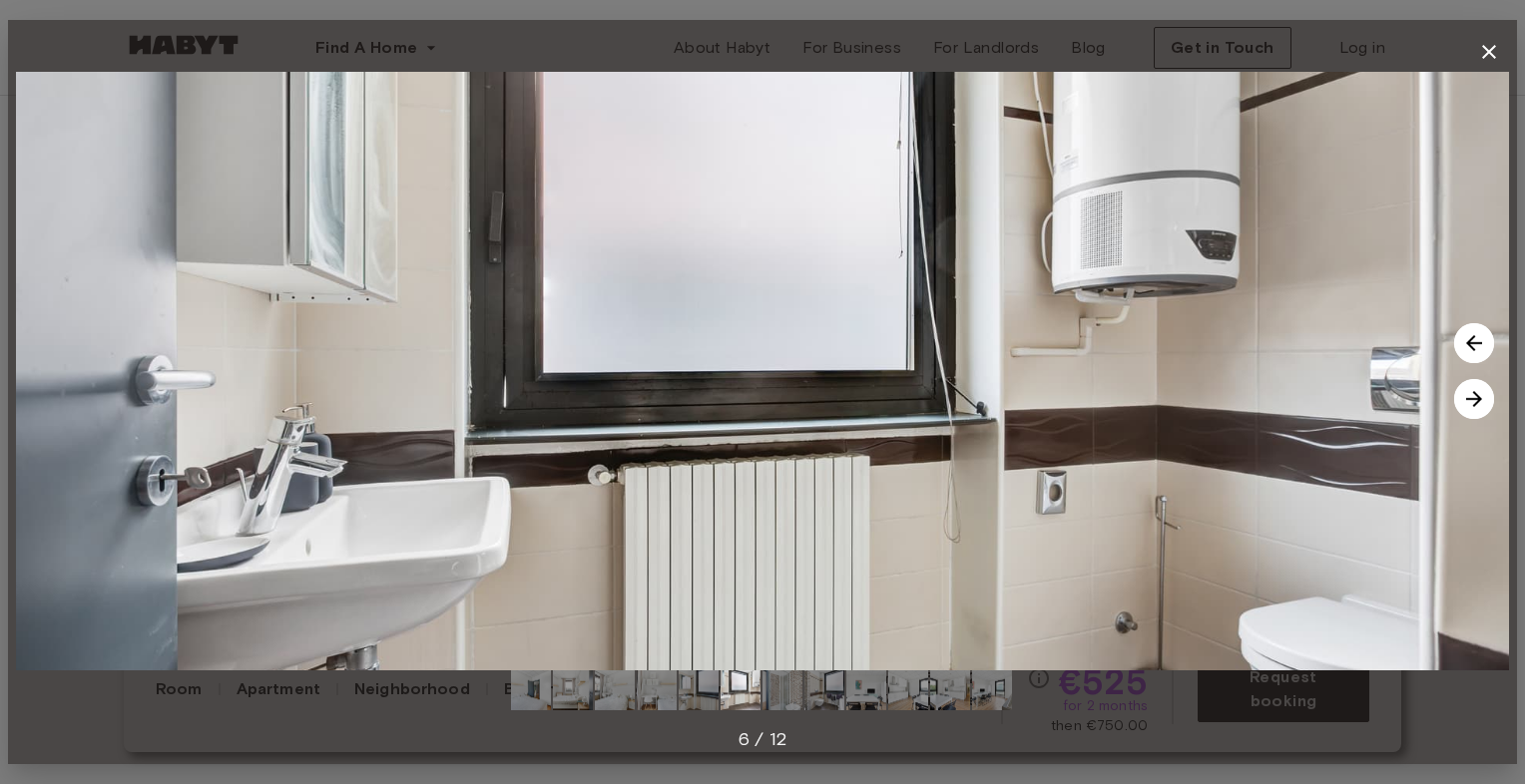 click at bounding box center [1474, 399] 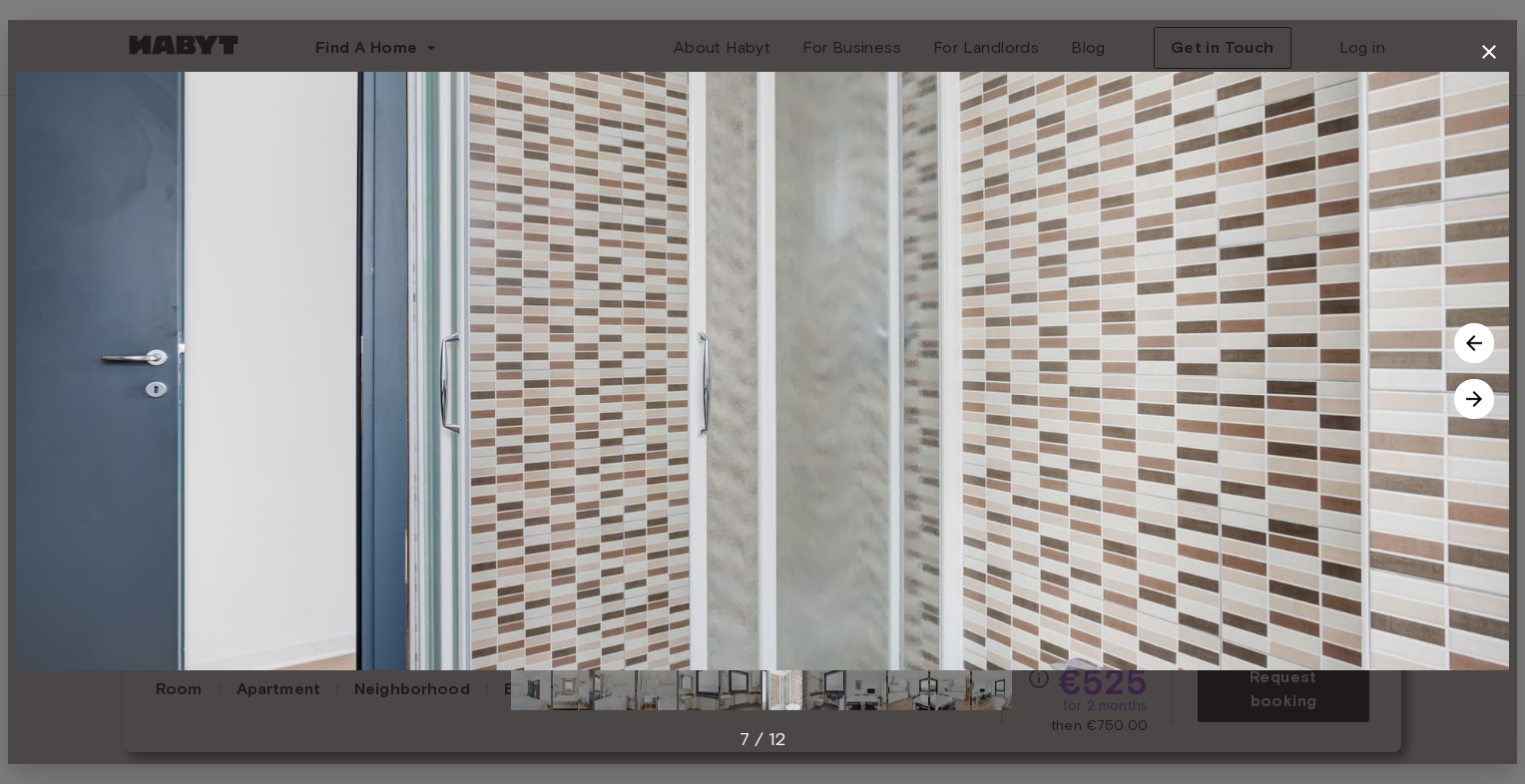 click at bounding box center (1474, 399) 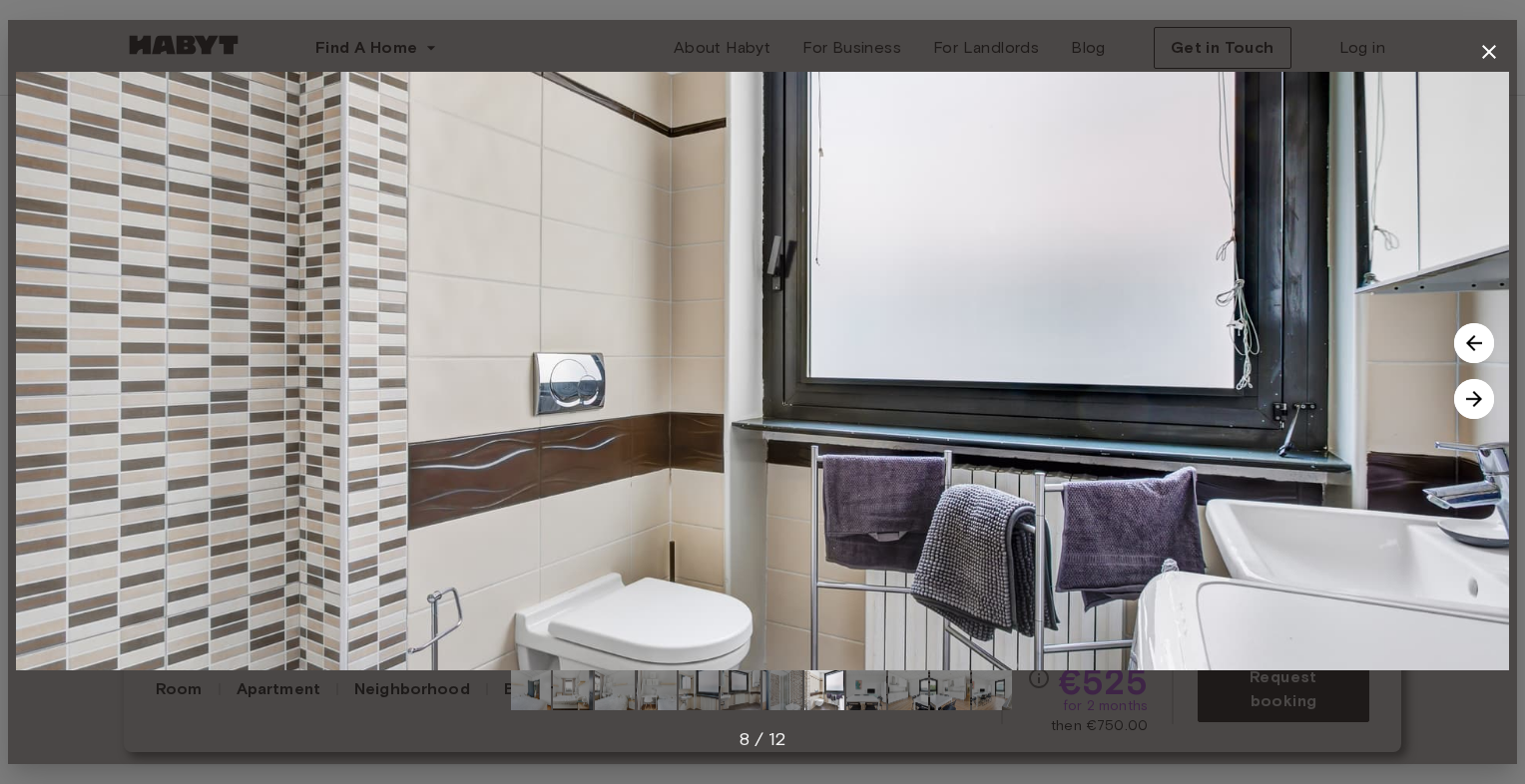 click at bounding box center (1474, 399) 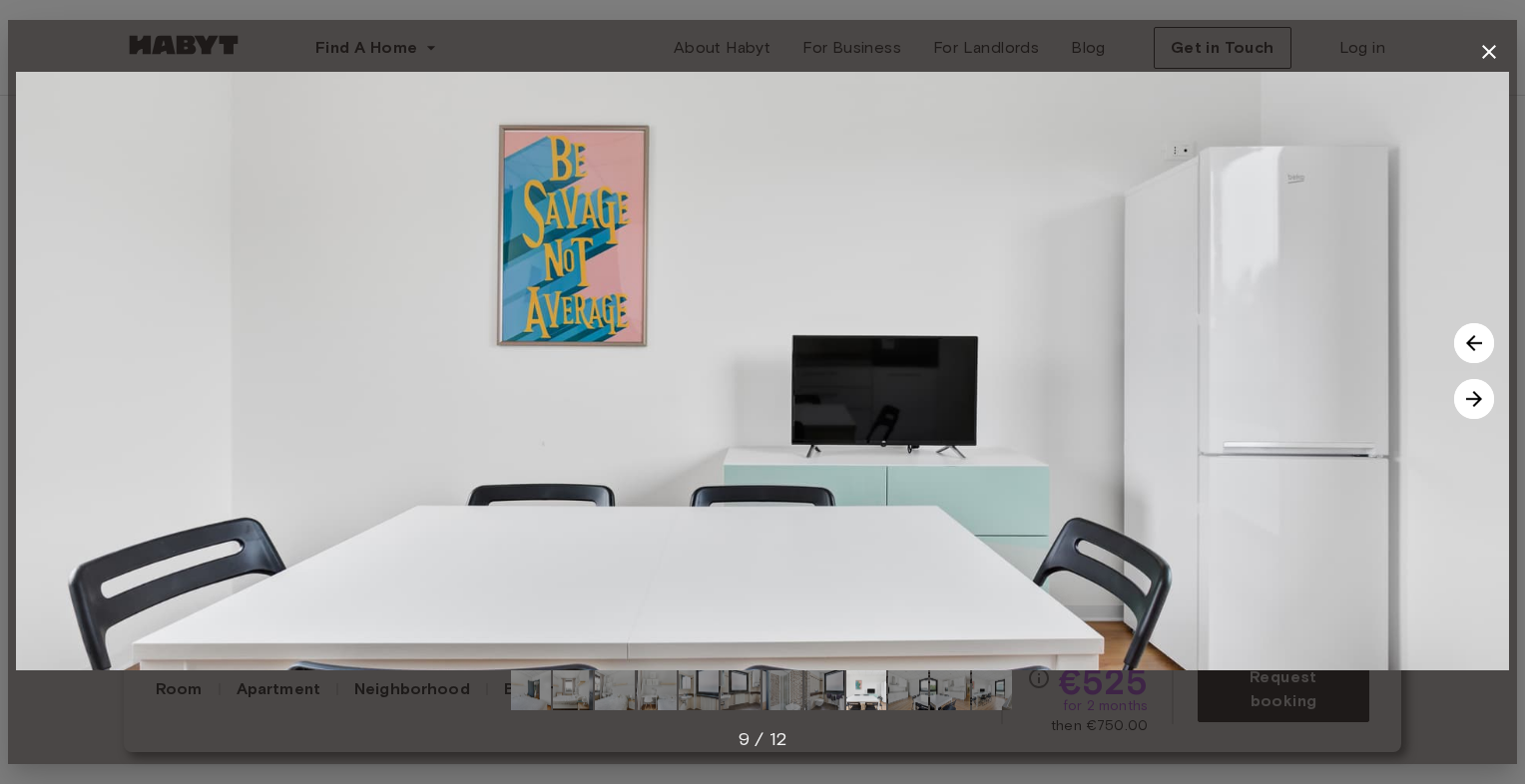 click at bounding box center [1474, 399] 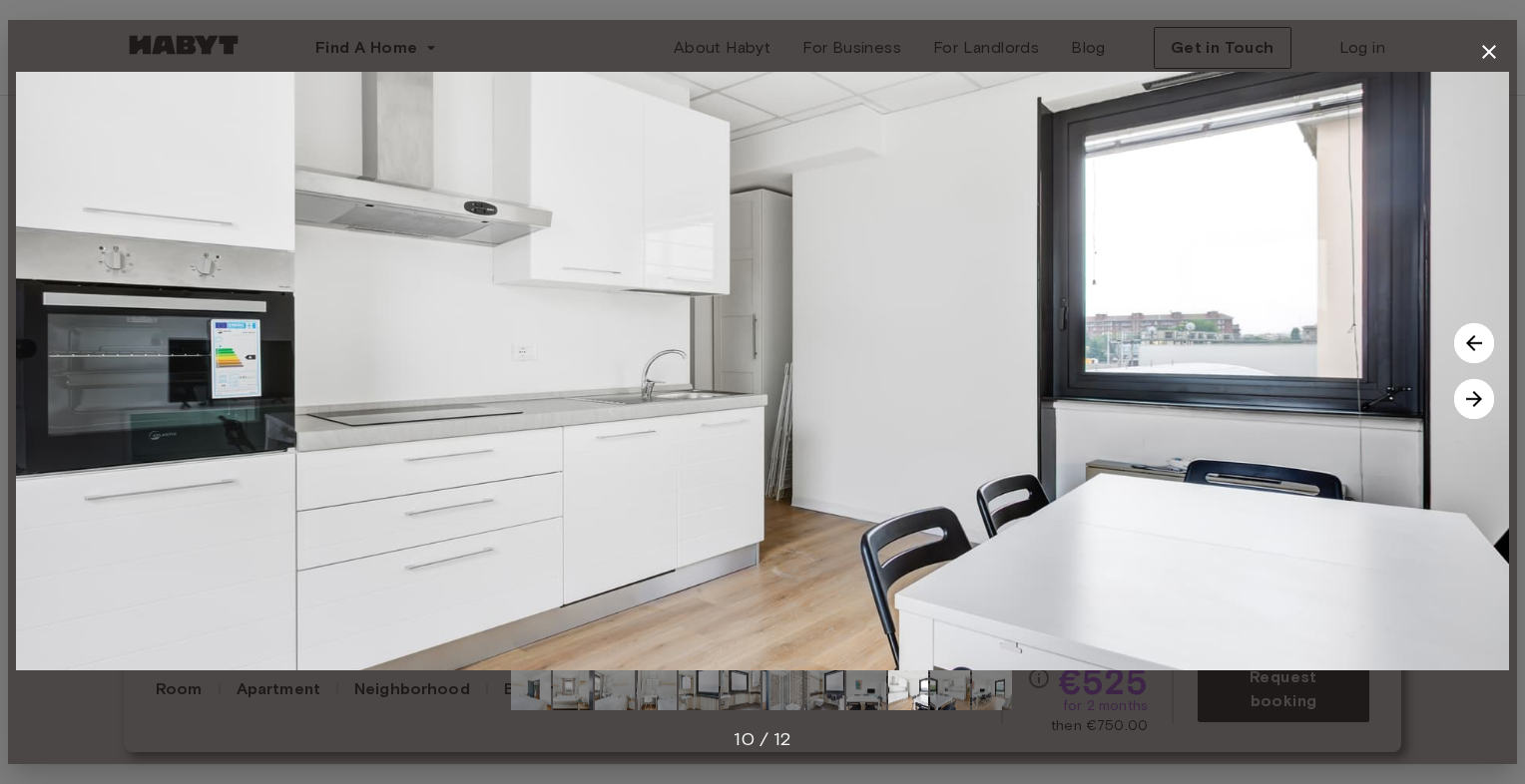 click at bounding box center [1474, 399] 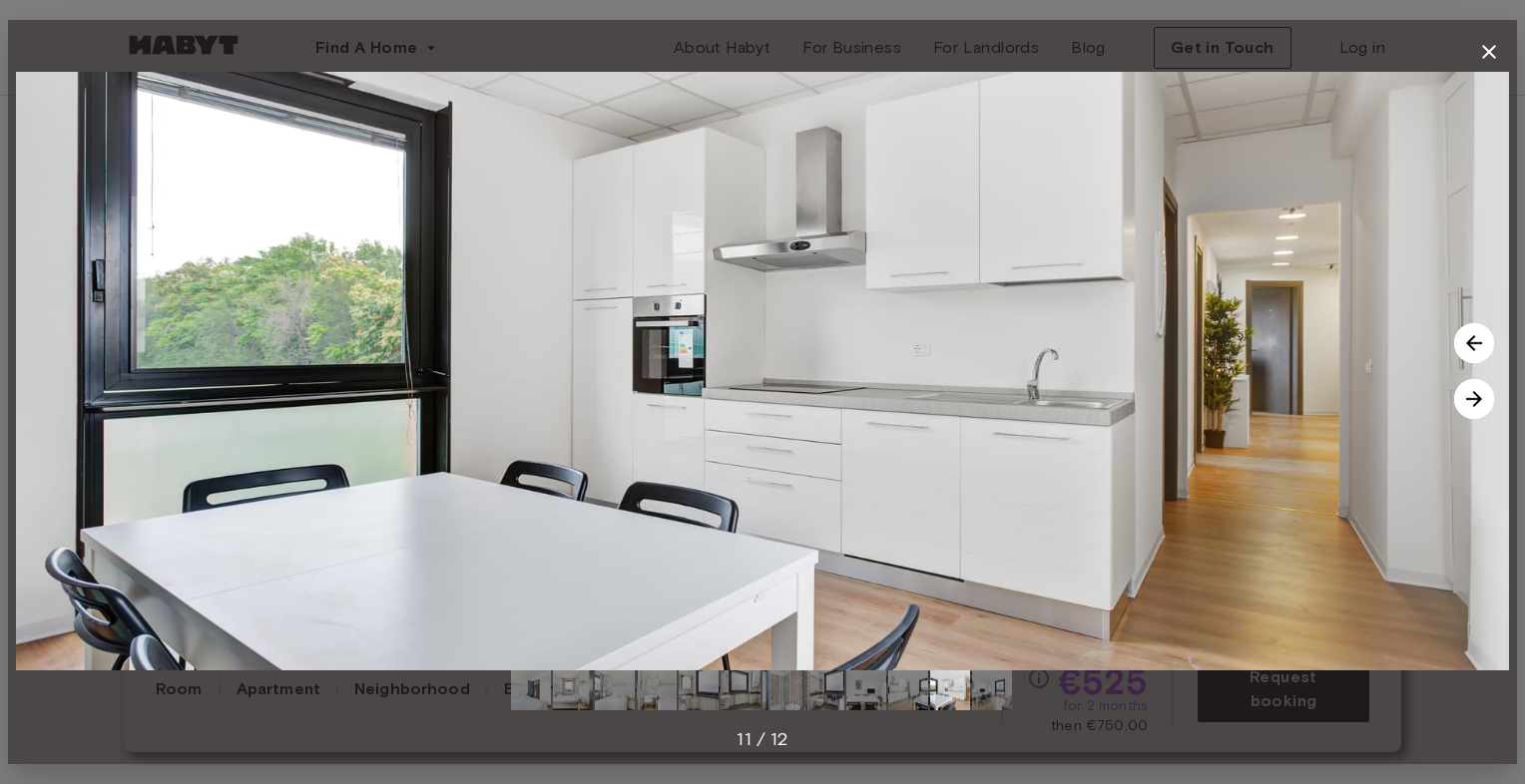 click at bounding box center [1474, 399] 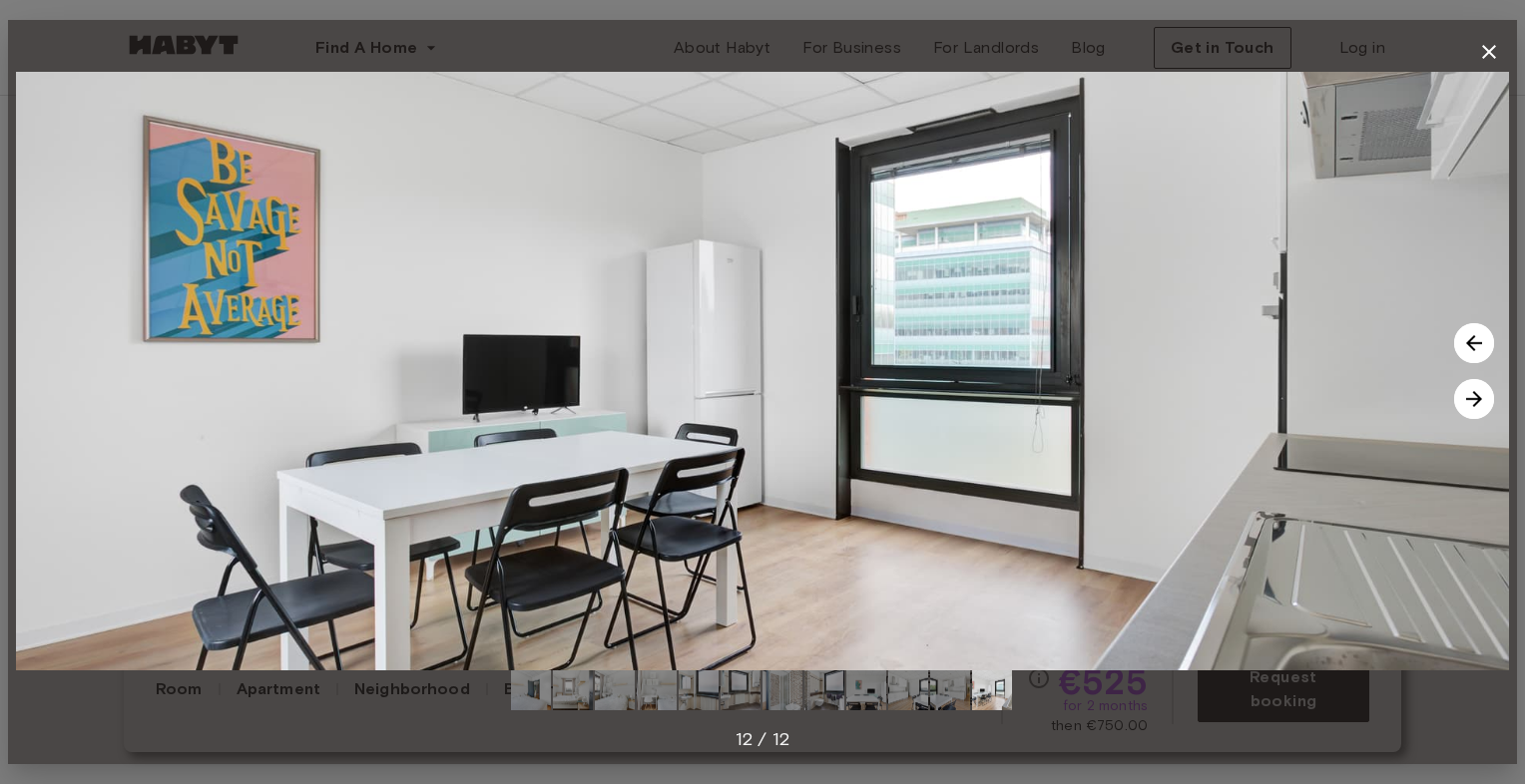 click at bounding box center [1474, 399] 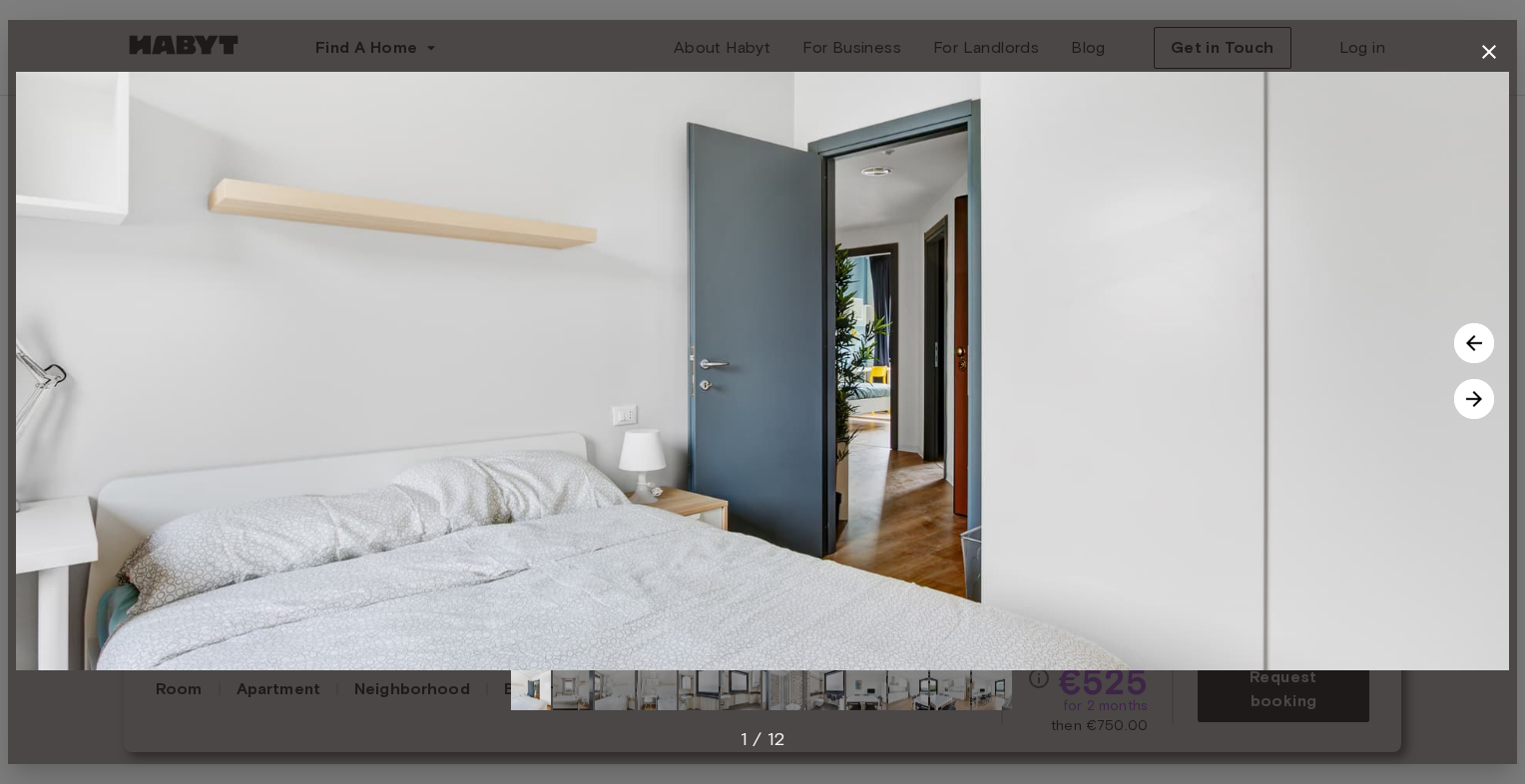 click at bounding box center [1474, 399] 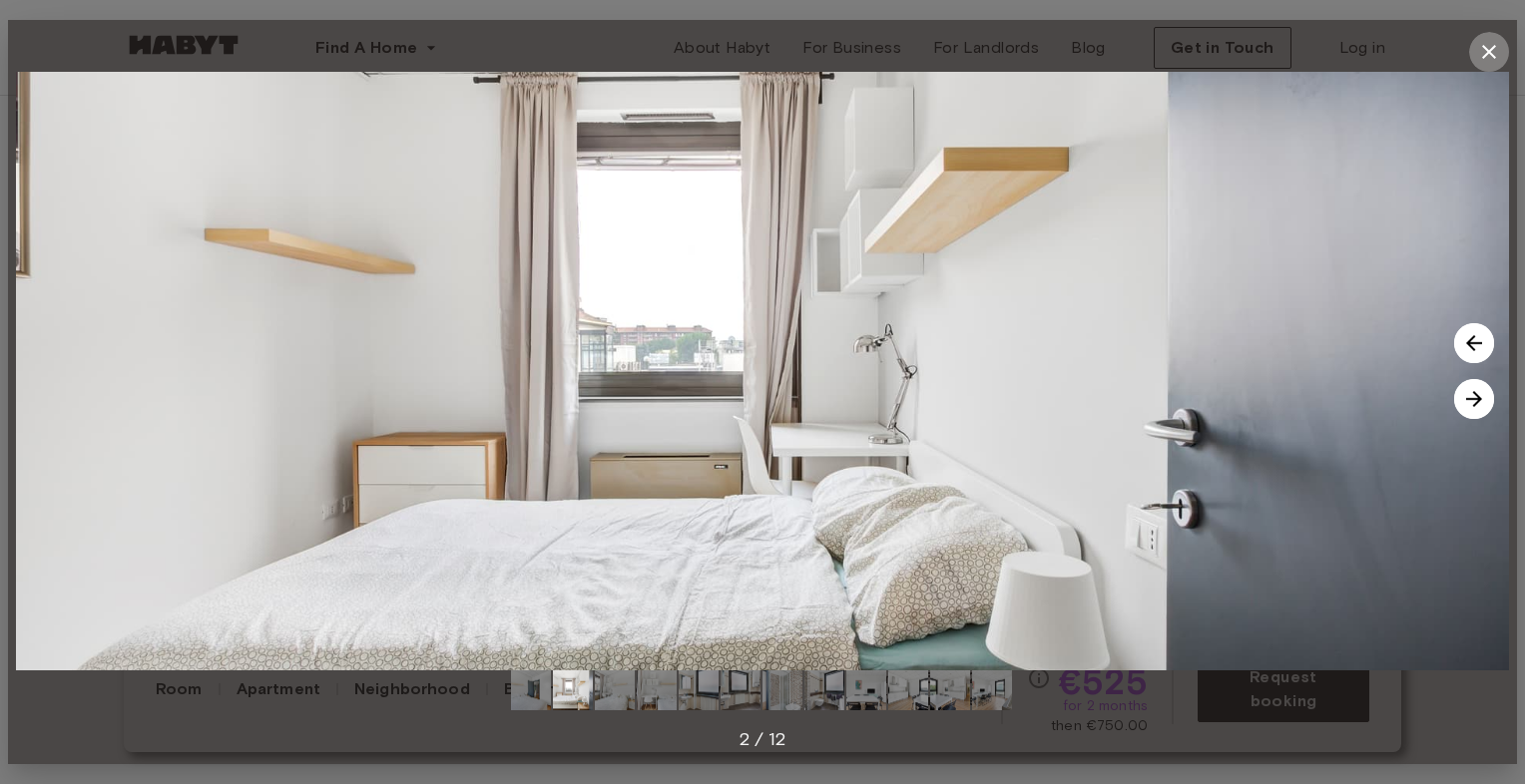 click 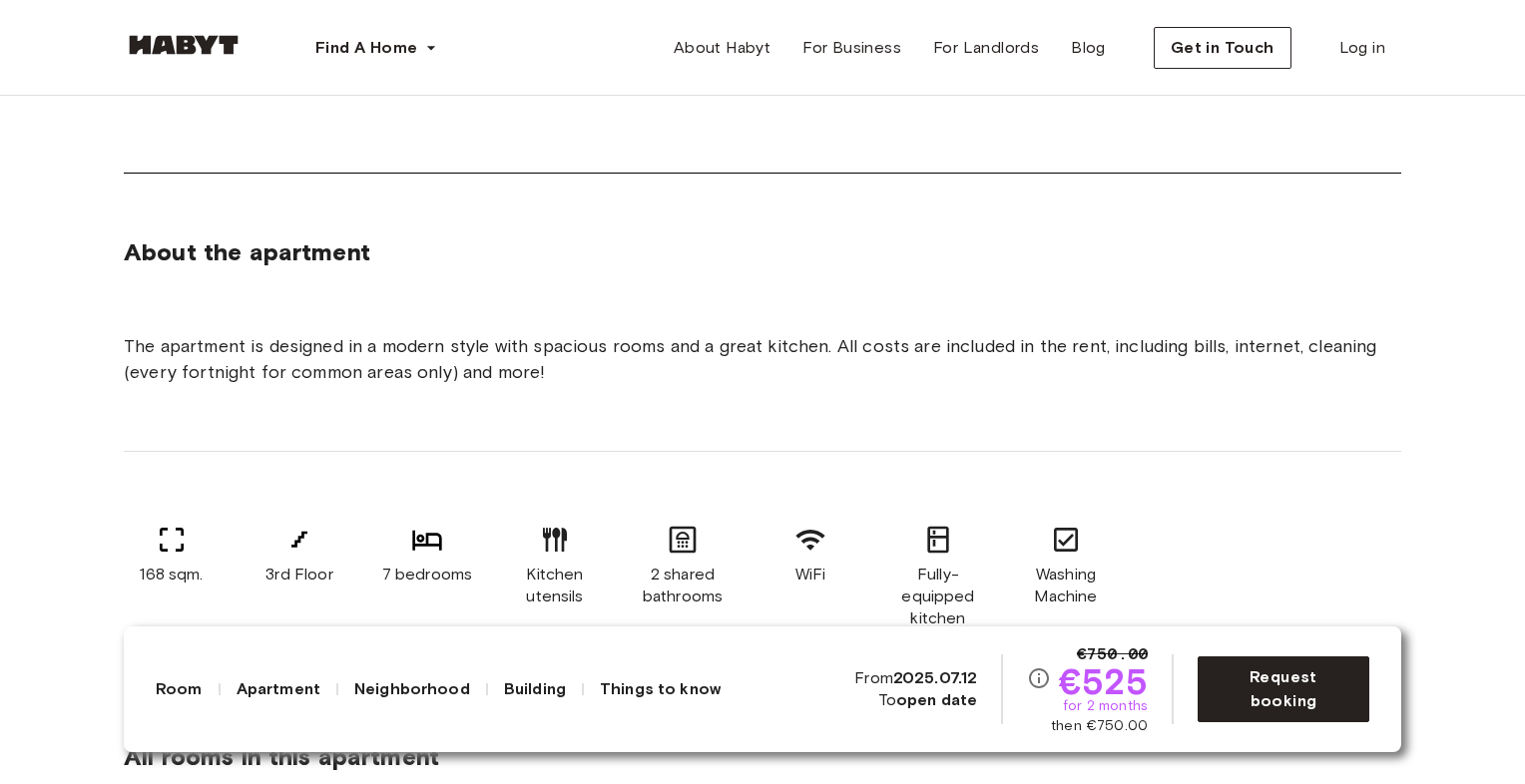 scroll, scrollTop: 1069, scrollLeft: 0, axis: vertical 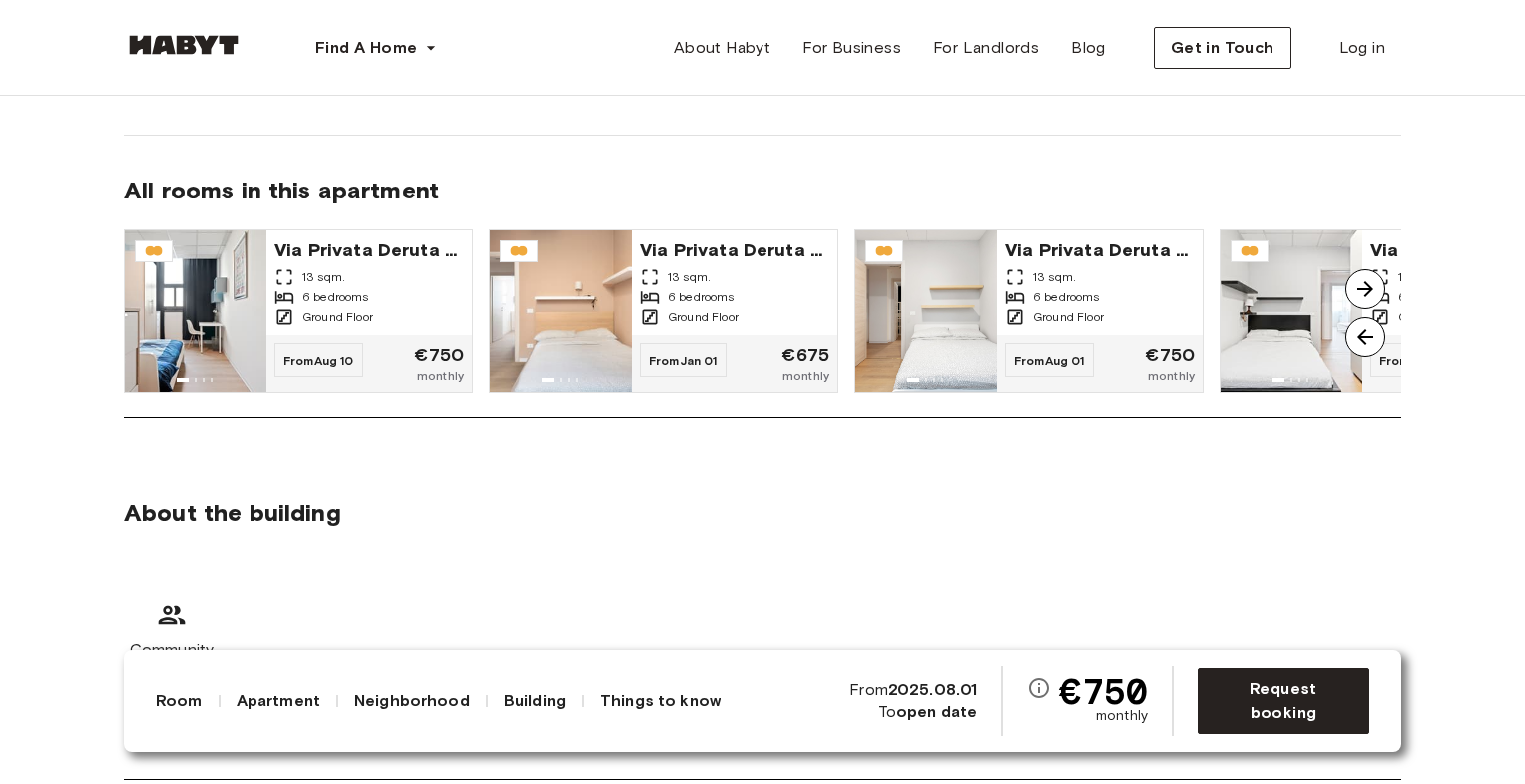 click at bounding box center [1365, 289] 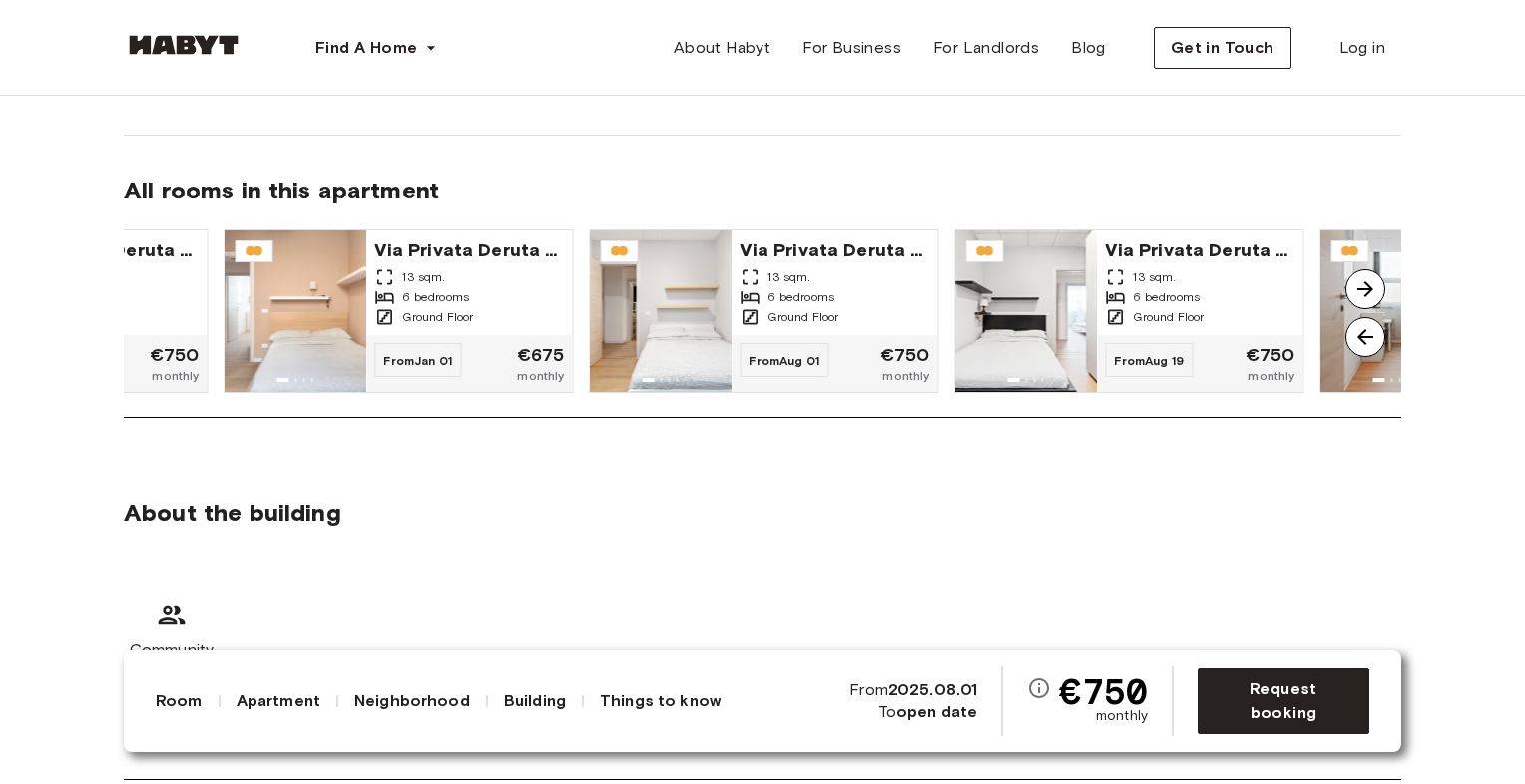 click at bounding box center (1365, 289) 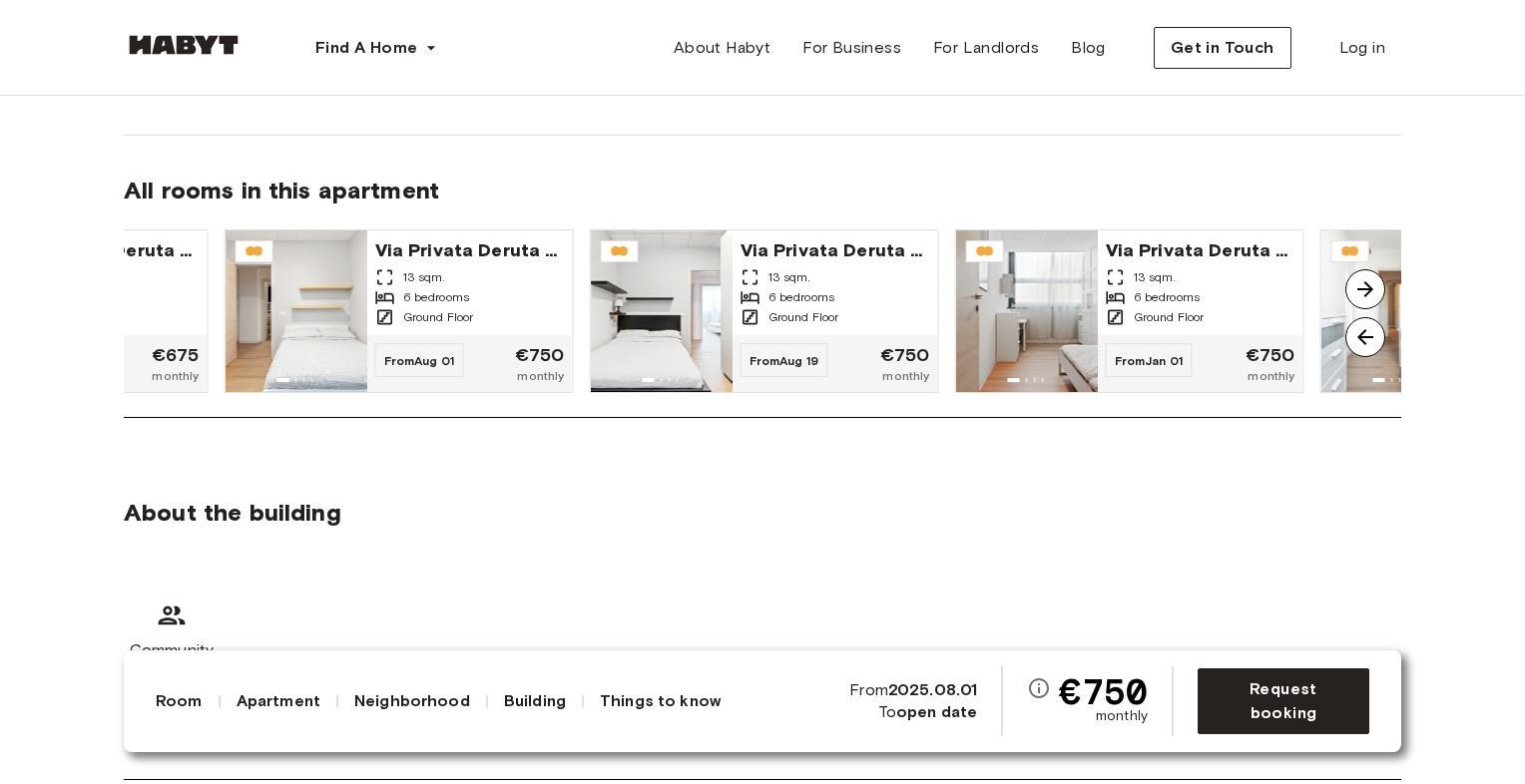 click at bounding box center [1365, 289] 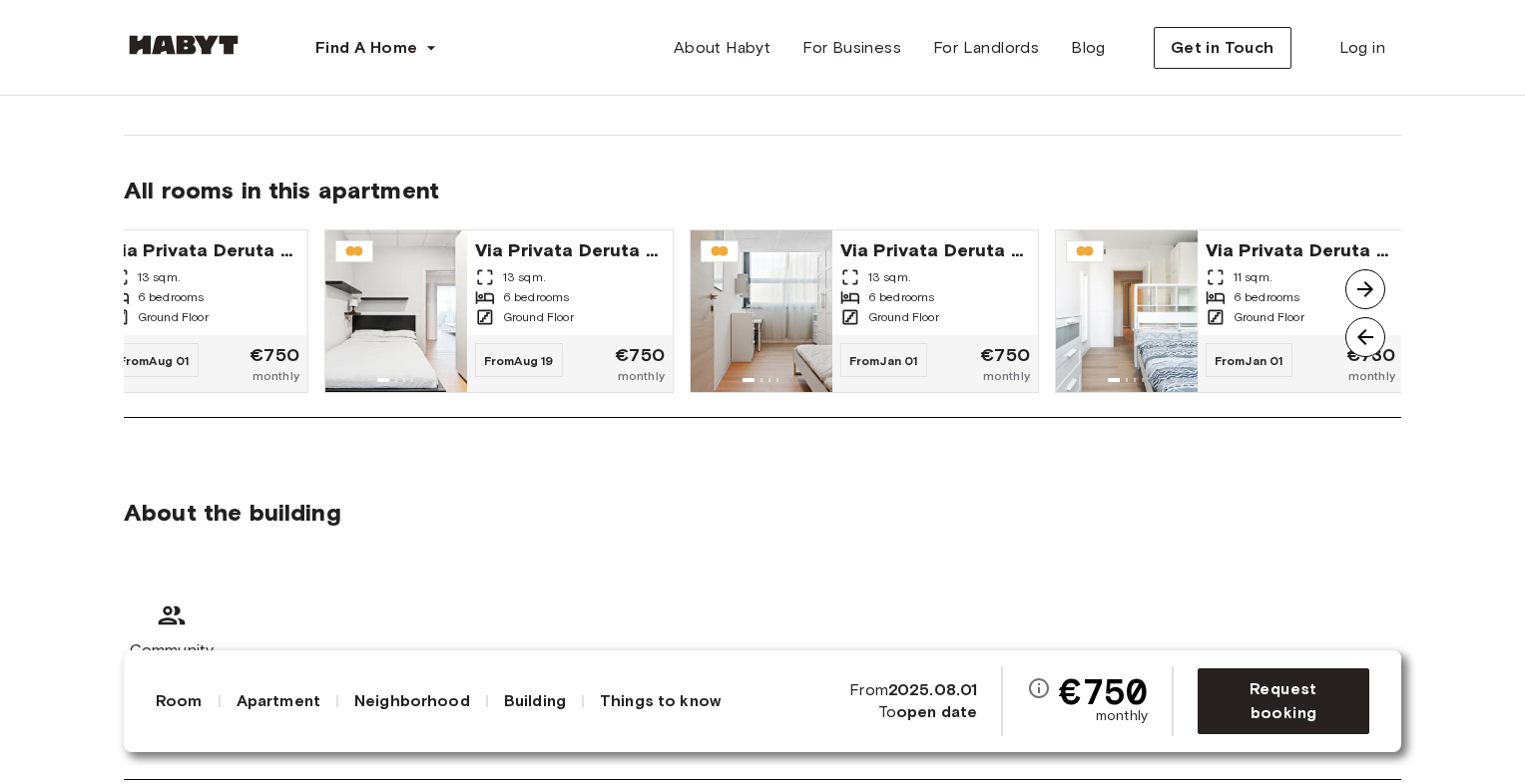 click at bounding box center (1365, 289) 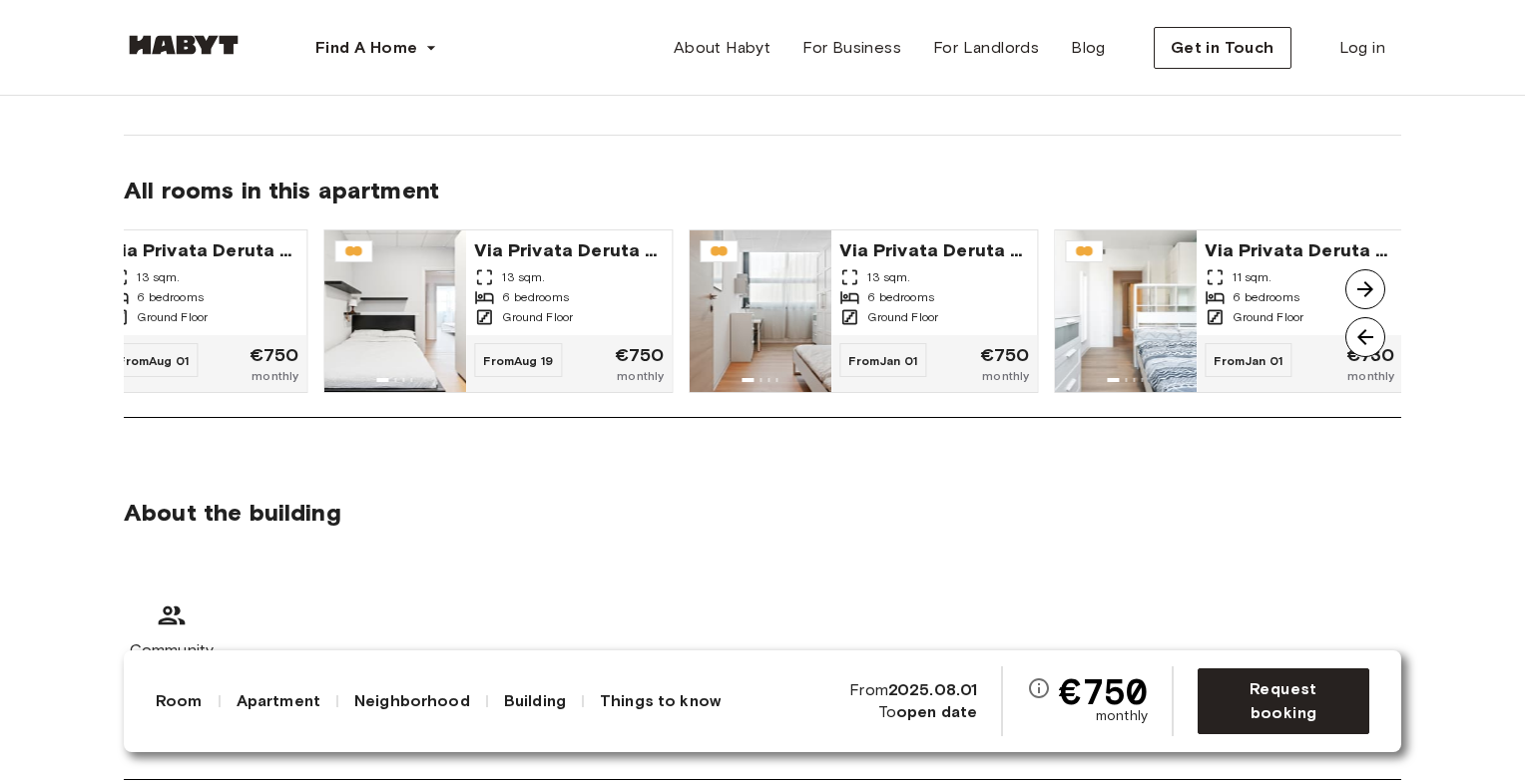 click at bounding box center (1365, 337) 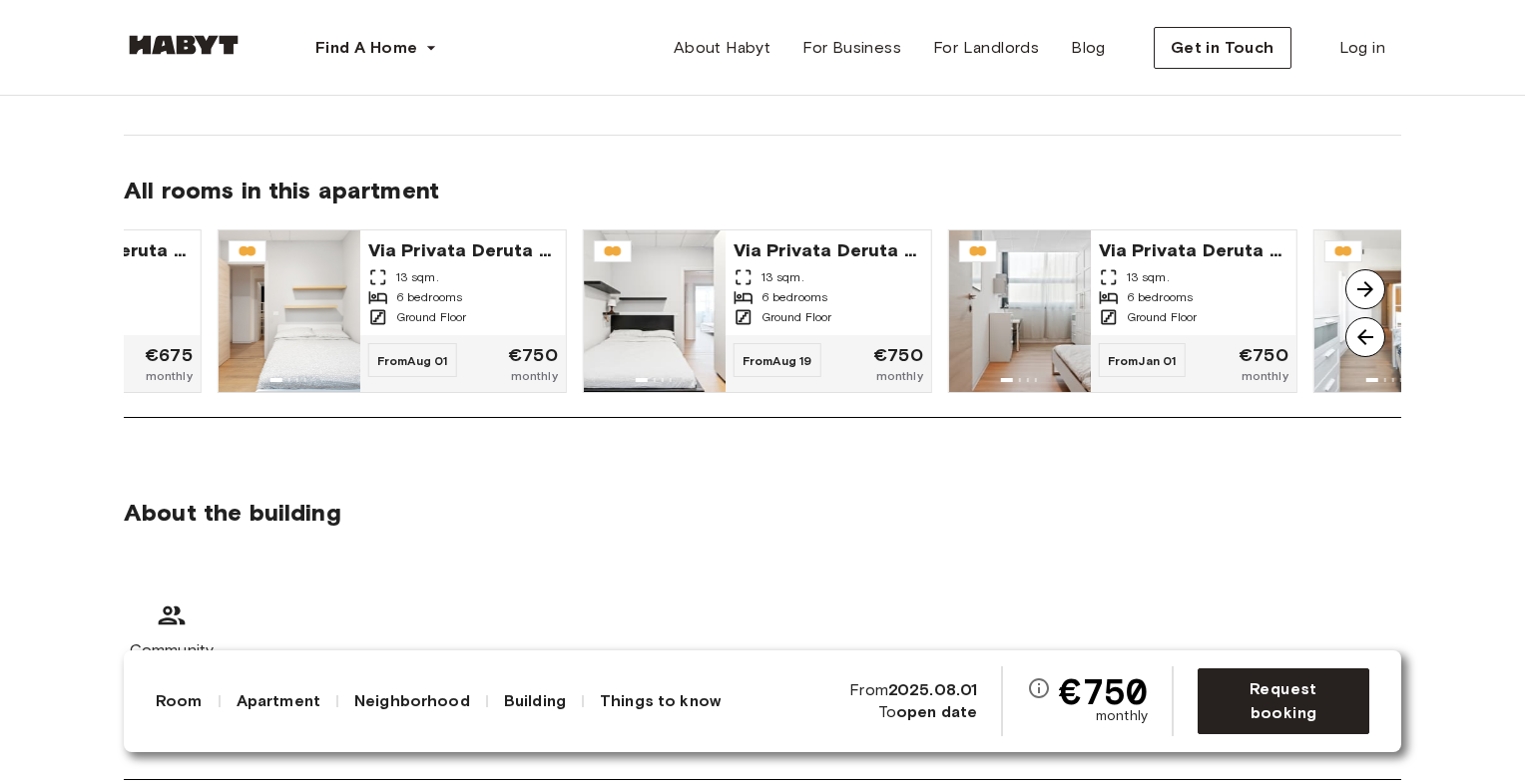 click at bounding box center (1365, 337) 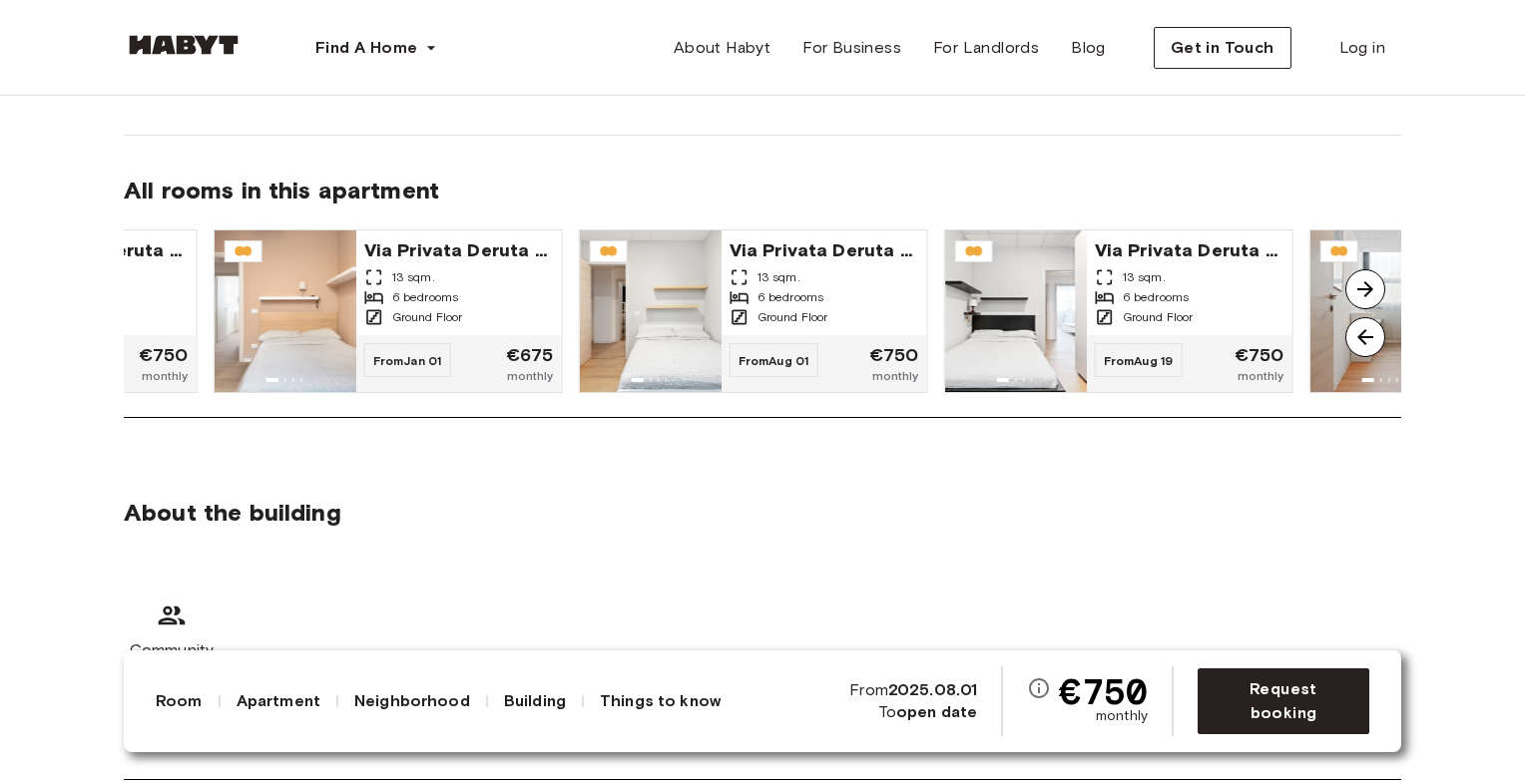 click at bounding box center (1365, 337) 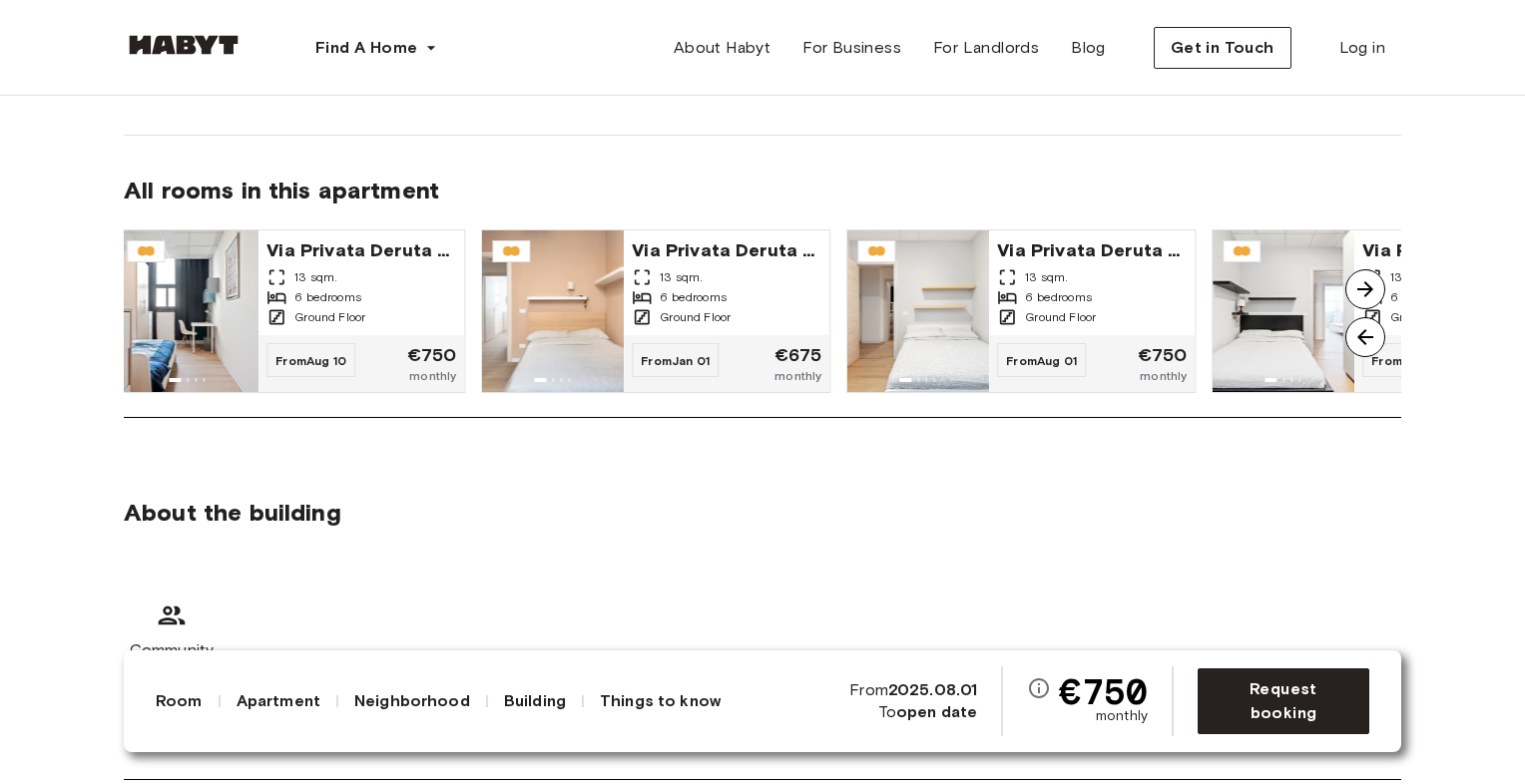 click at bounding box center (1365, 337) 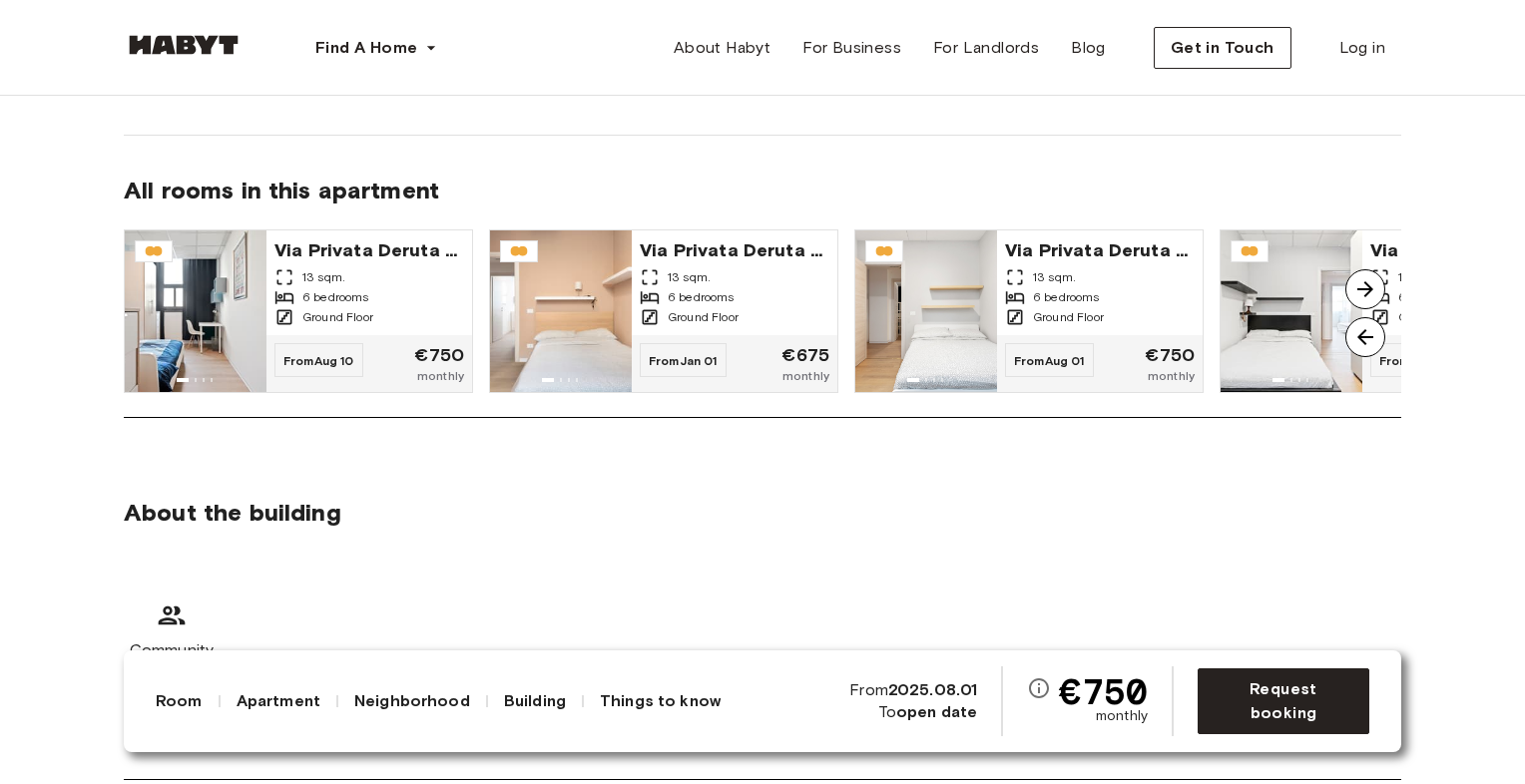 click at bounding box center (1365, 337) 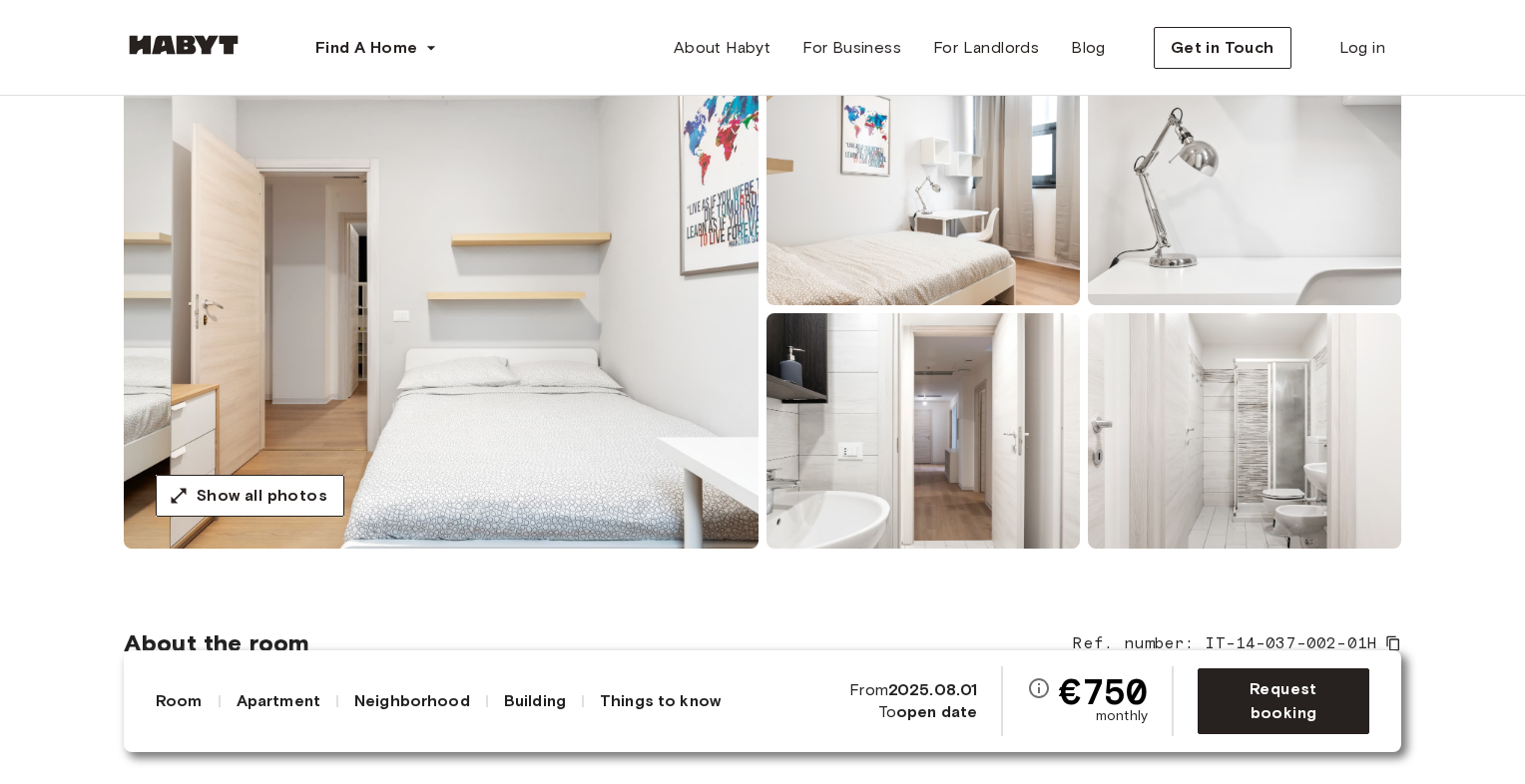 scroll, scrollTop: 0, scrollLeft: 0, axis: both 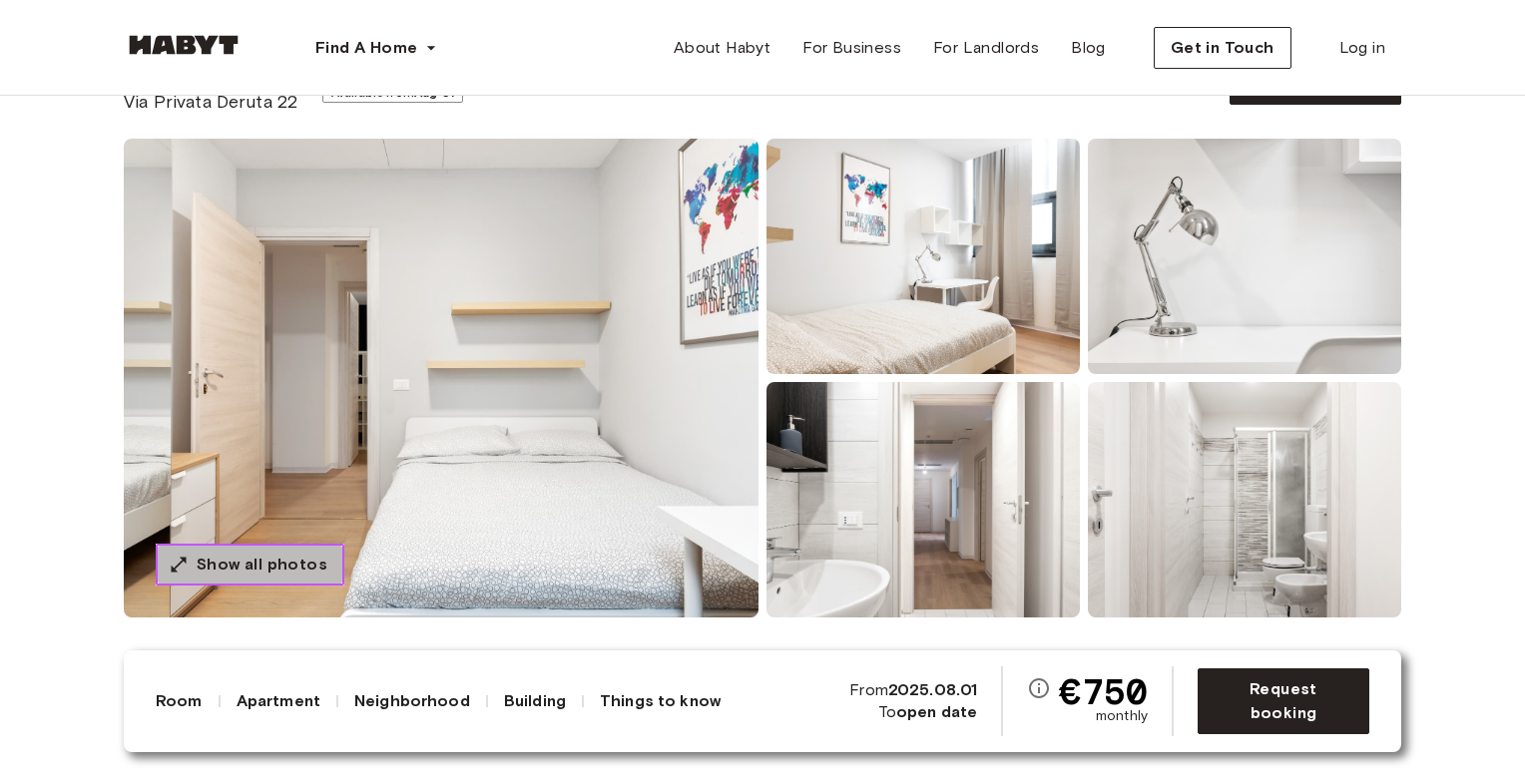 click on "Show all photos" at bounding box center (261, 565) 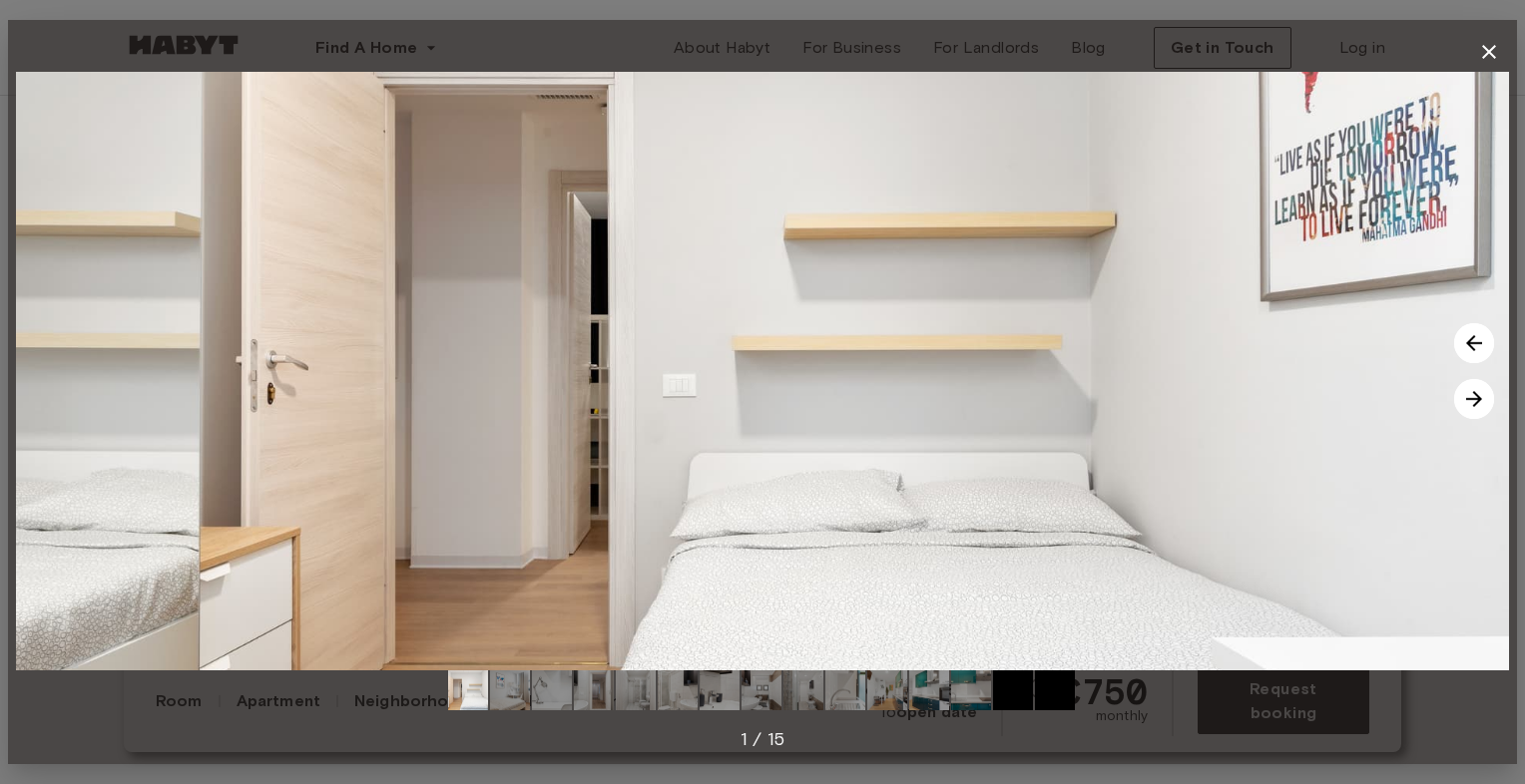 click at bounding box center [1474, 399] 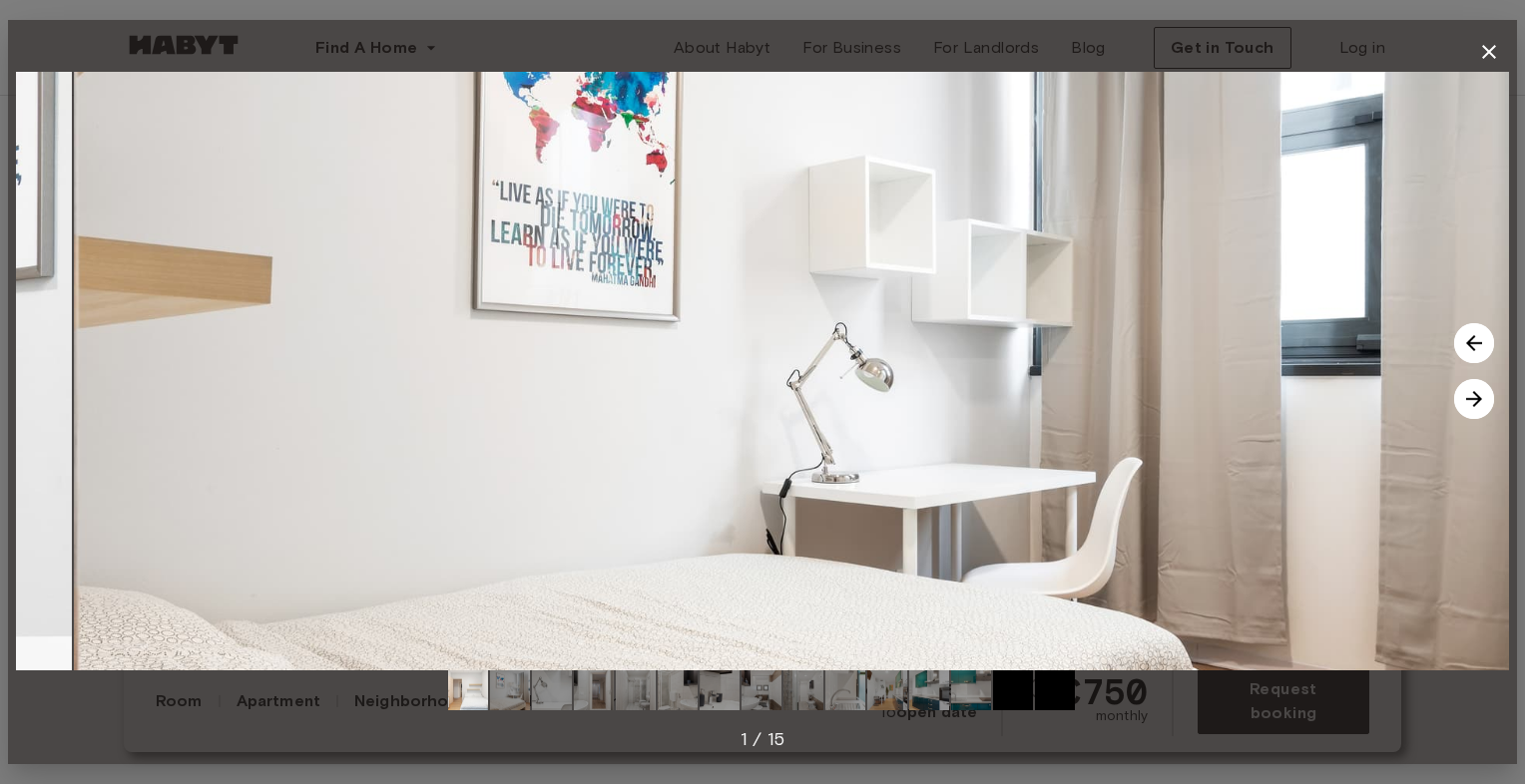 click at bounding box center [1474, 399] 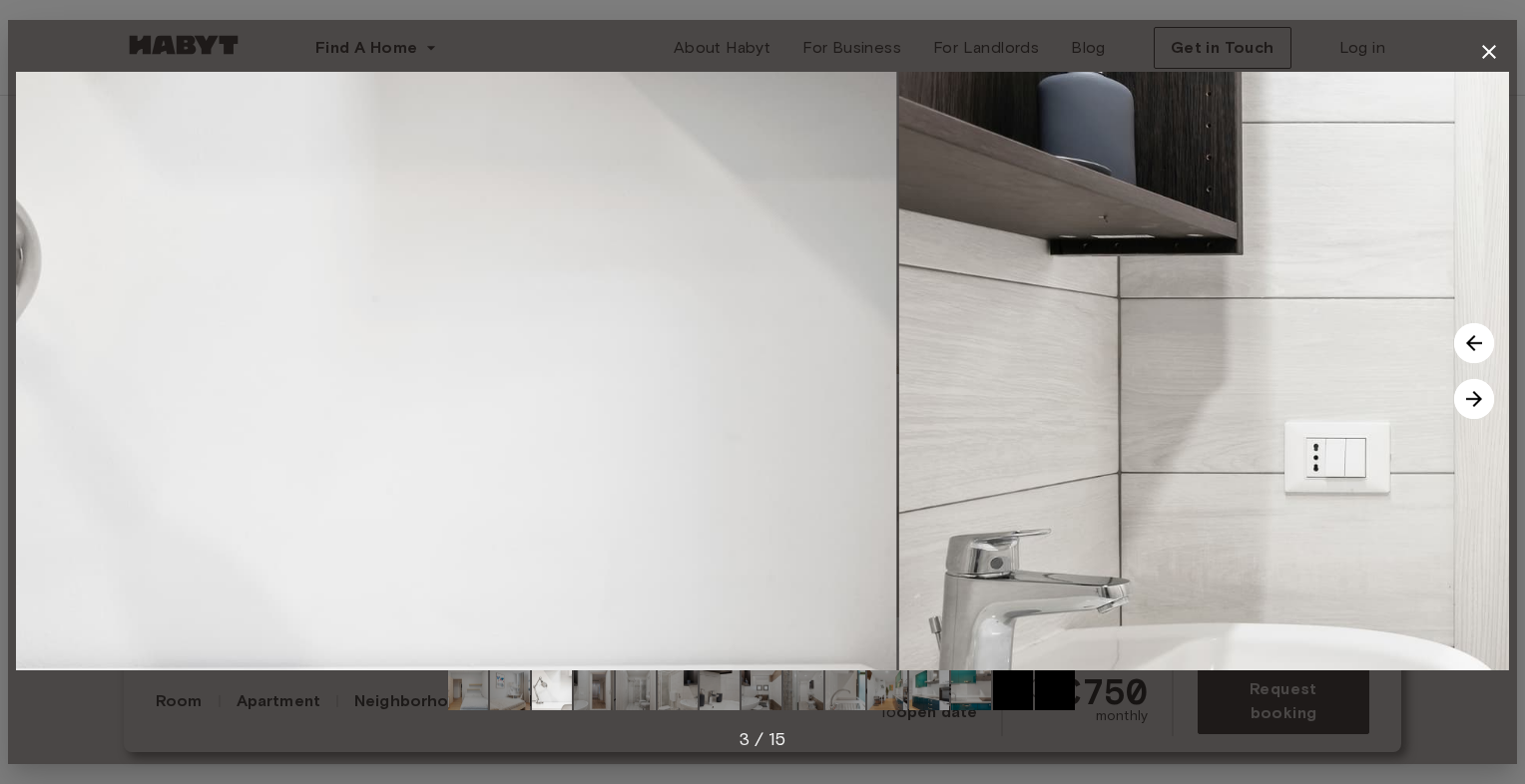 click at bounding box center (1474, 399) 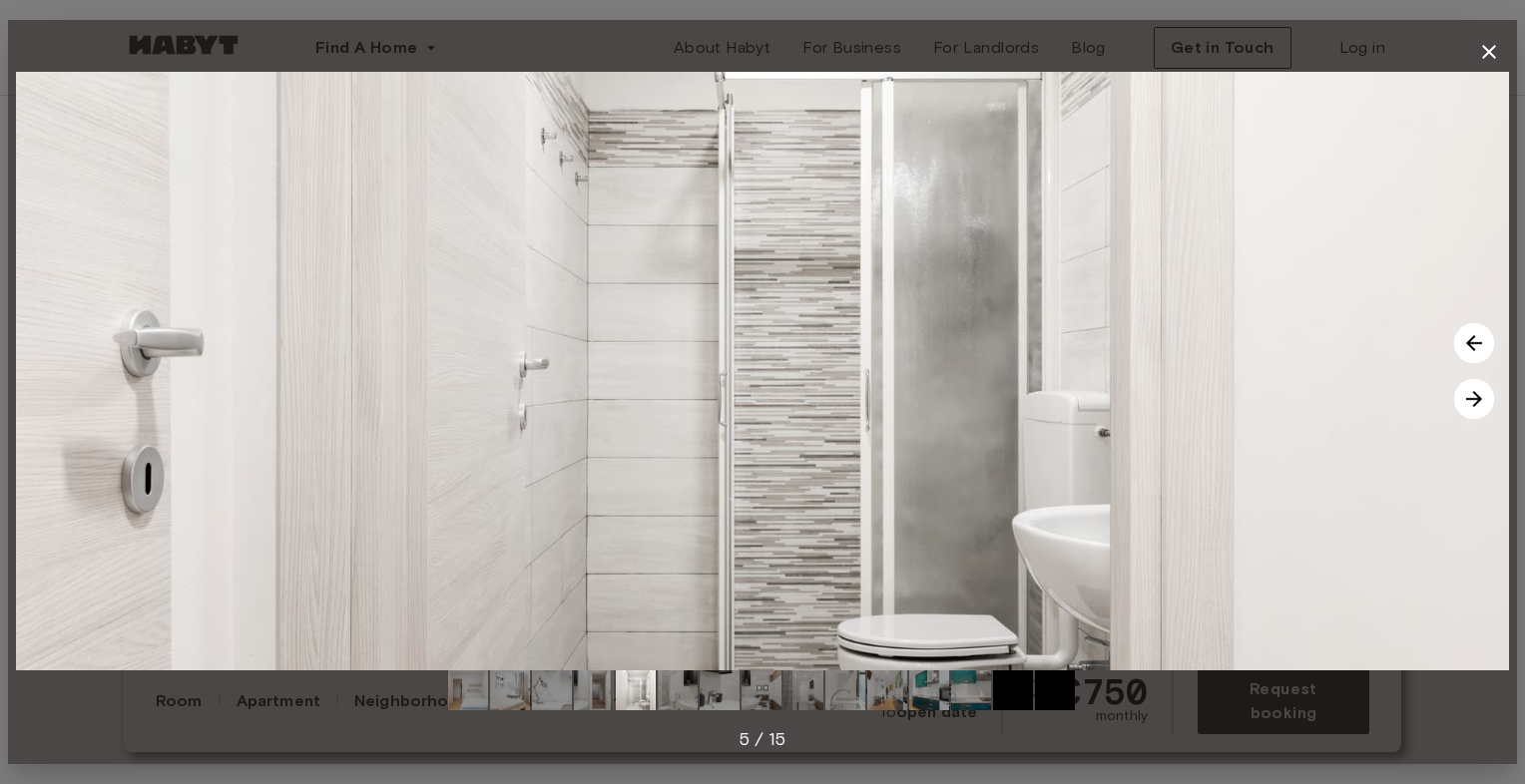 click at bounding box center (1474, 399) 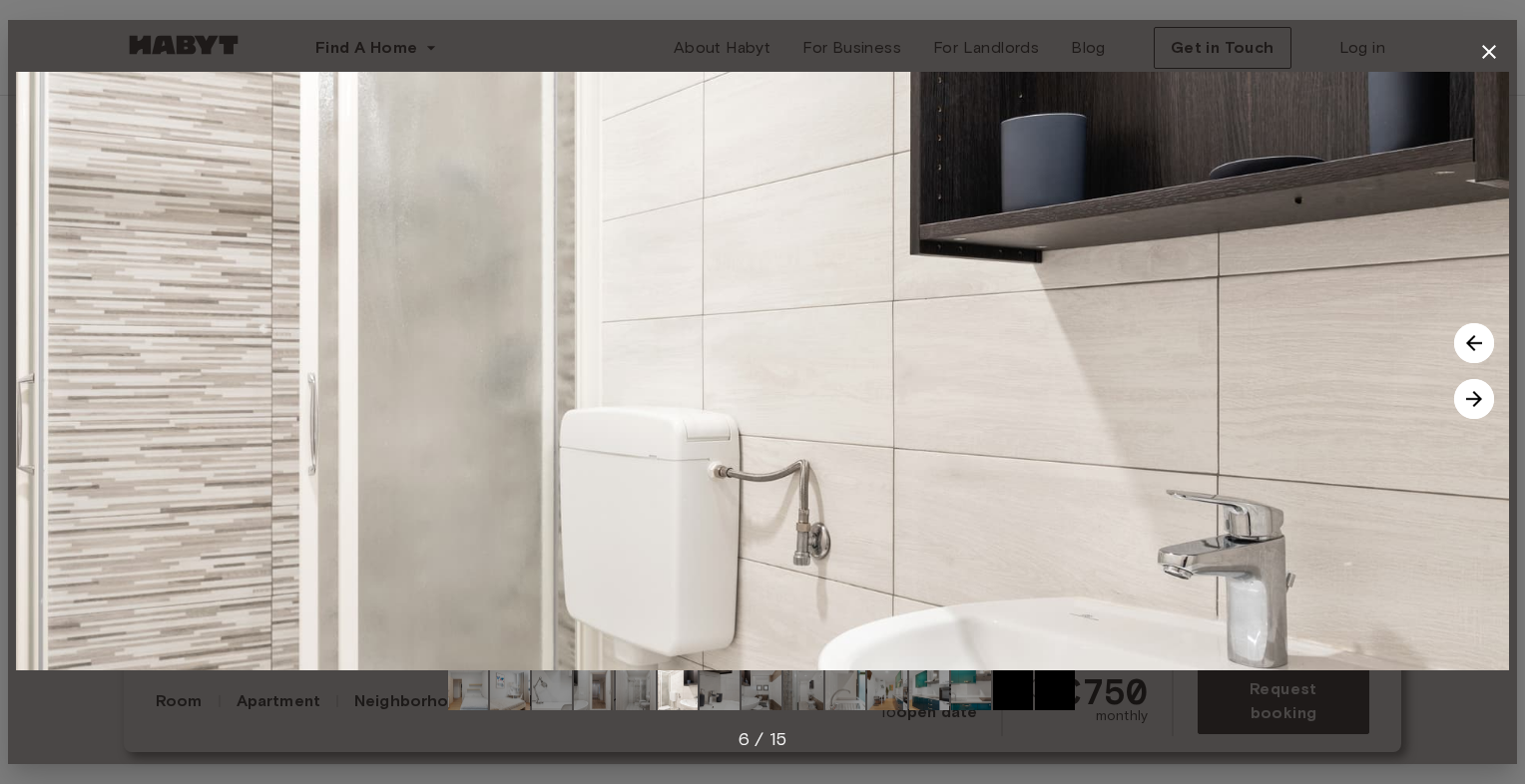 click at bounding box center [1474, 399] 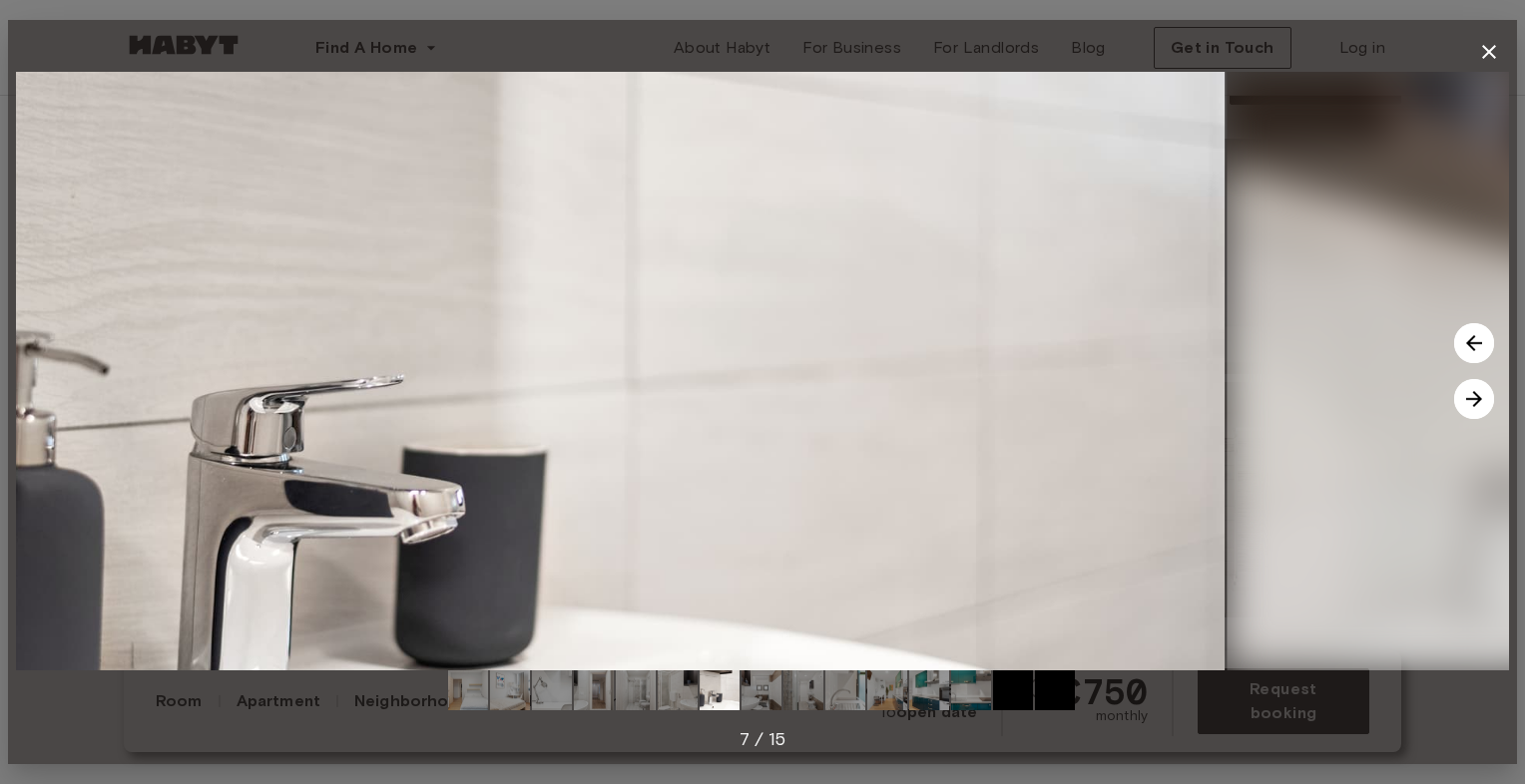 click at bounding box center (1474, 399) 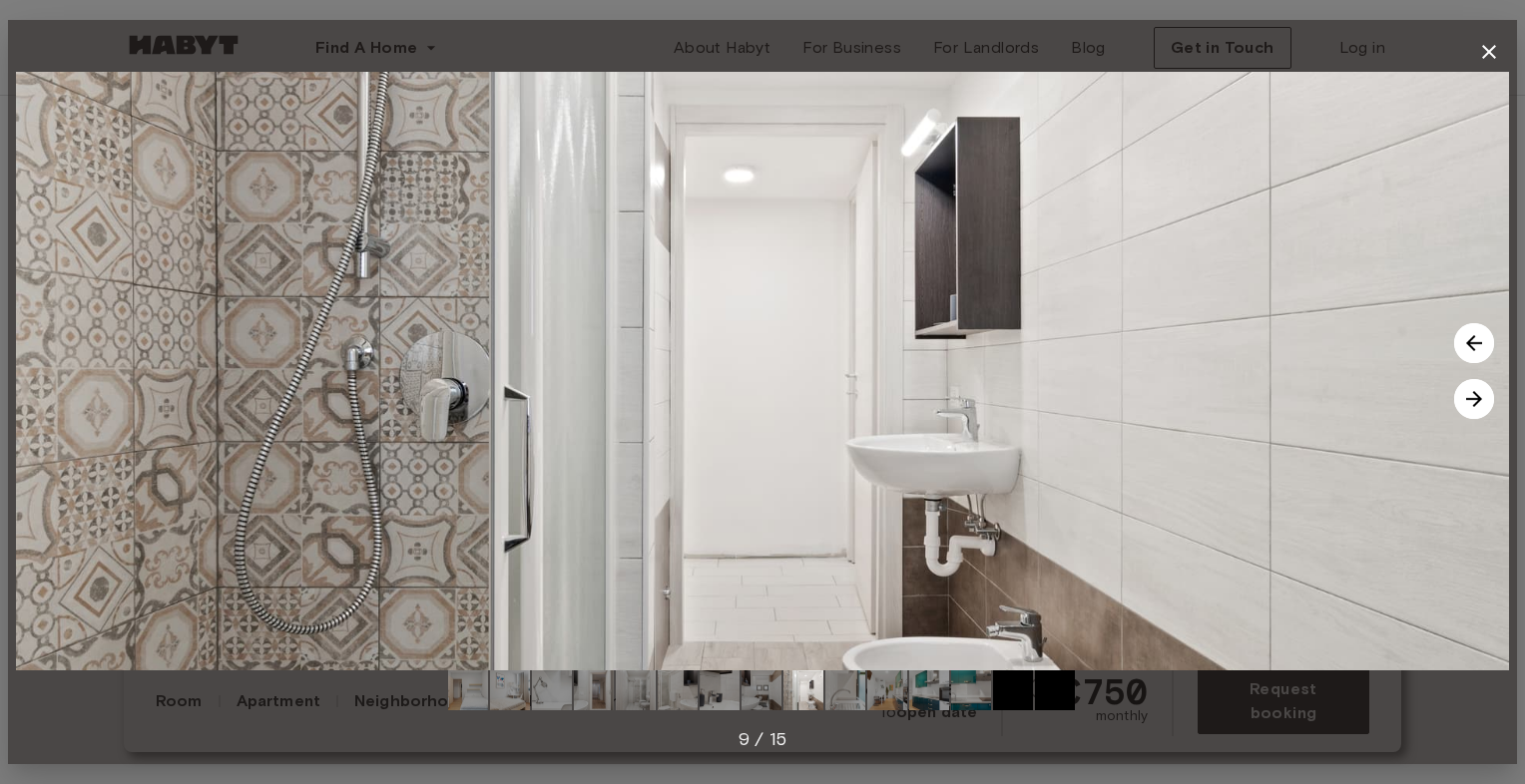 click at bounding box center (1474, 399) 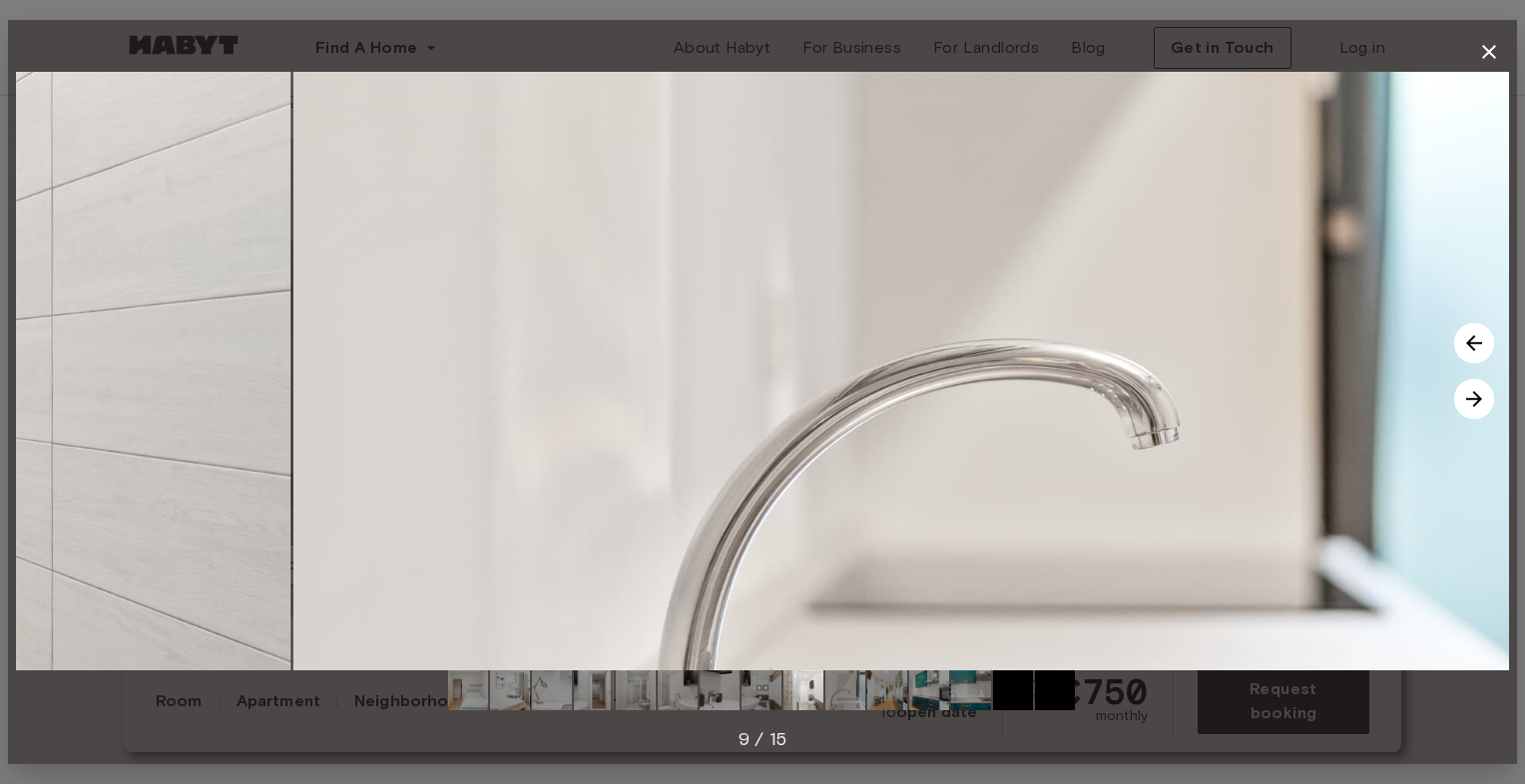 click at bounding box center [1474, 399] 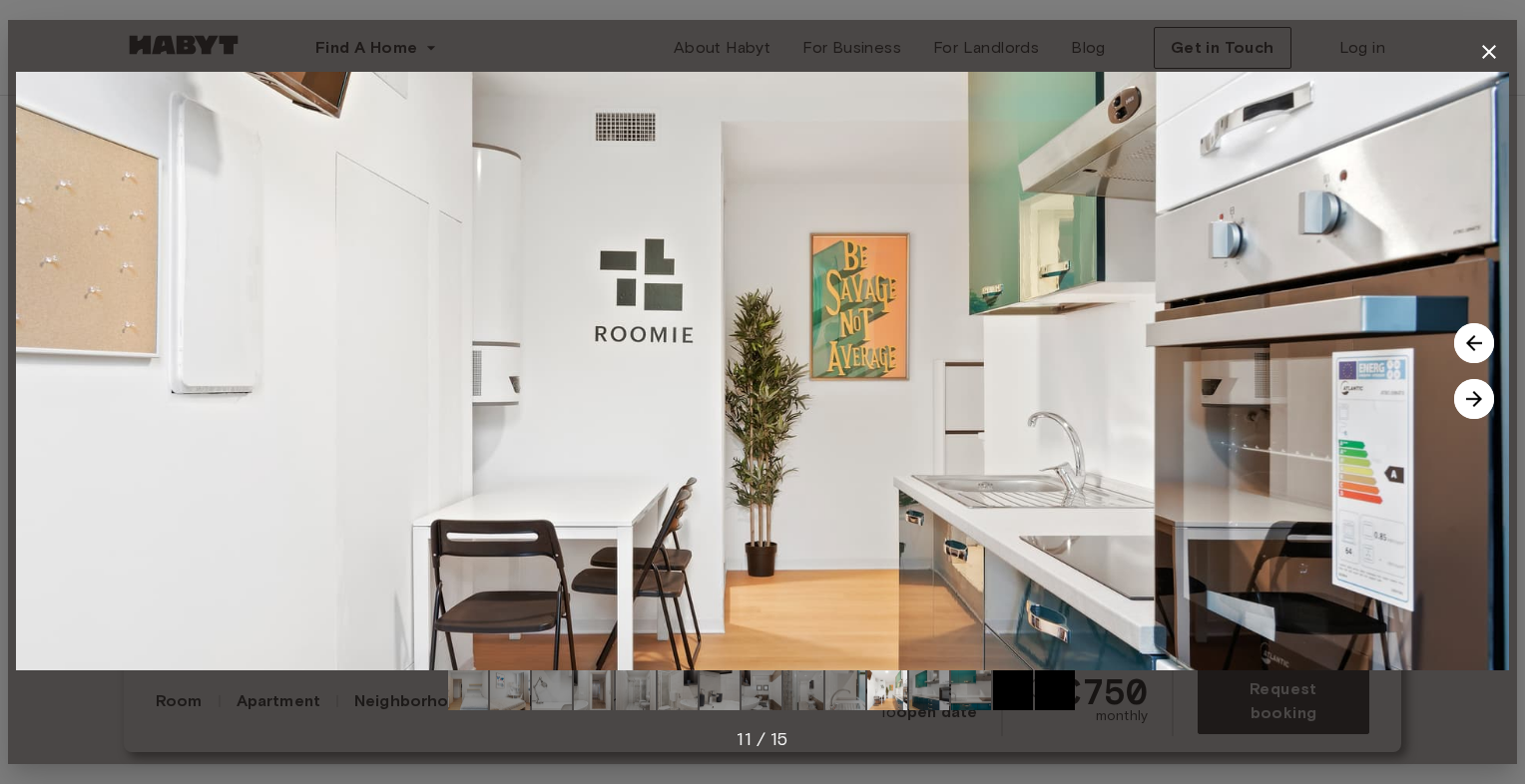 click at bounding box center (1474, 399) 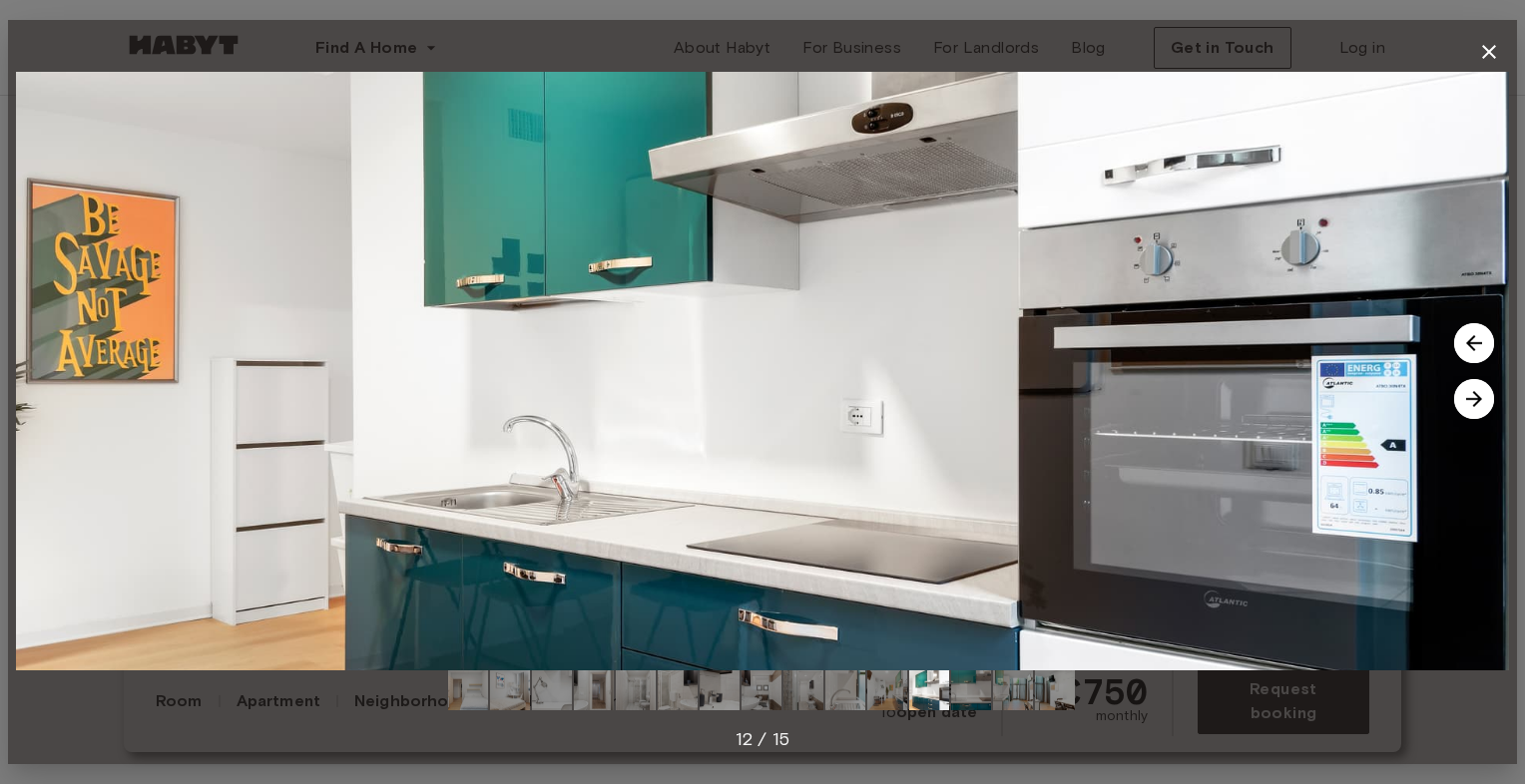 click at bounding box center [1474, 399] 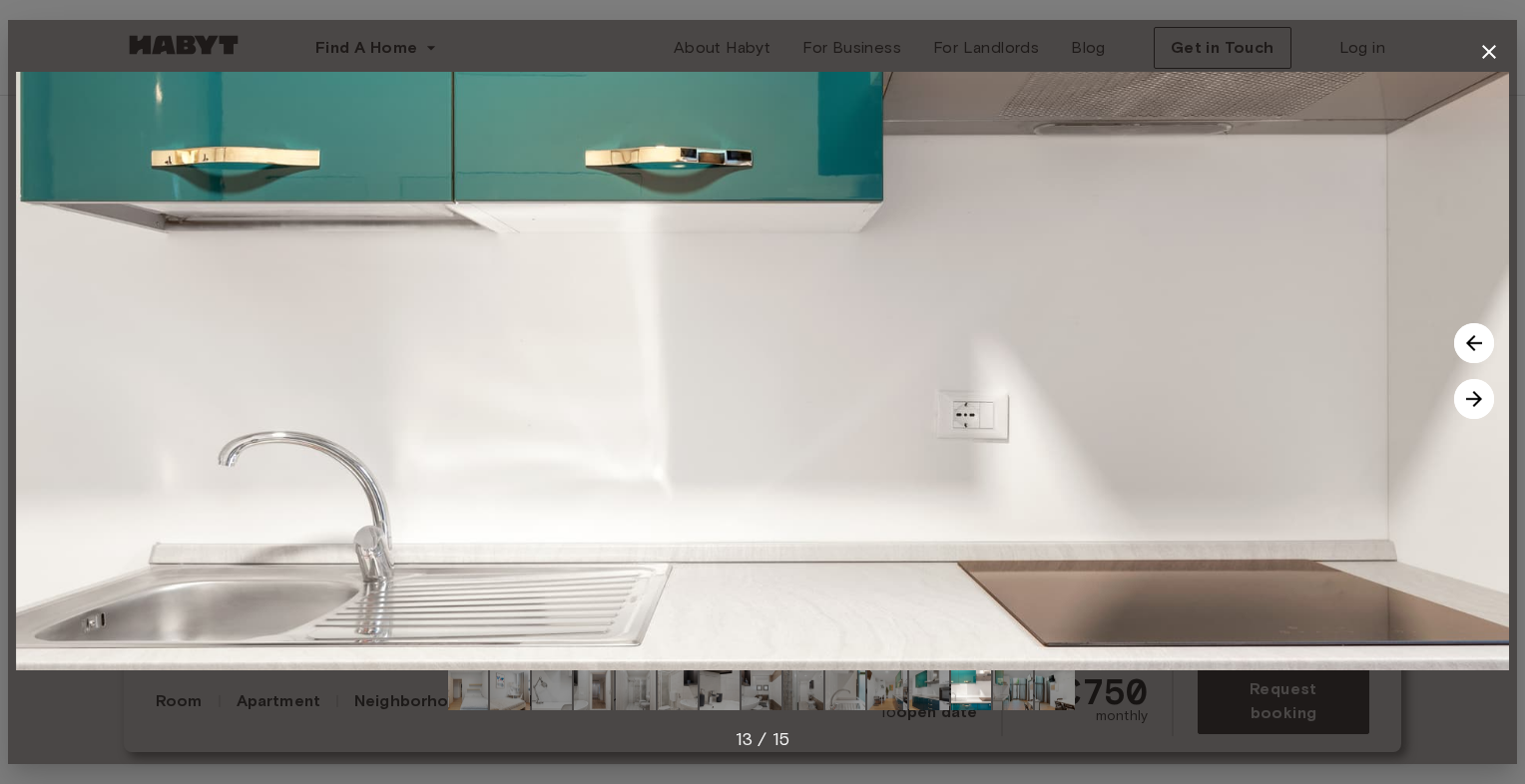 click at bounding box center [1474, 399] 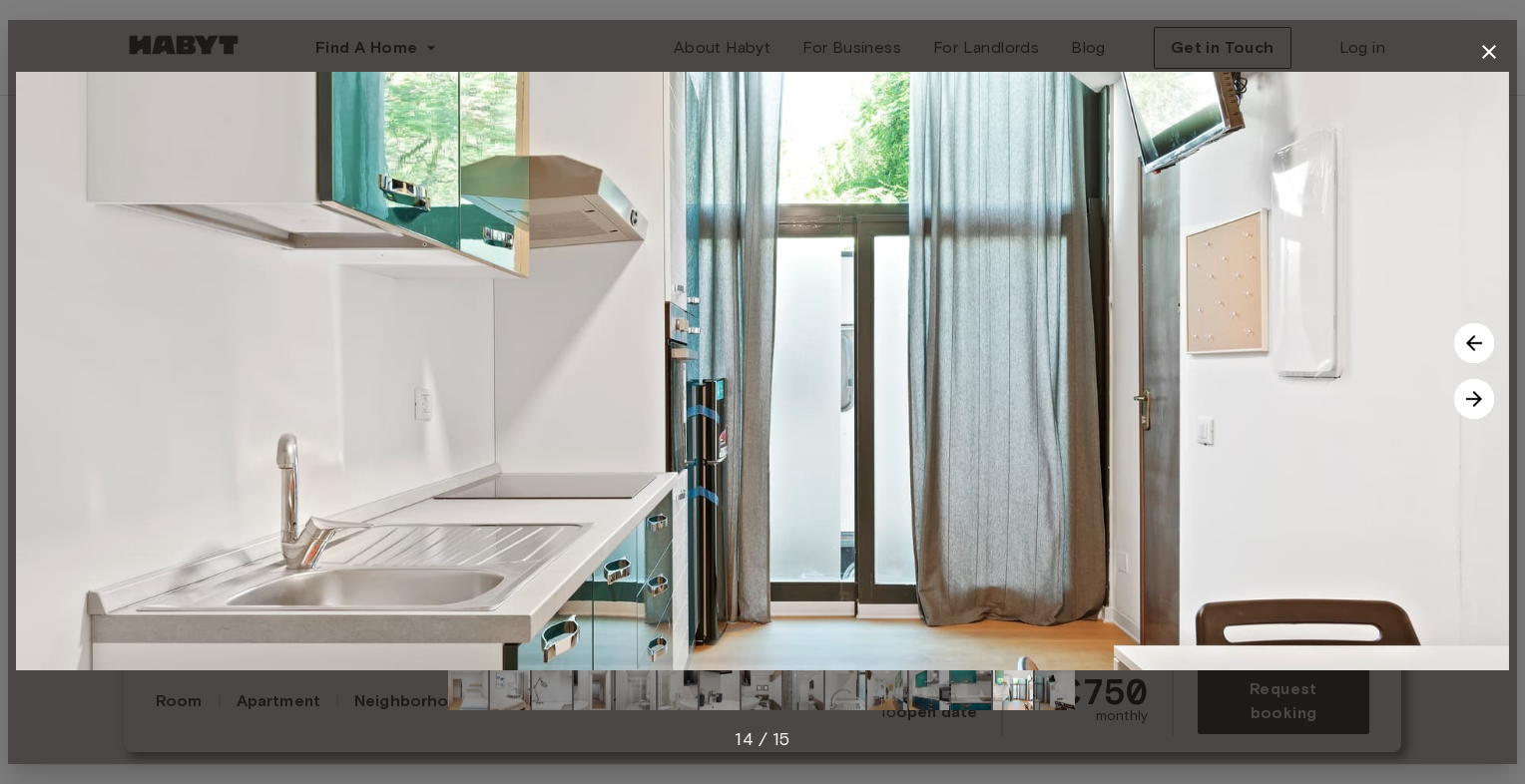 click at bounding box center (1474, 399) 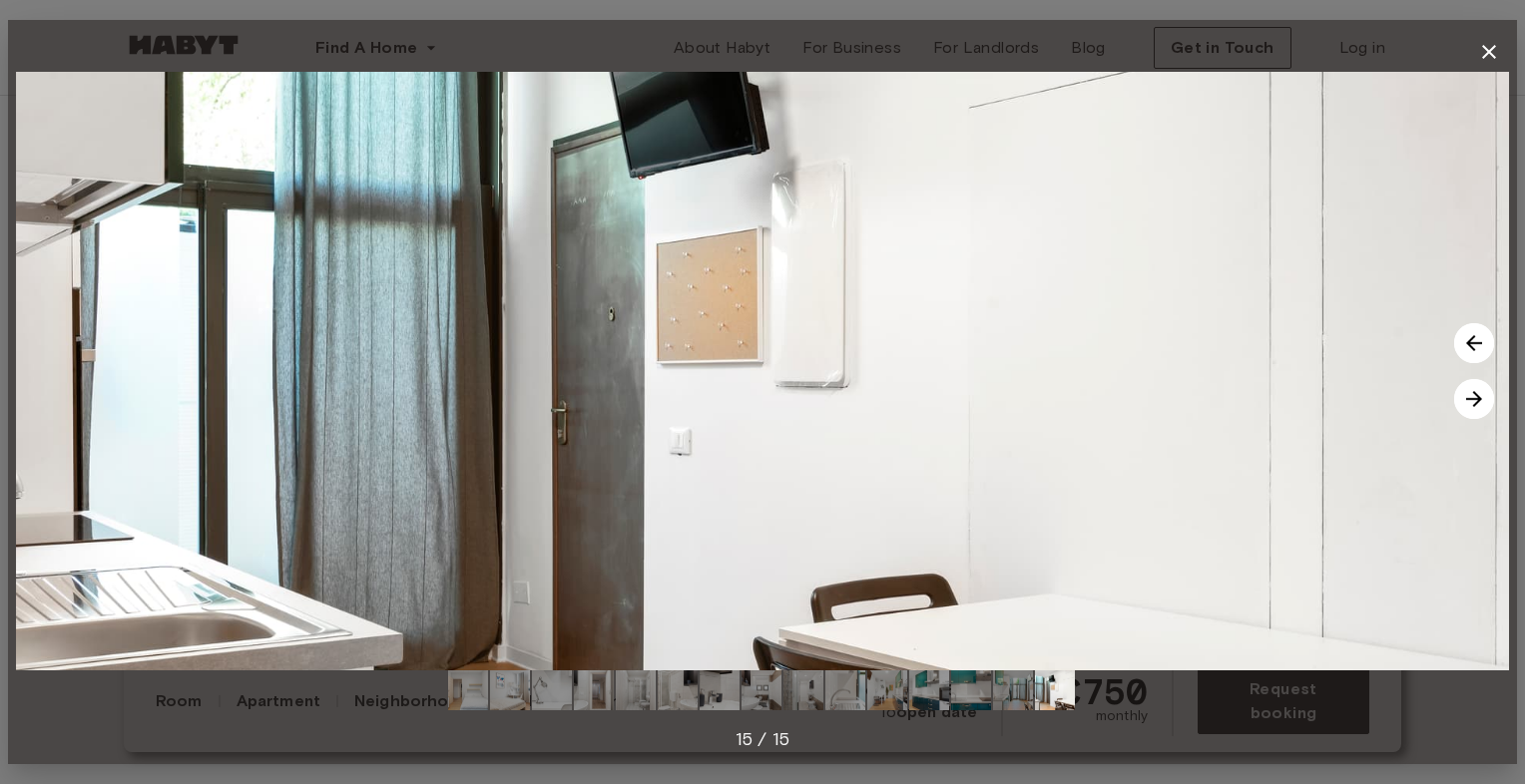 click at bounding box center (1474, 399) 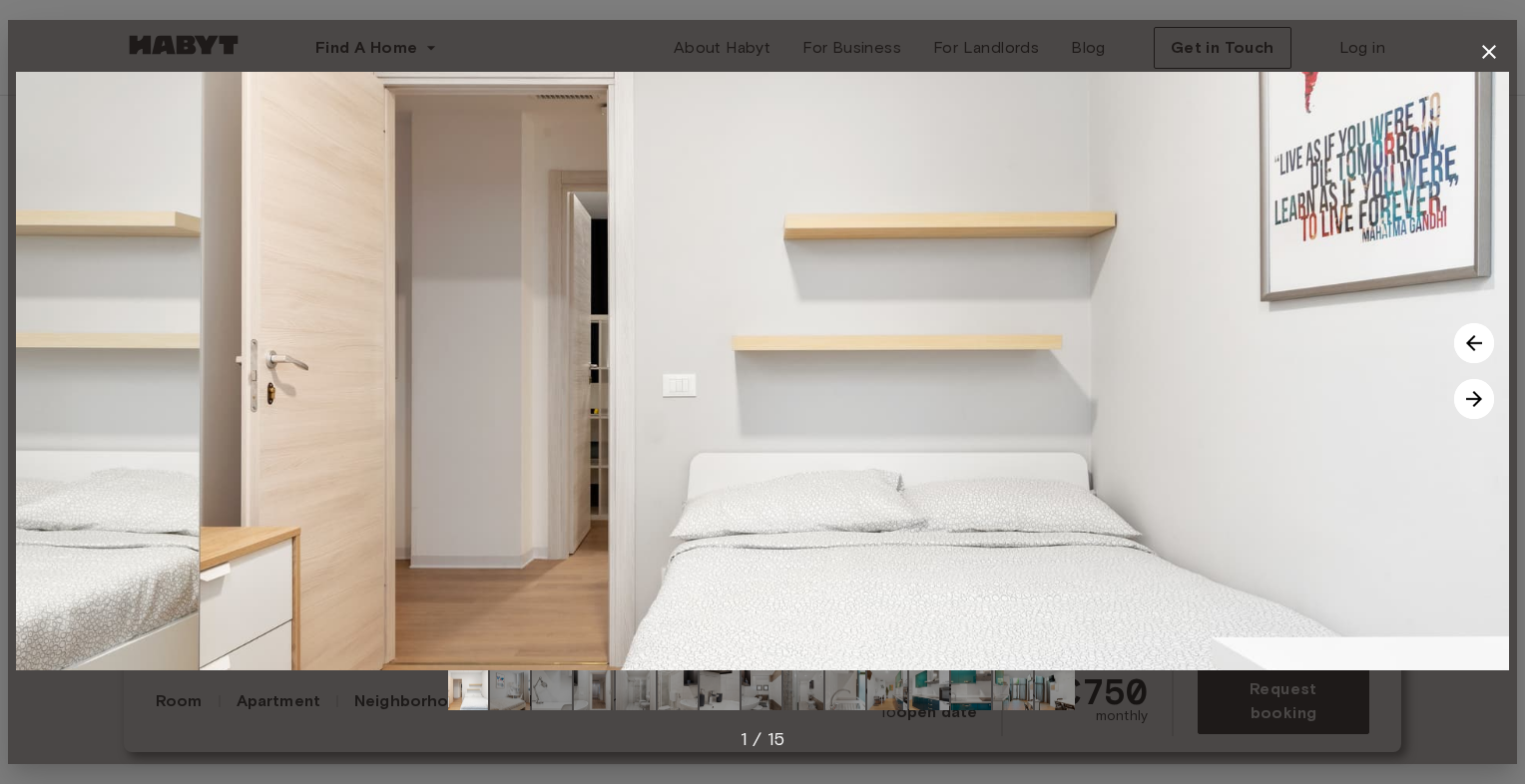 click at bounding box center (1474, 399) 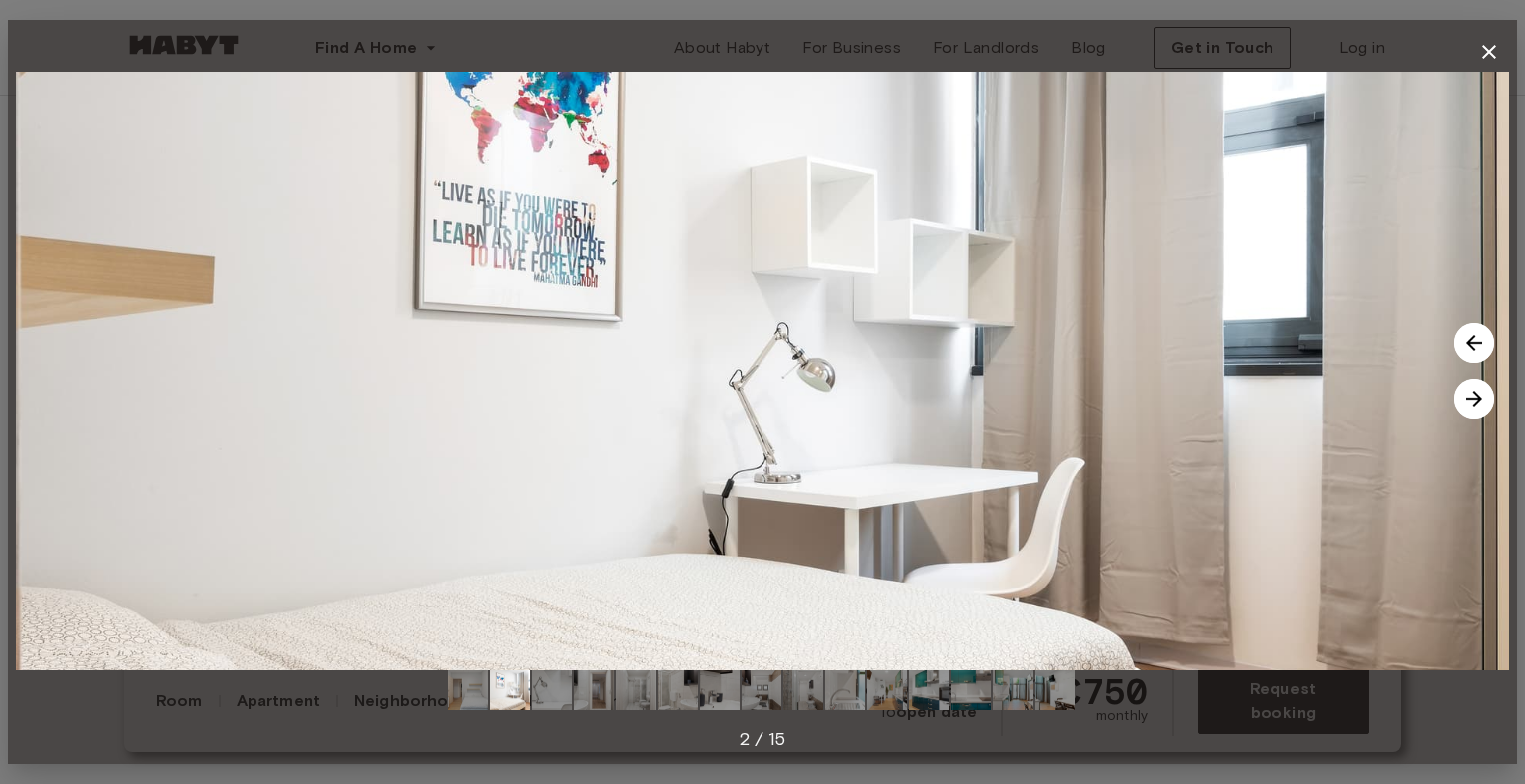 click at bounding box center (1474, 399) 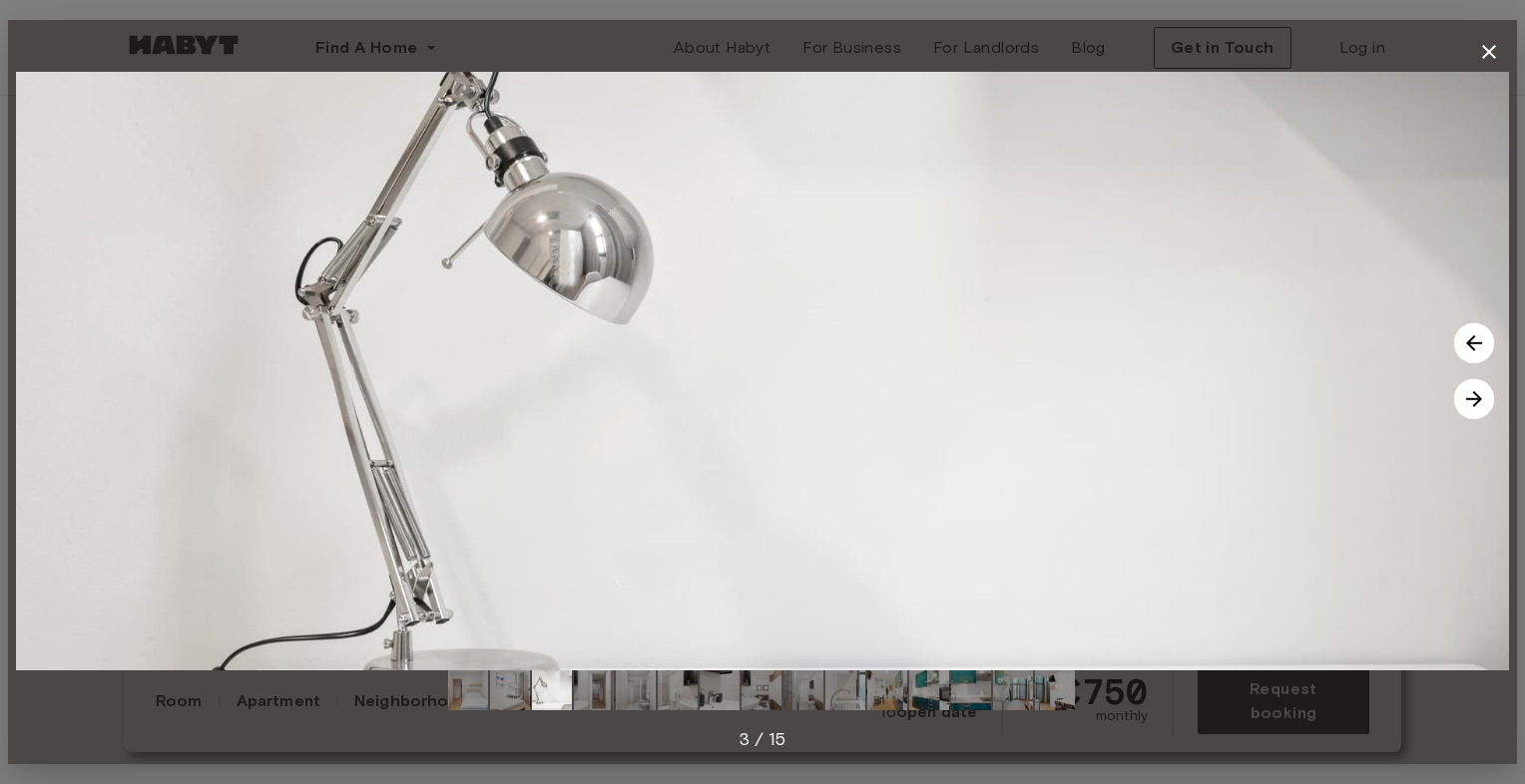 click at bounding box center (1474, 399) 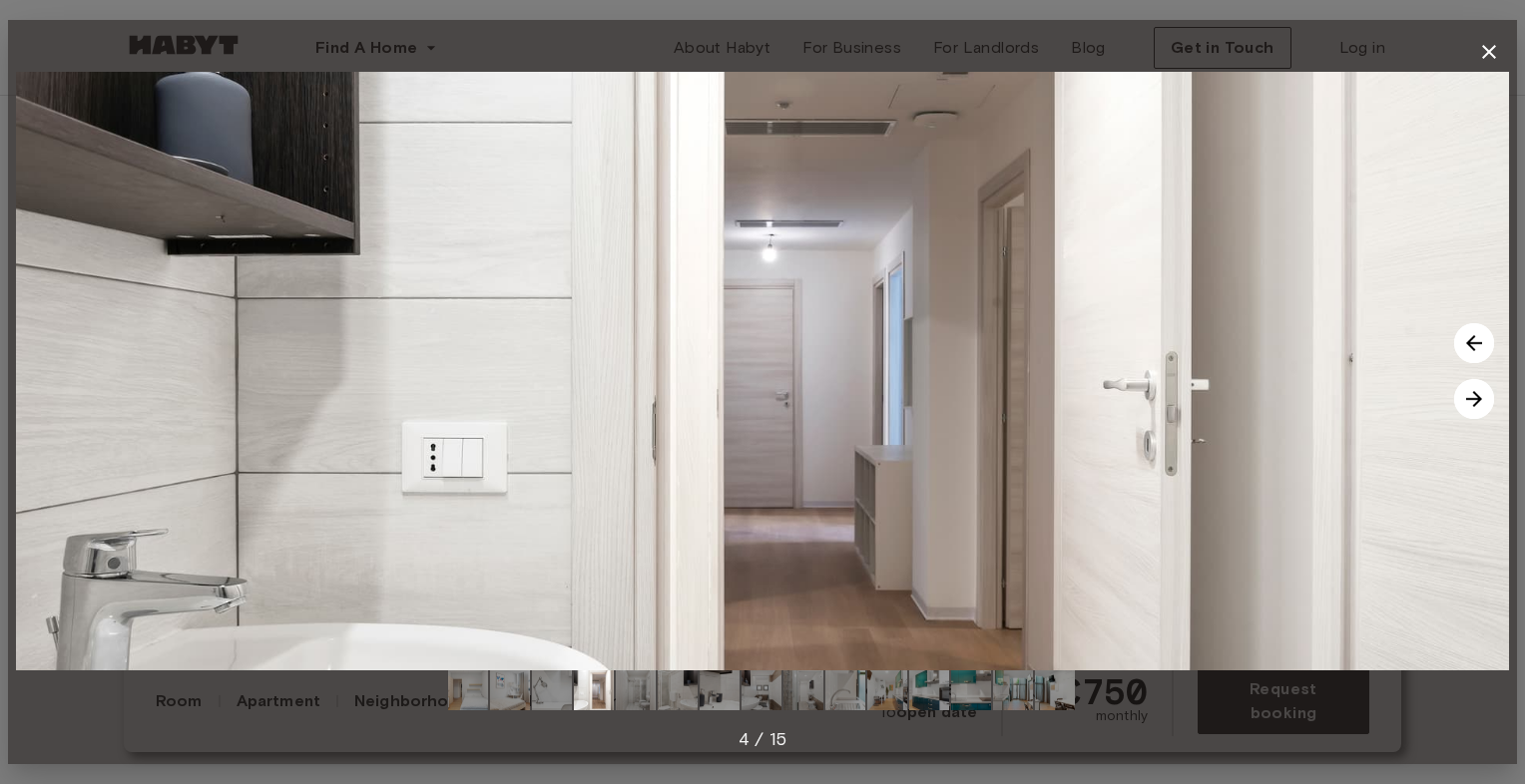 click at bounding box center (1474, 399) 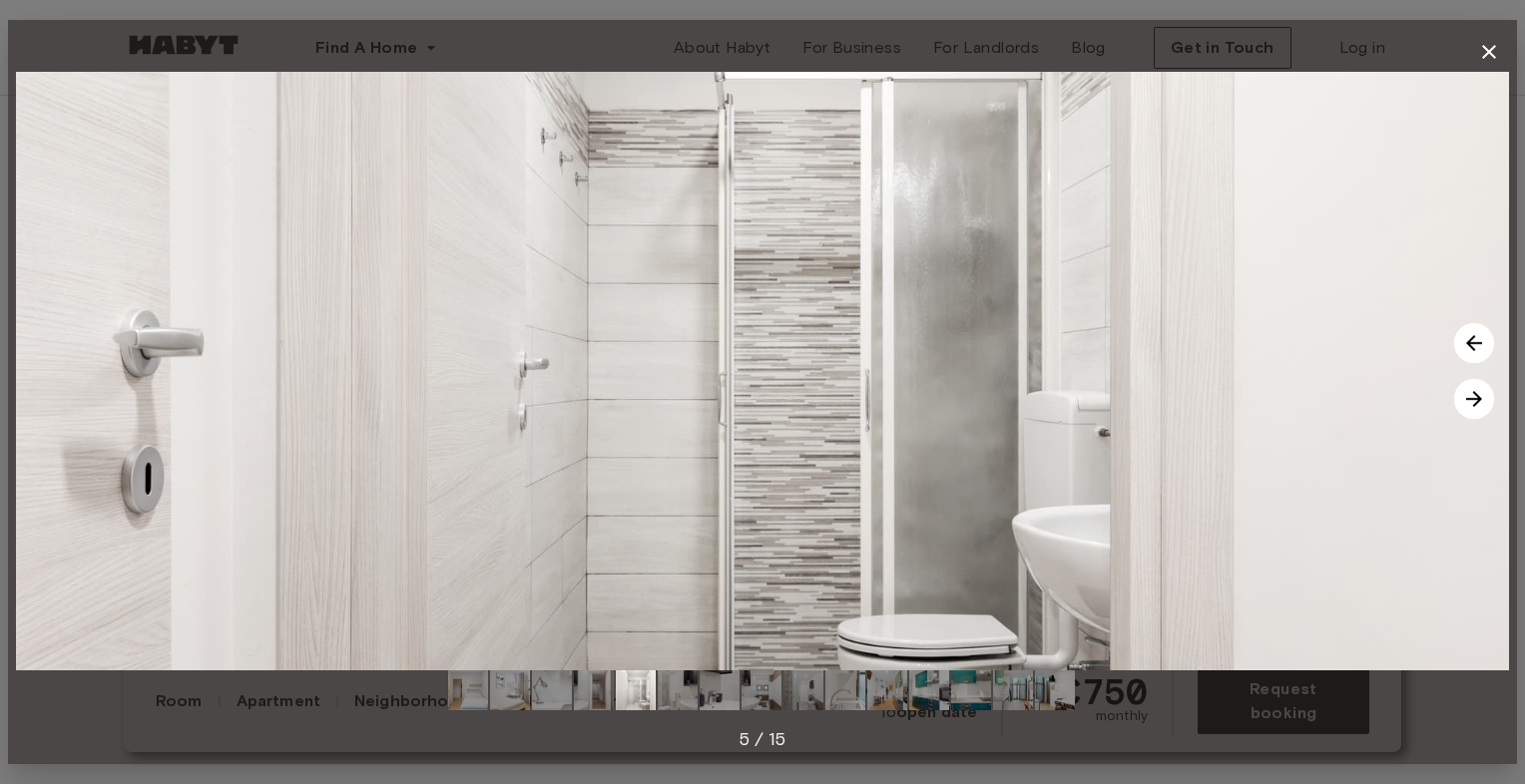 click at bounding box center [1474, 399] 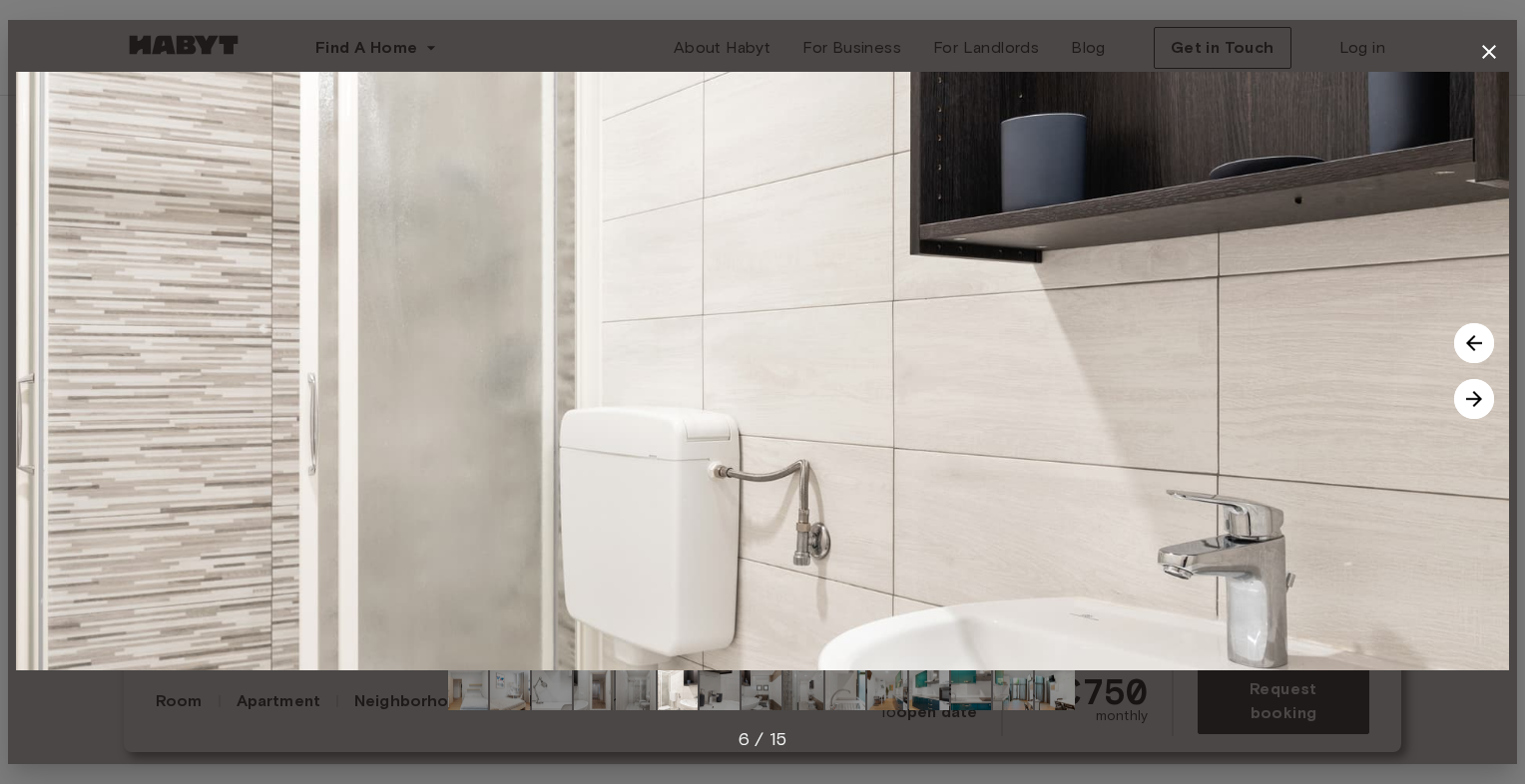 click at bounding box center (1474, 399) 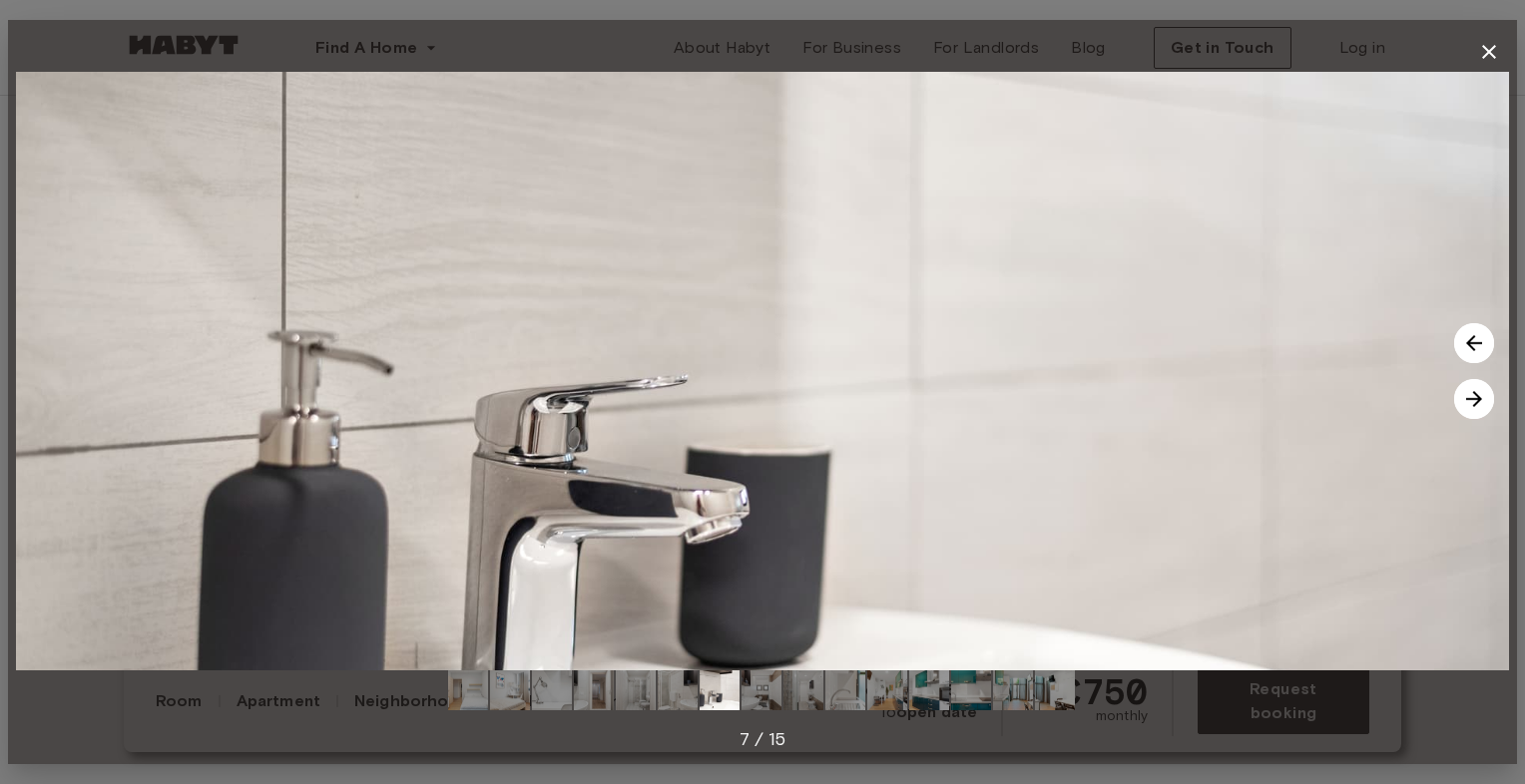 click at bounding box center [1474, 399] 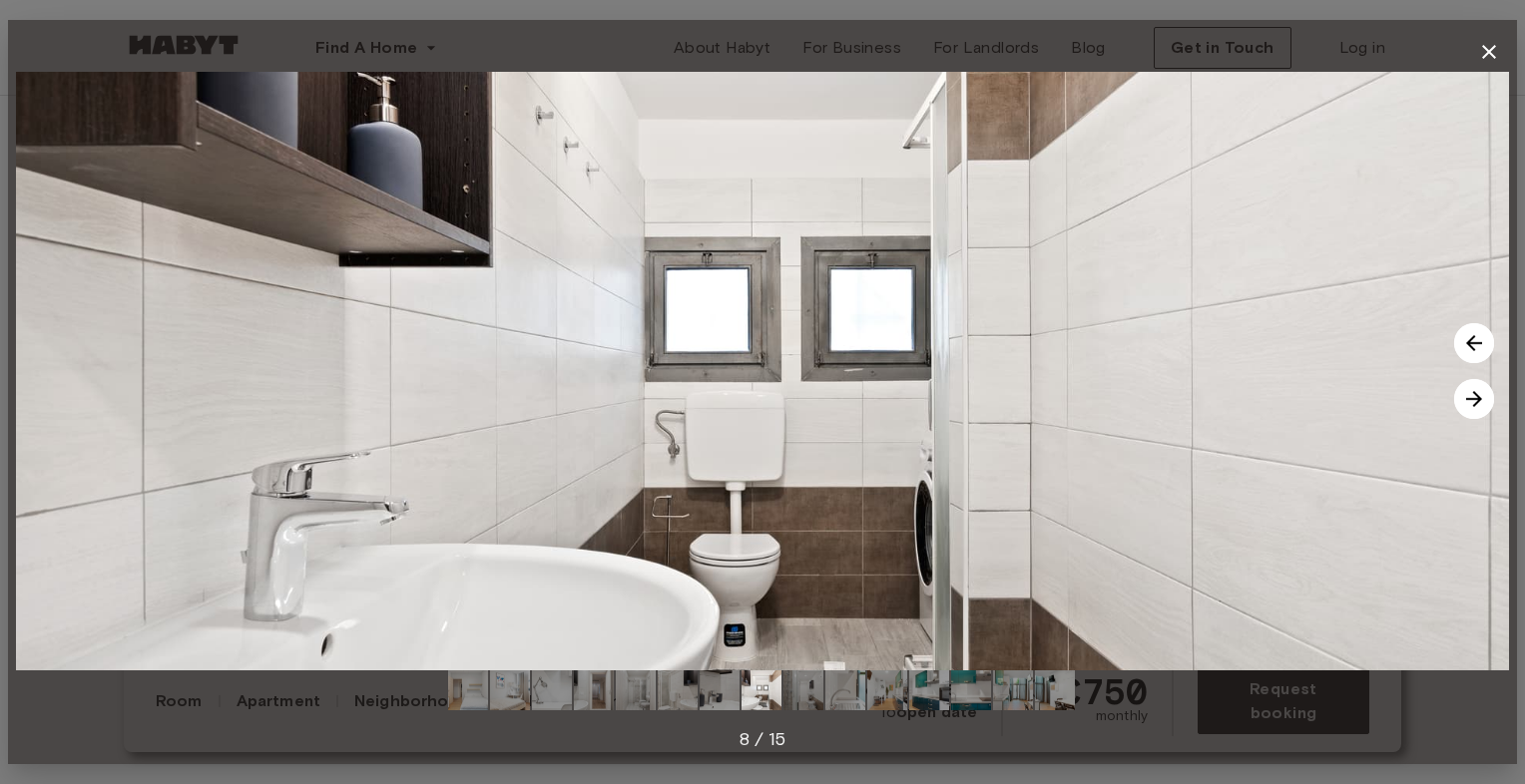 click at bounding box center [1474, 399] 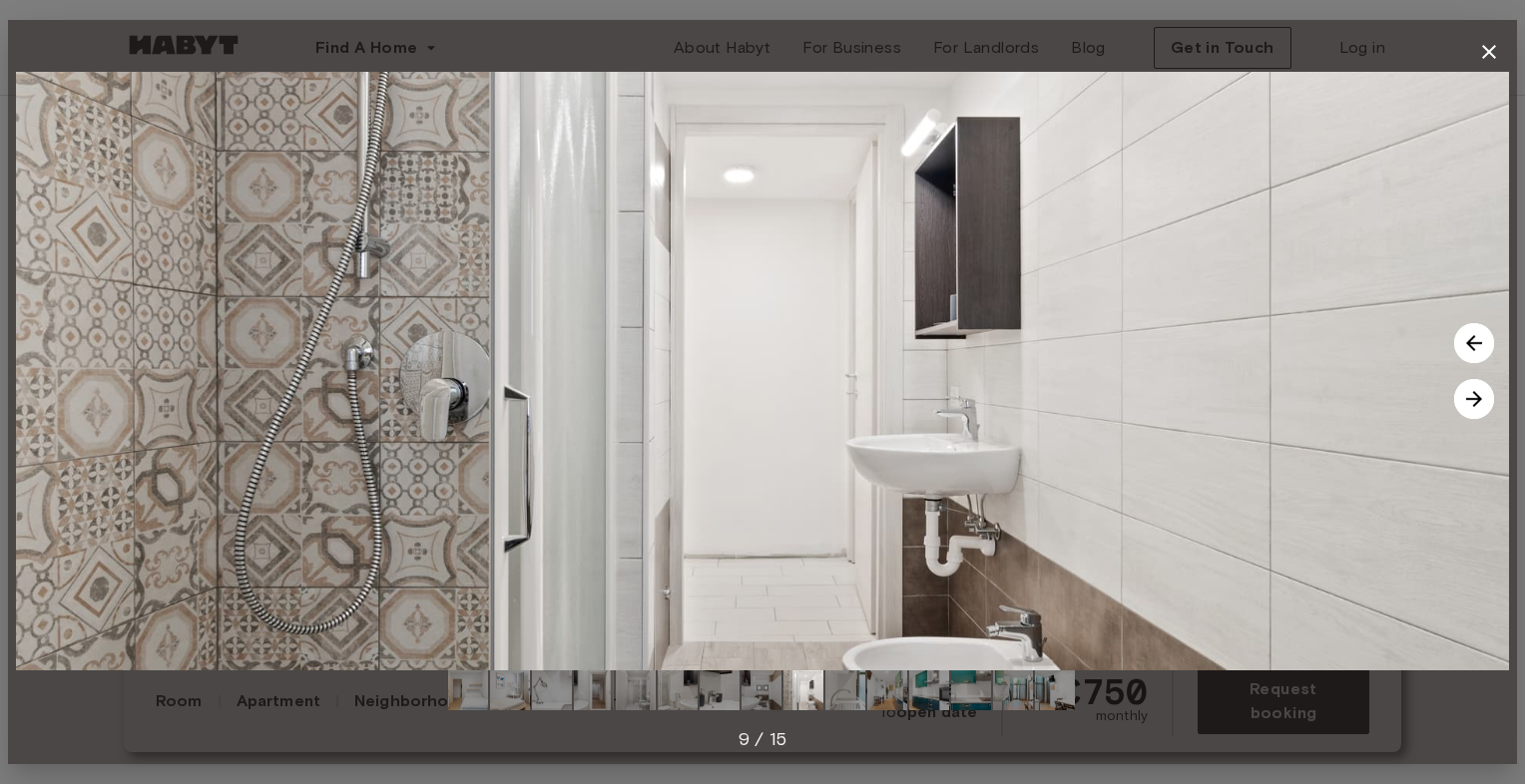 click at bounding box center (1474, 399) 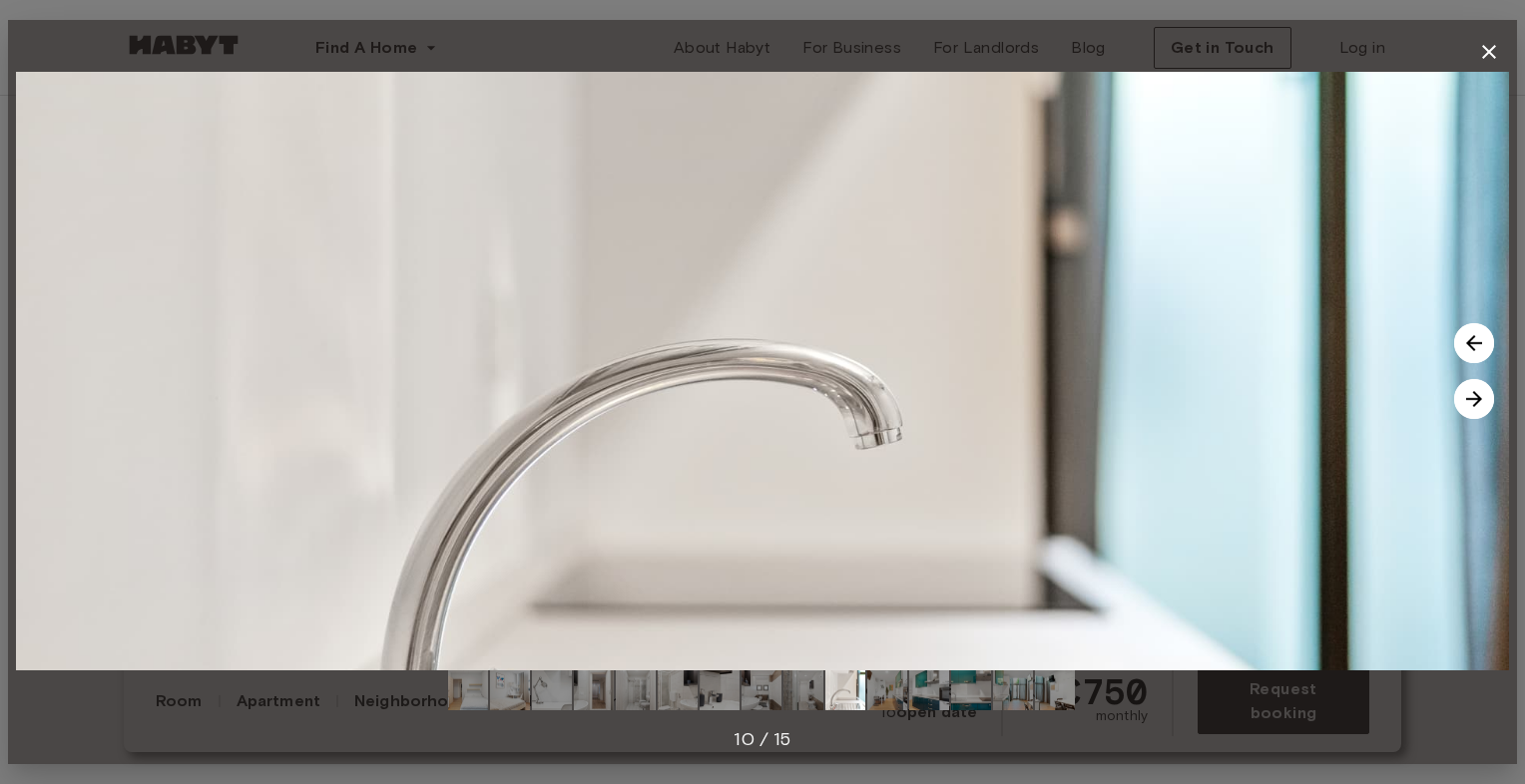 click at bounding box center (1474, 399) 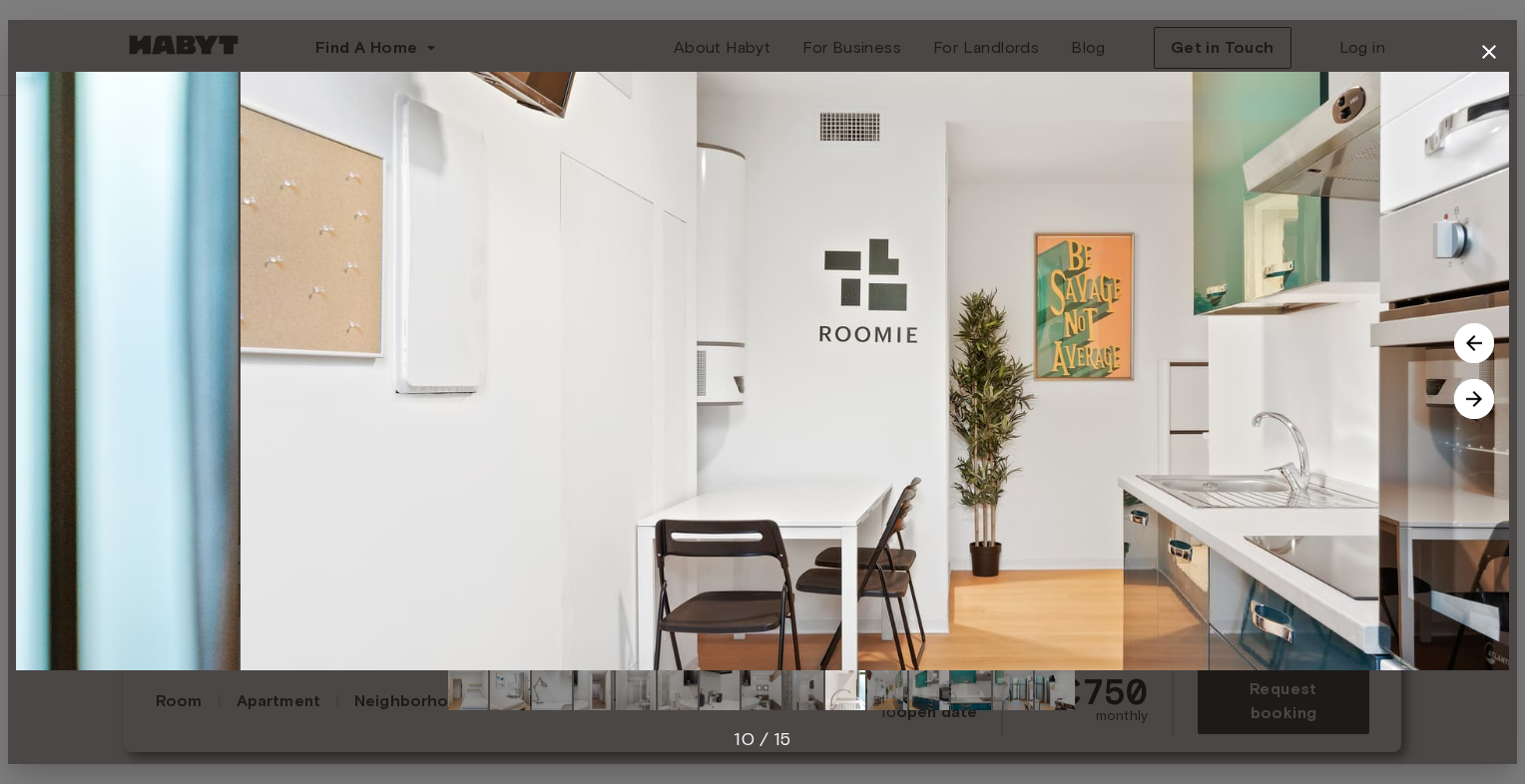 click at bounding box center (1474, 399) 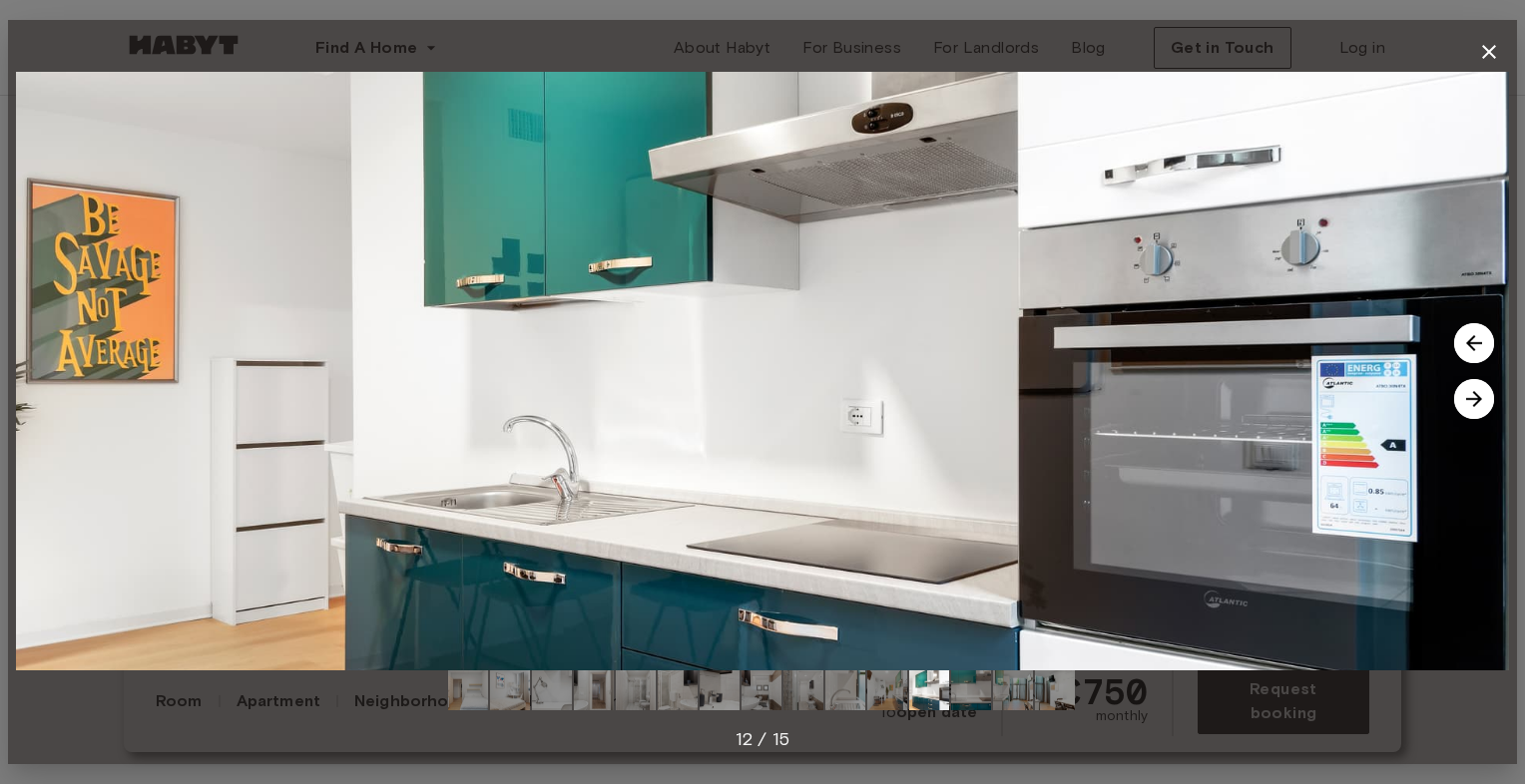 click at bounding box center [1474, 343] 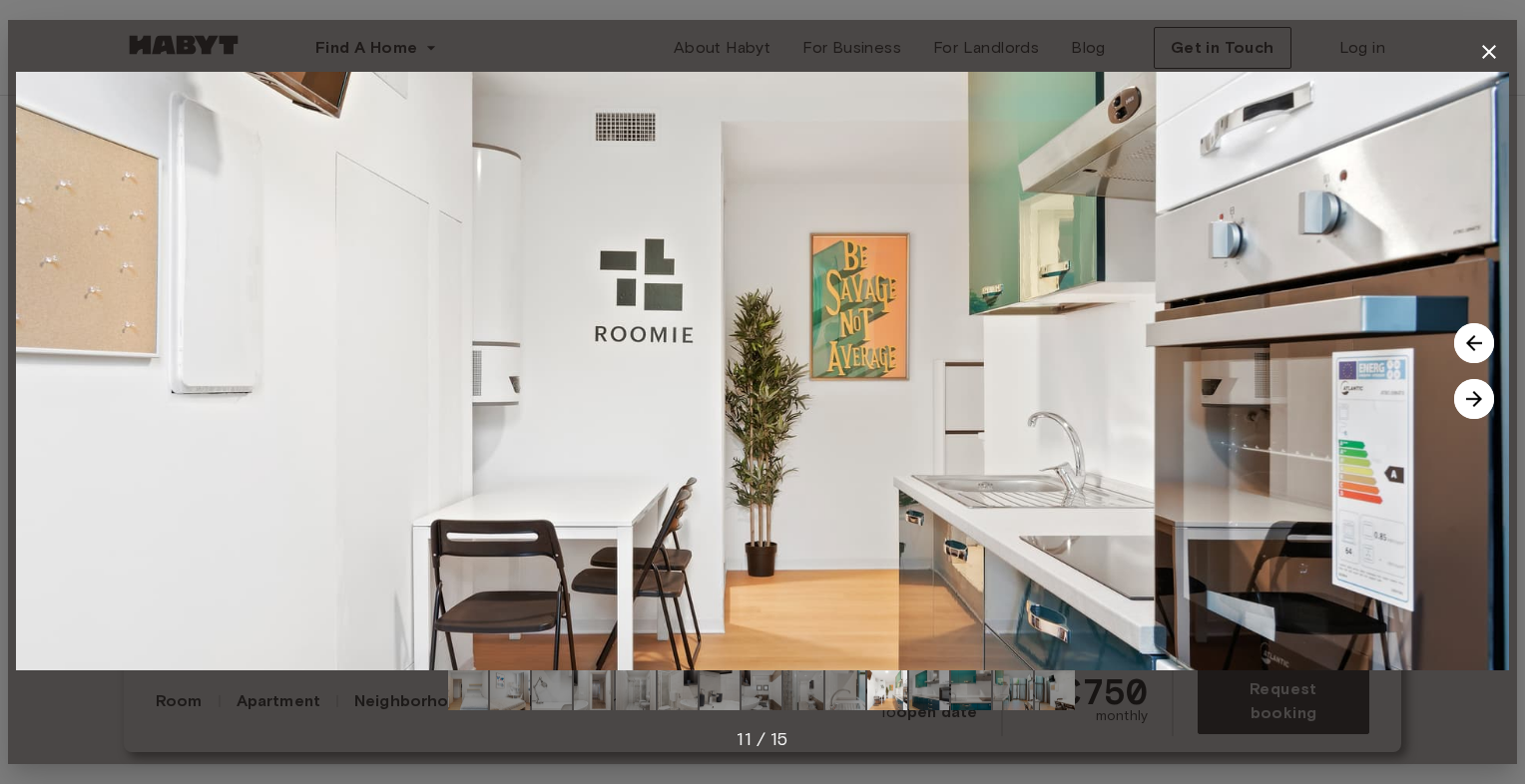 click at bounding box center [1474, 399] 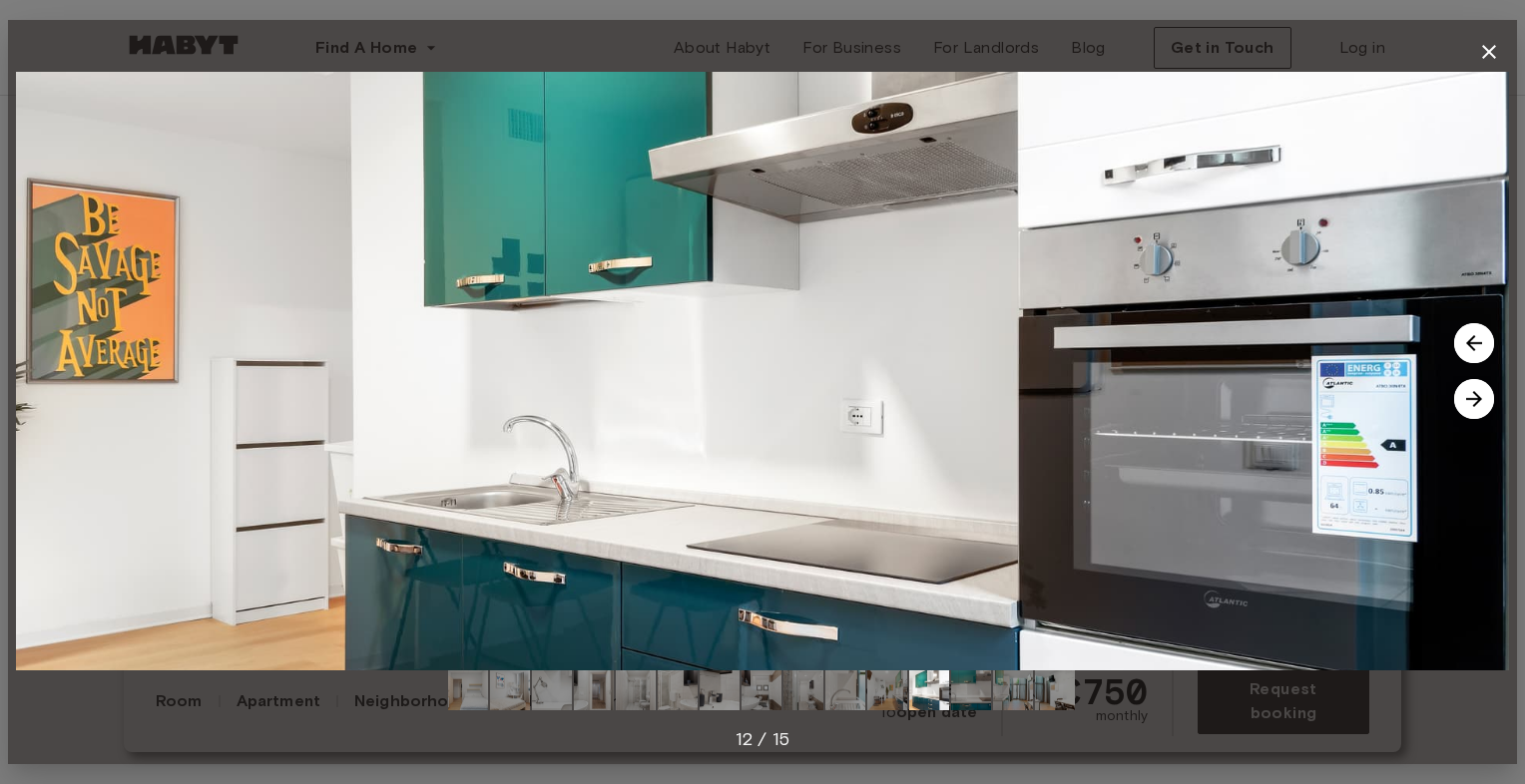 click at bounding box center (1474, 399) 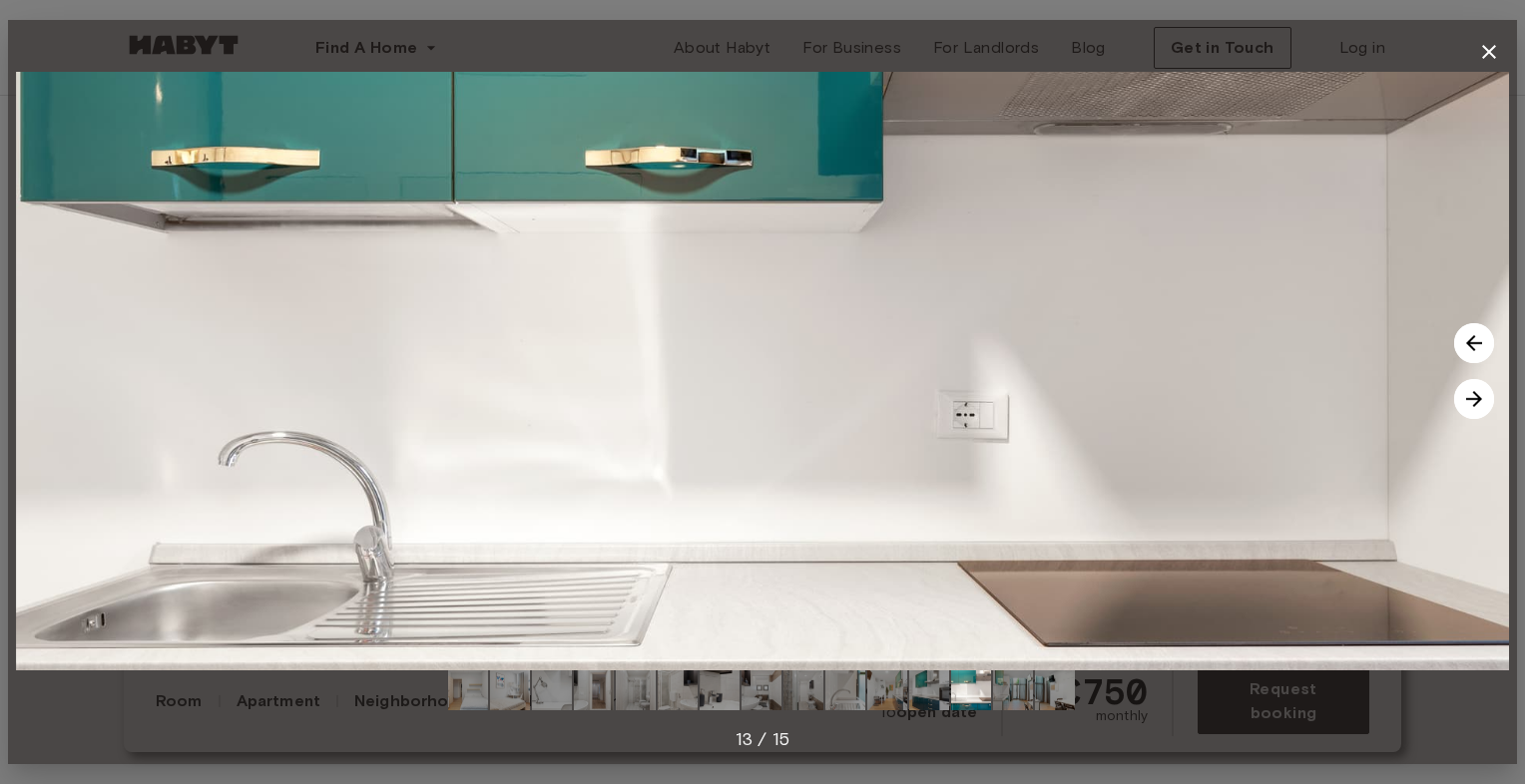 click at bounding box center [1474, 399] 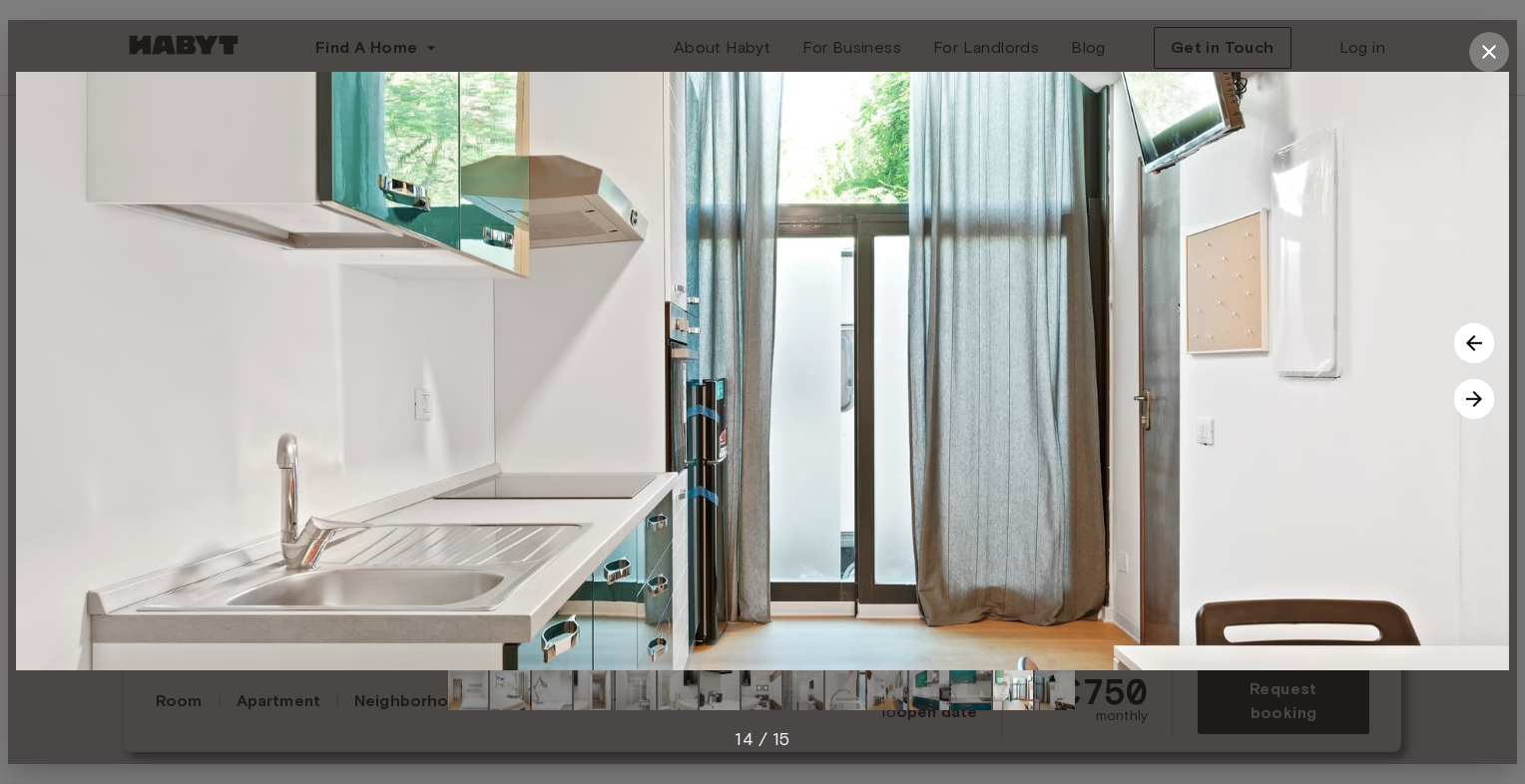 click 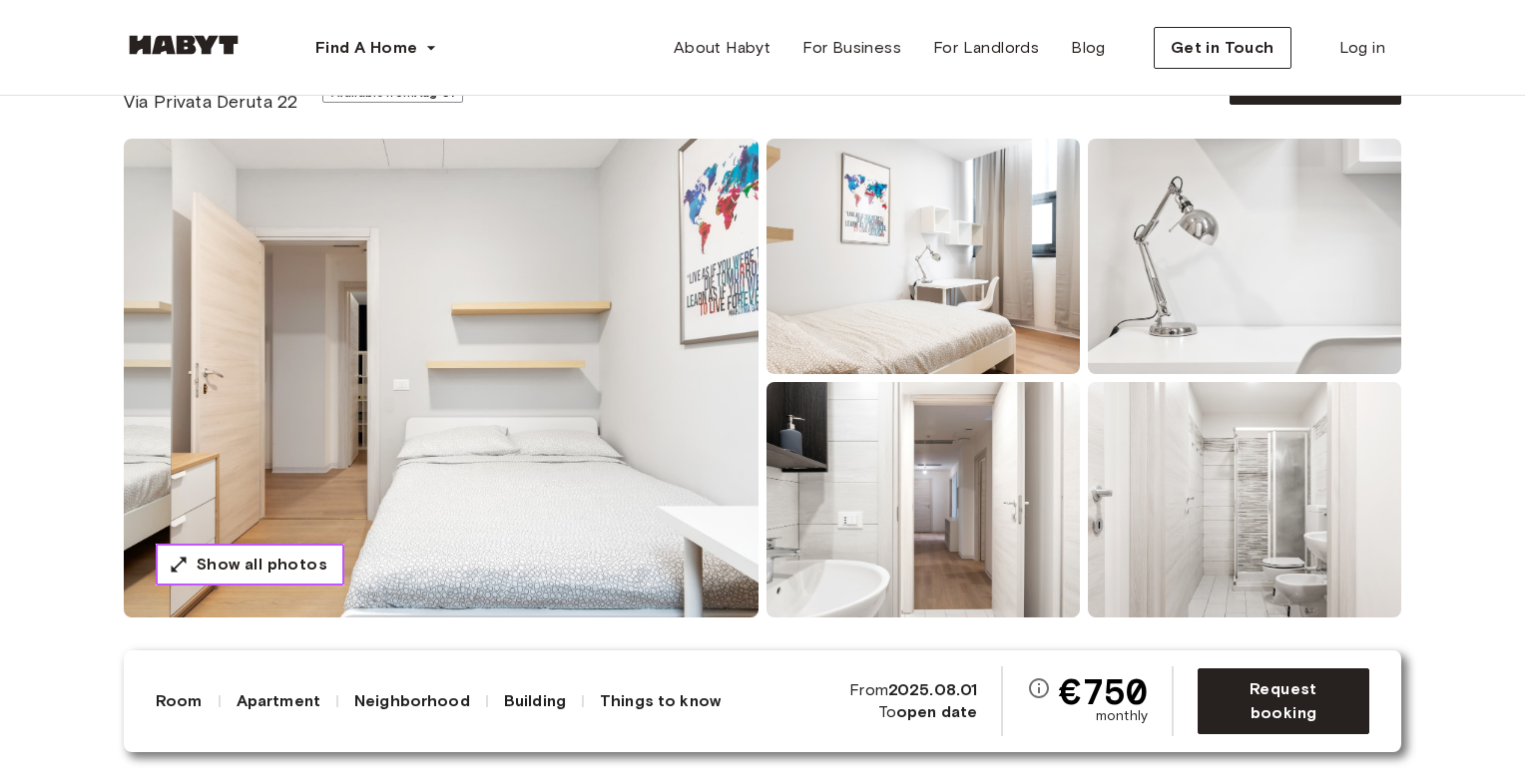 type 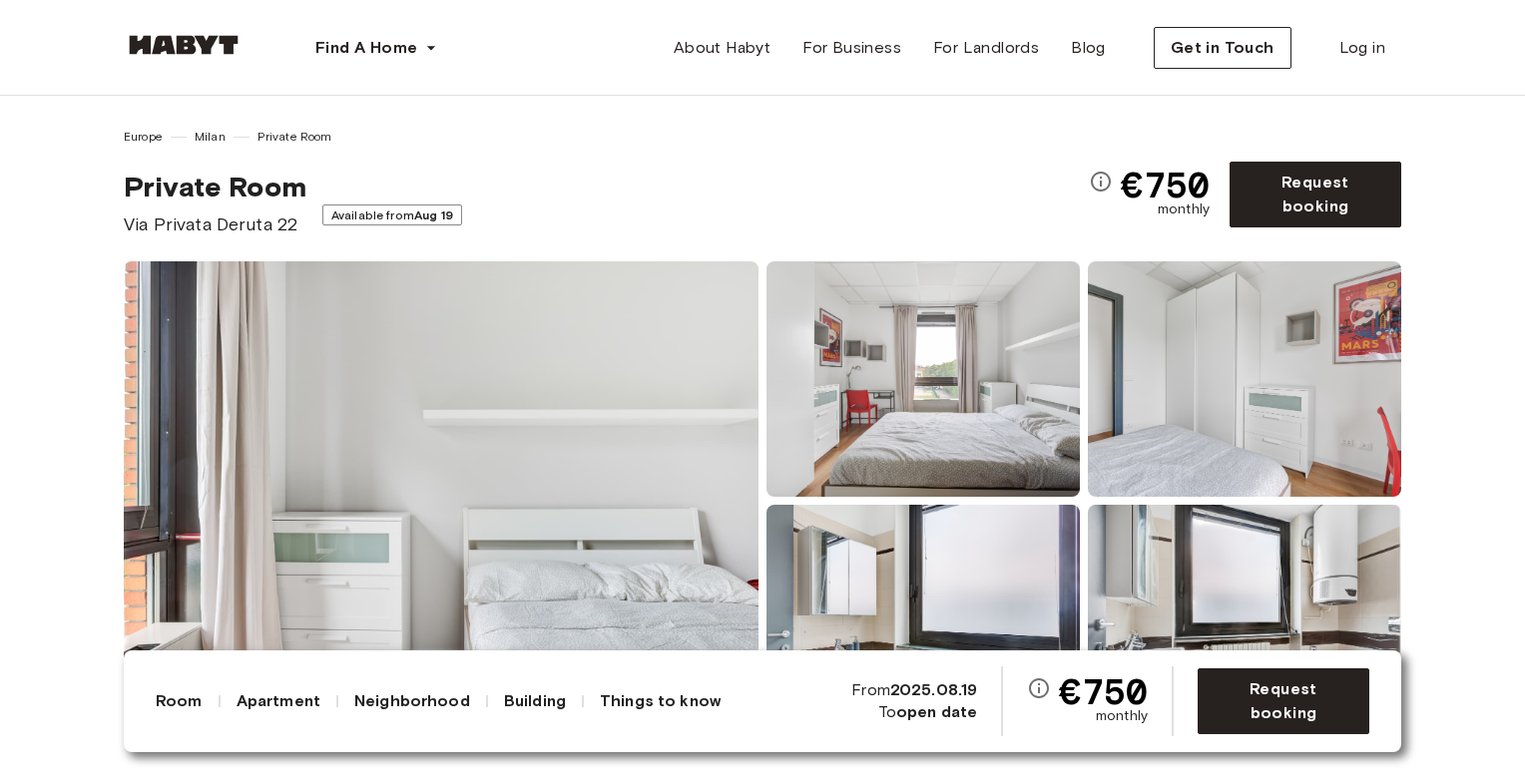 scroll, scrollTop: 0, scrollLeft: 0, axis: both 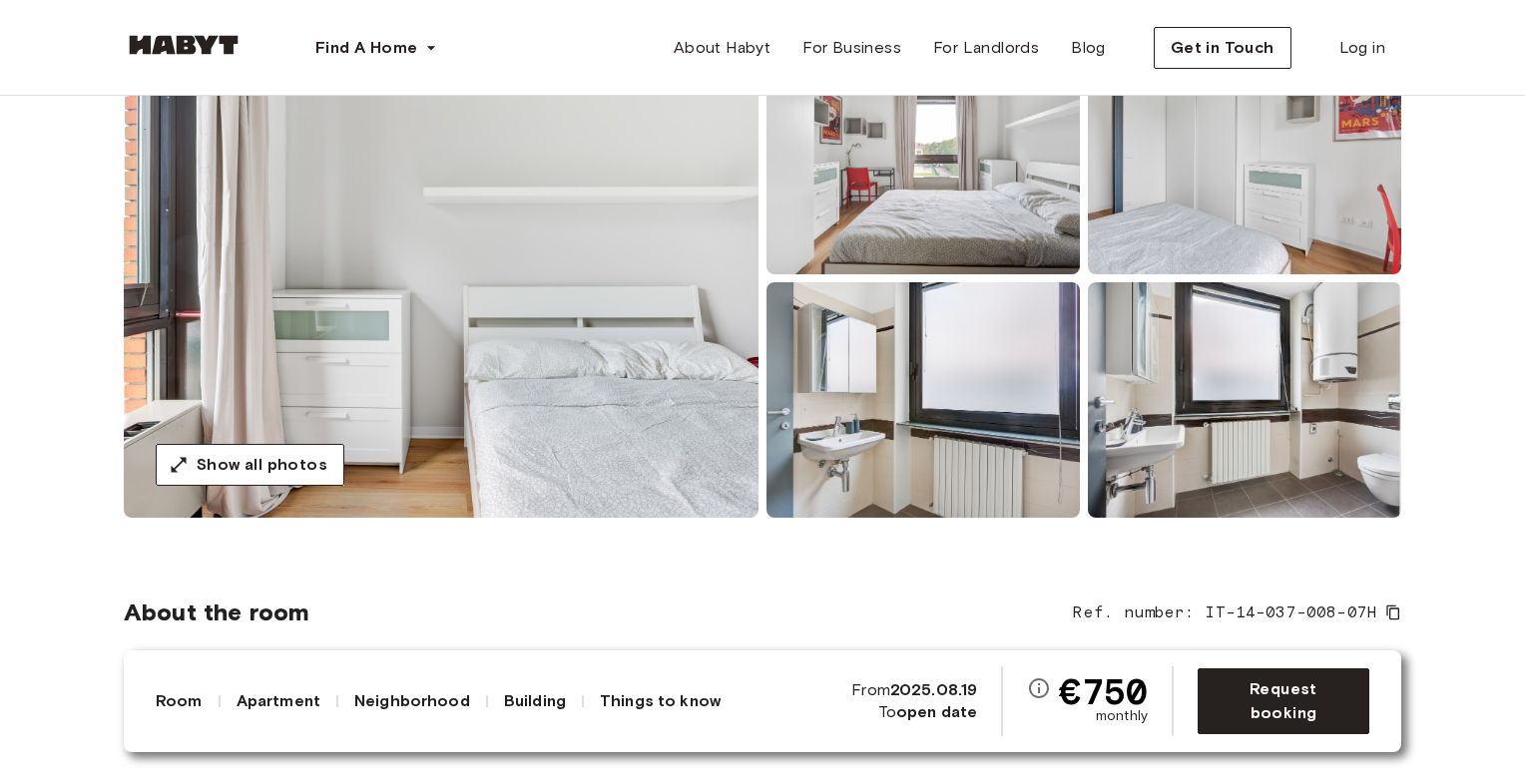 click at bounding box center (923, 400) 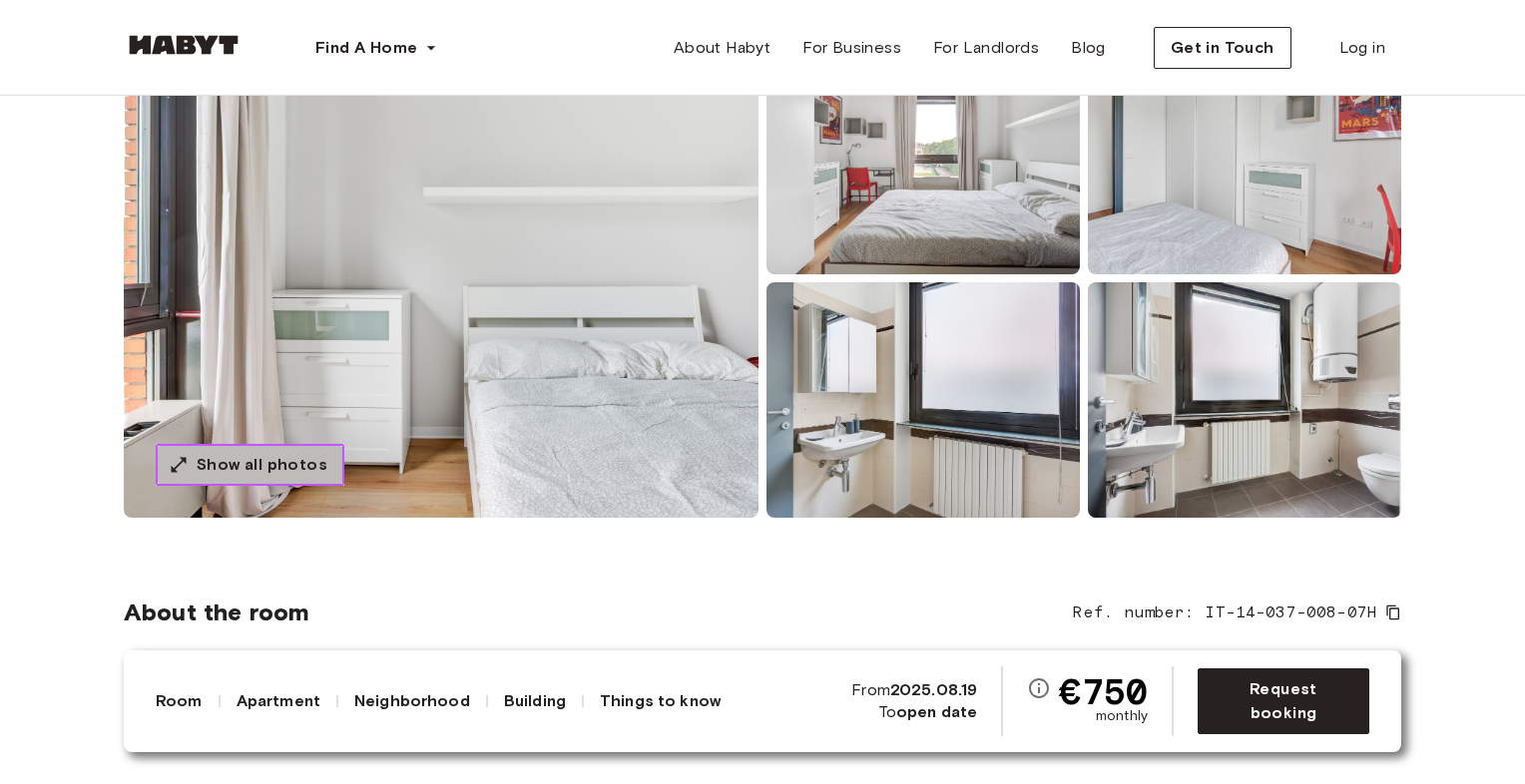 click on "Show all photos" at bounding box center [261, 465] 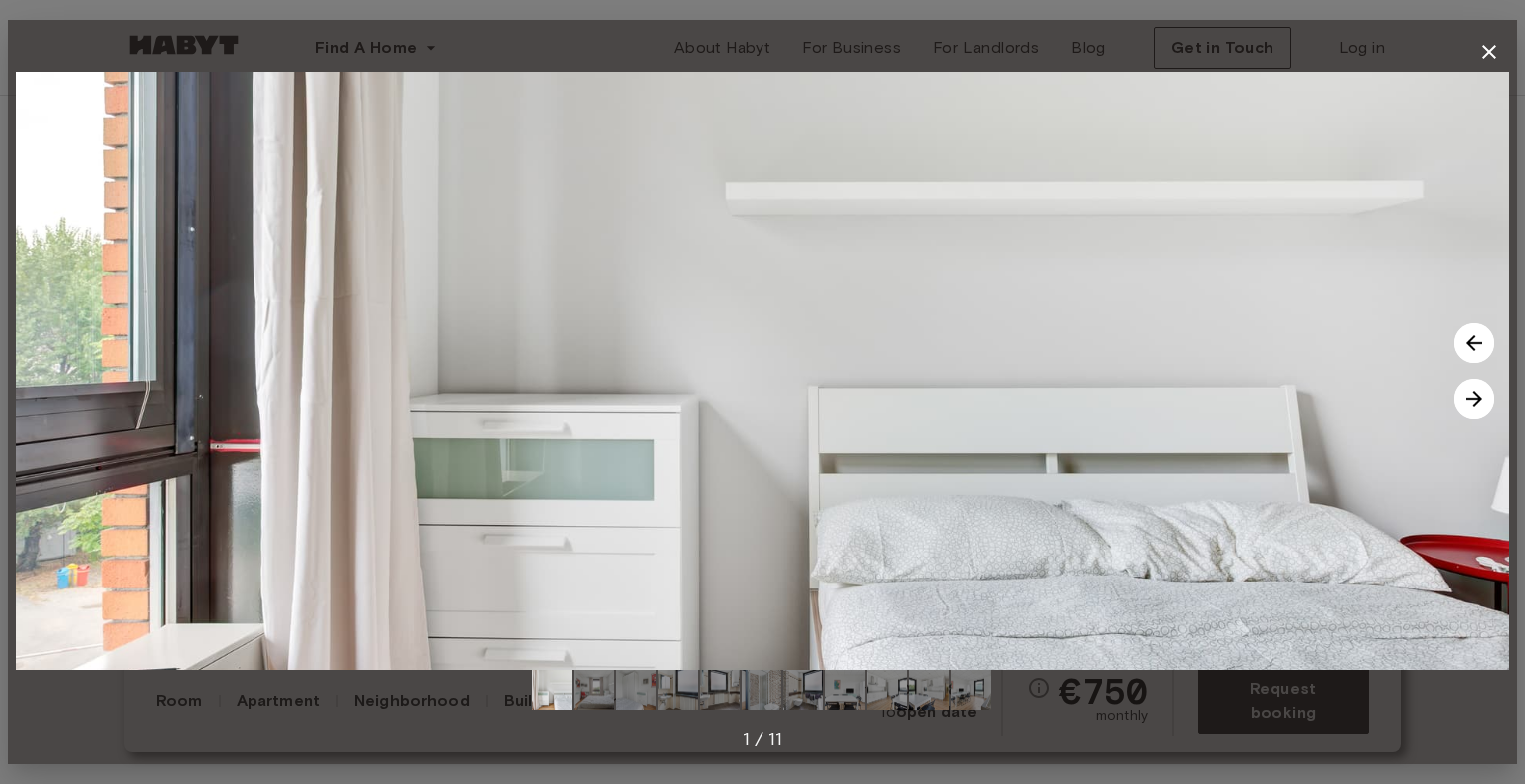 click at bounding box center (1474, 399) 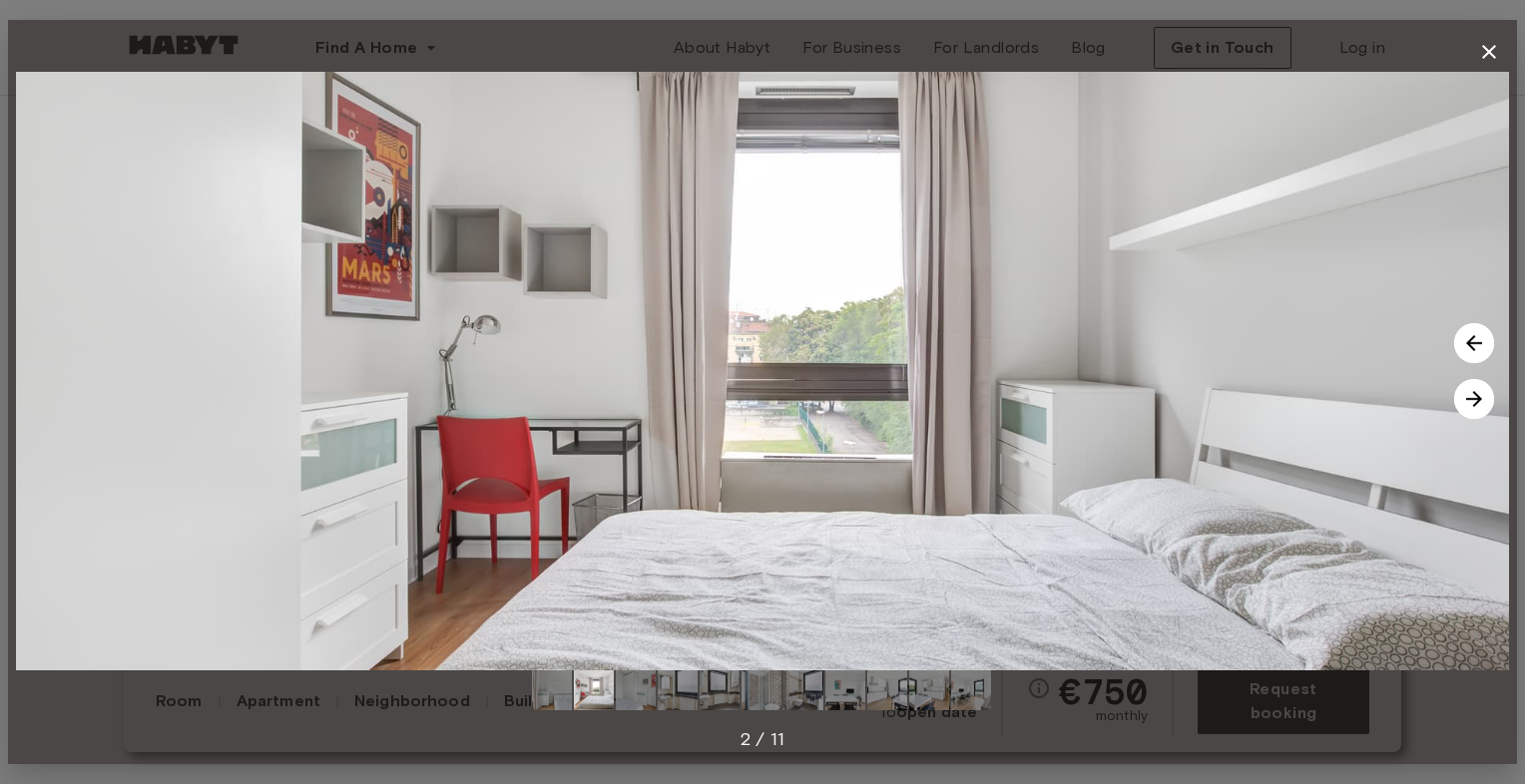 click at bounding box center (1474, 399) 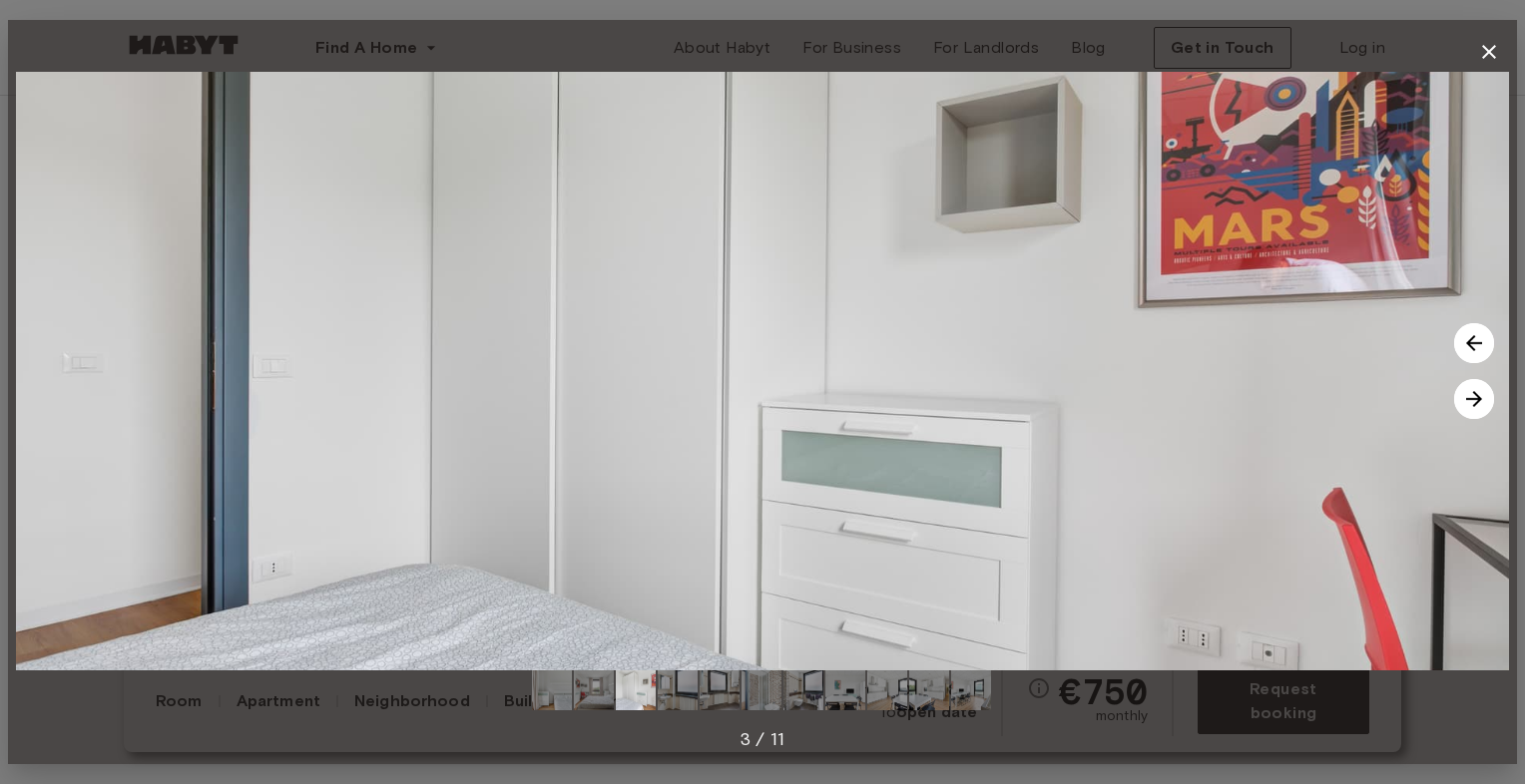 click at bounding box center (1474, 399) 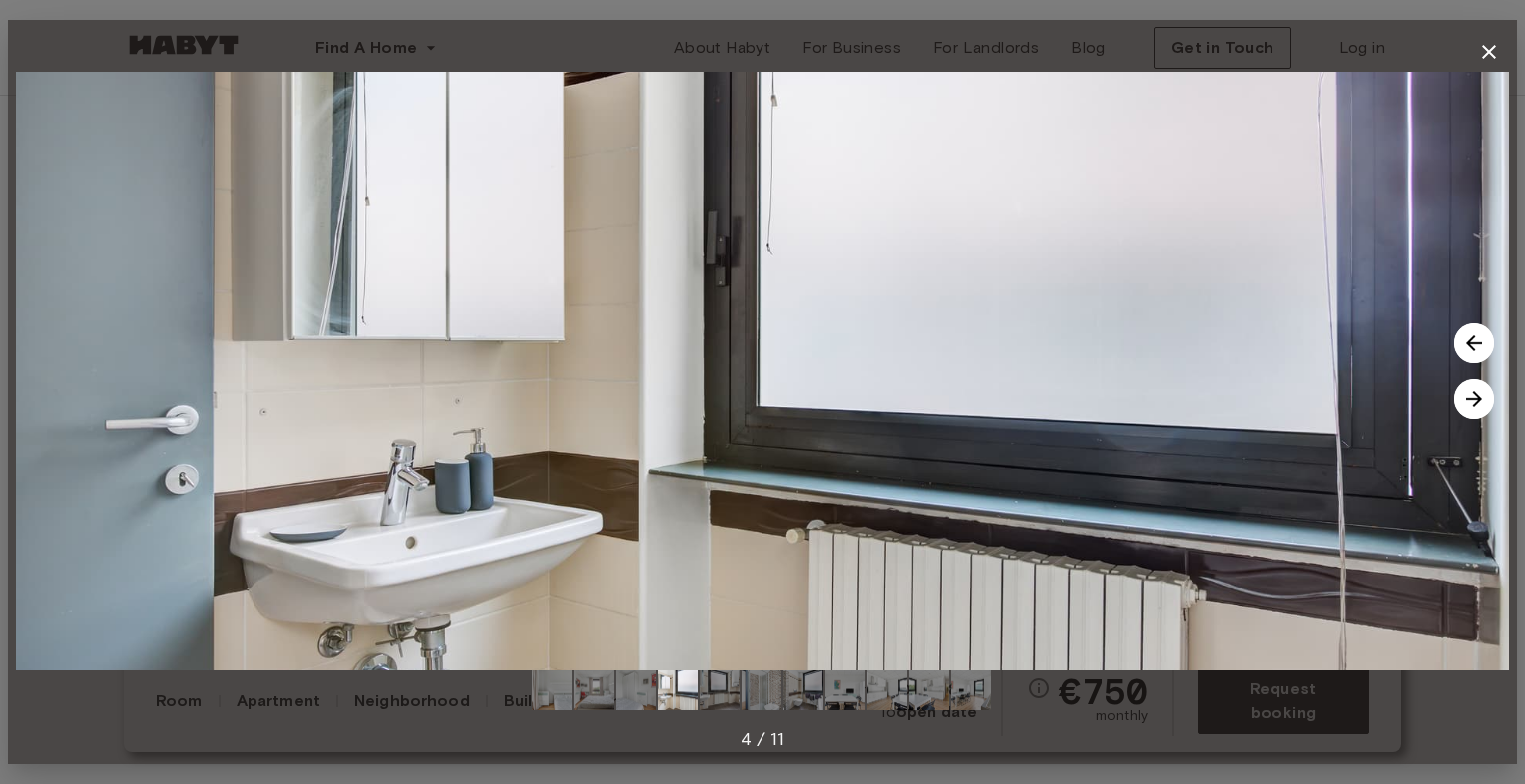 click at bounding box center [1474, 399] 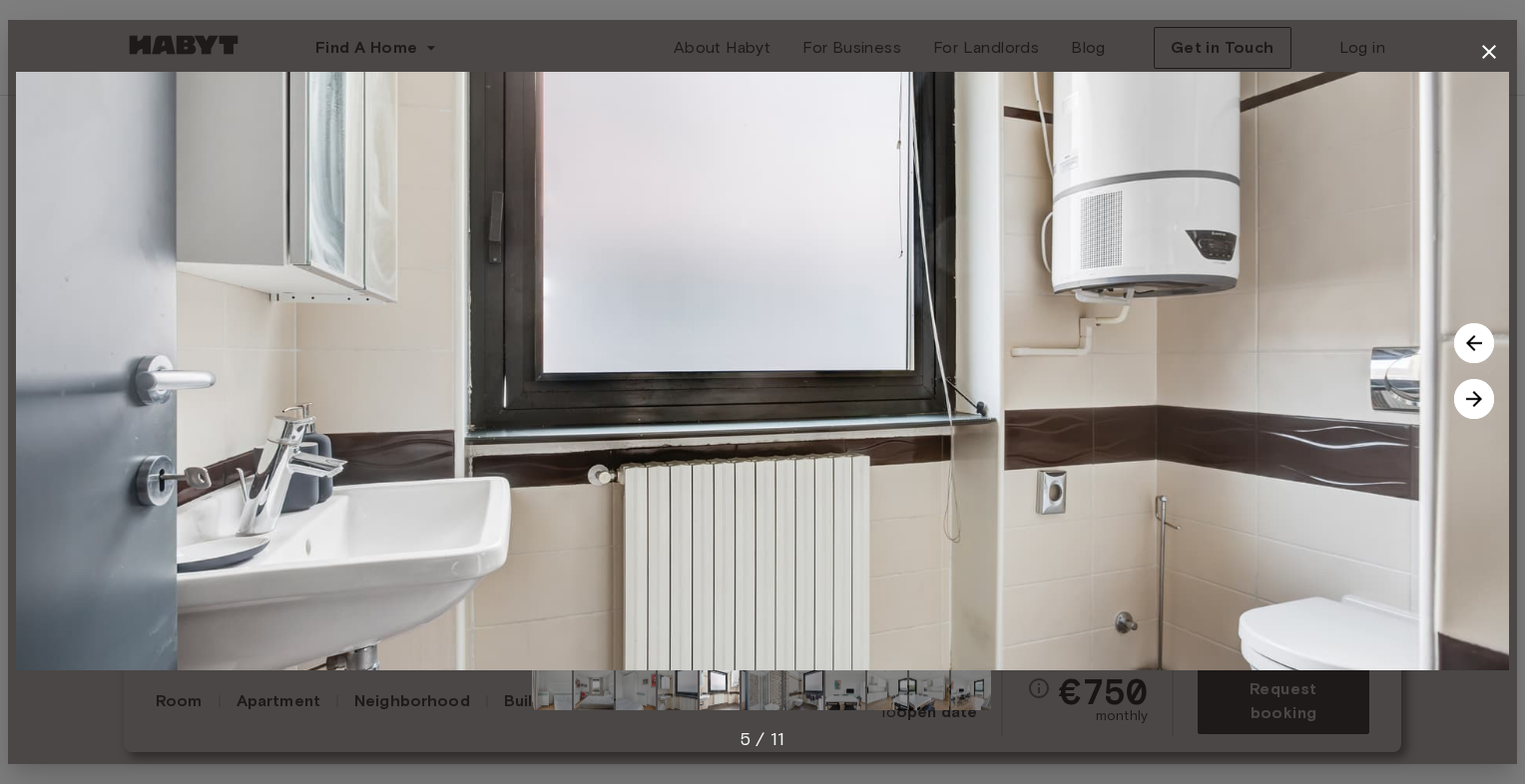 click at bounding box center [1474, 343] 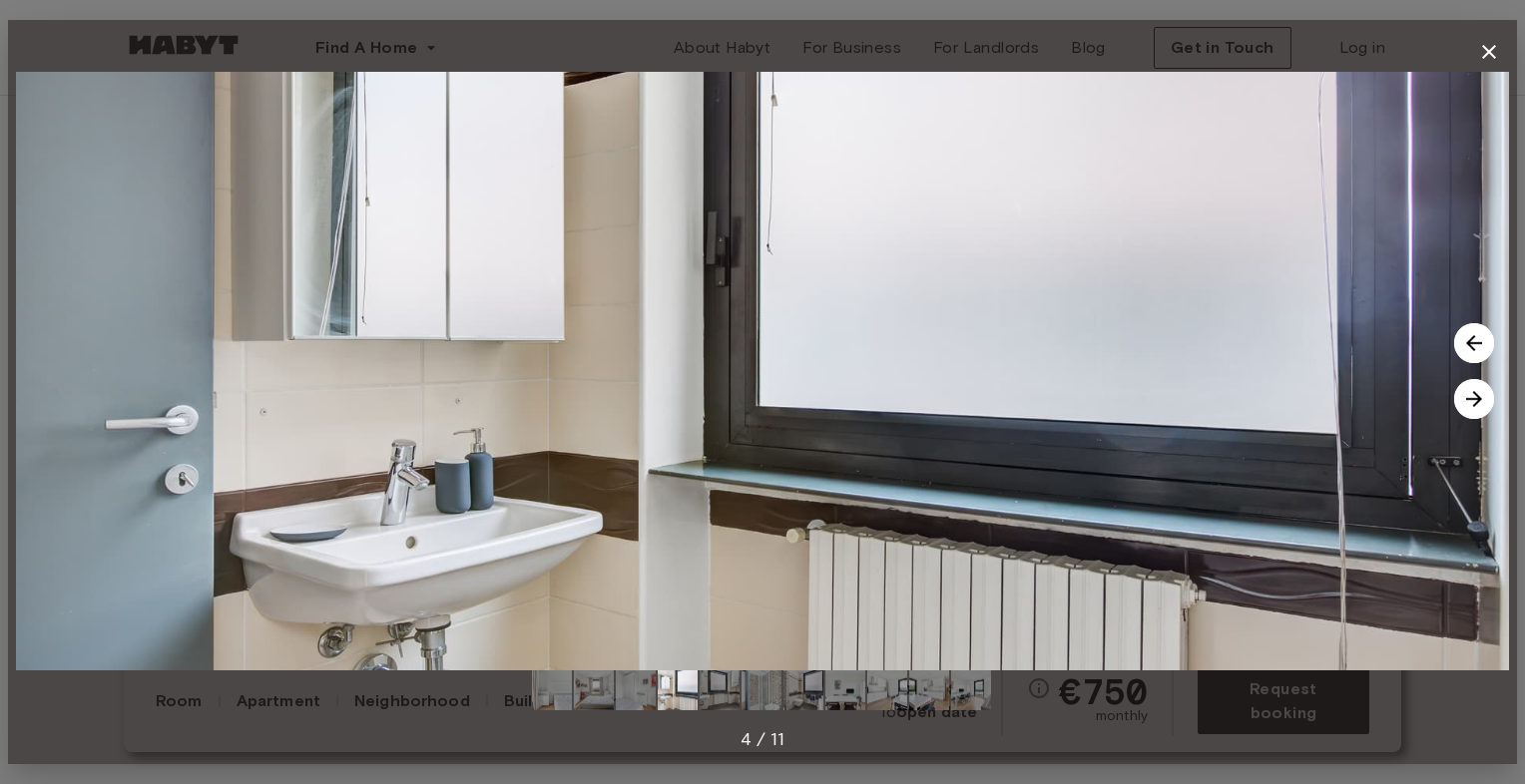 click at bounding box center [1474, 343] 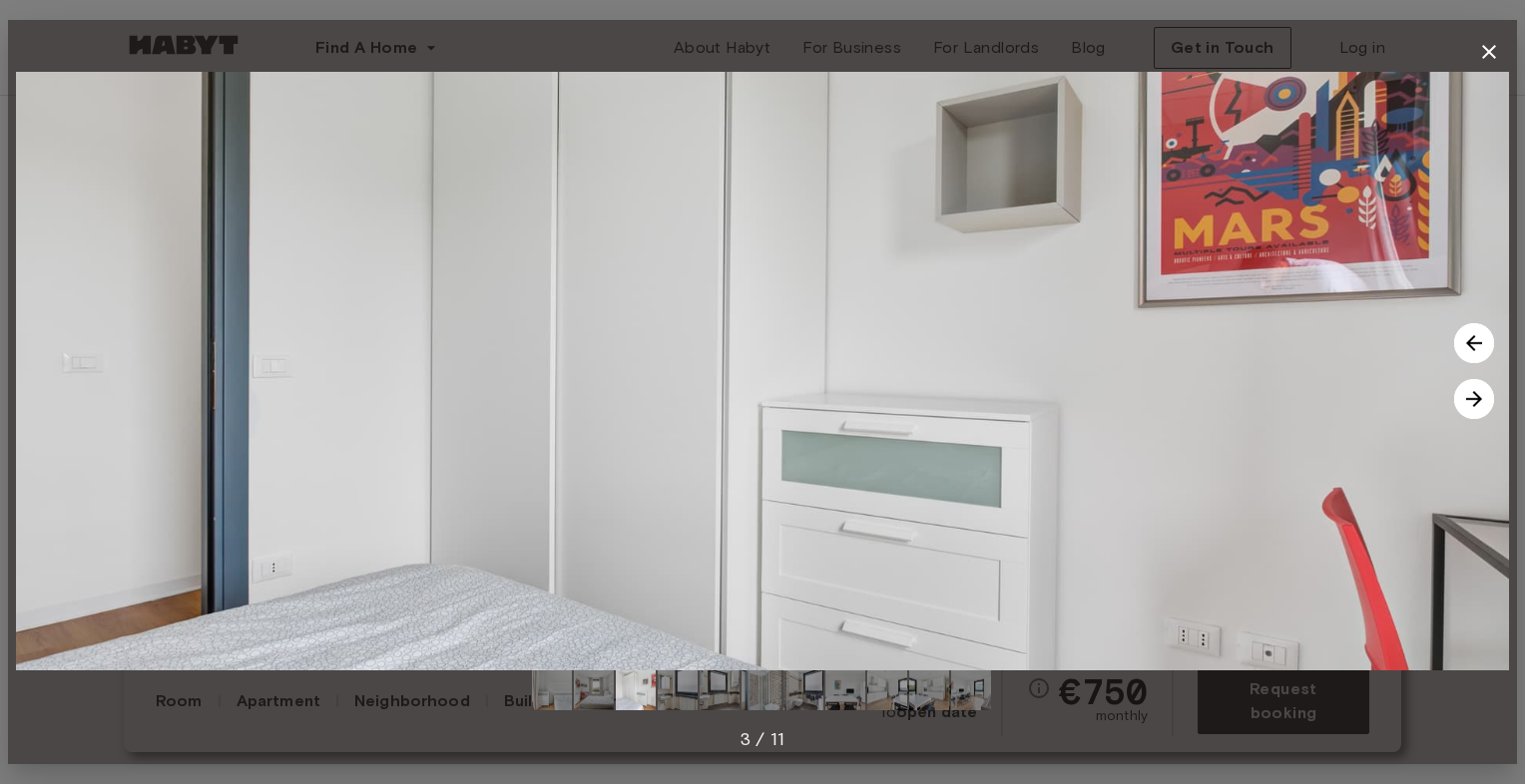 click at bounding box center (1474, 343) 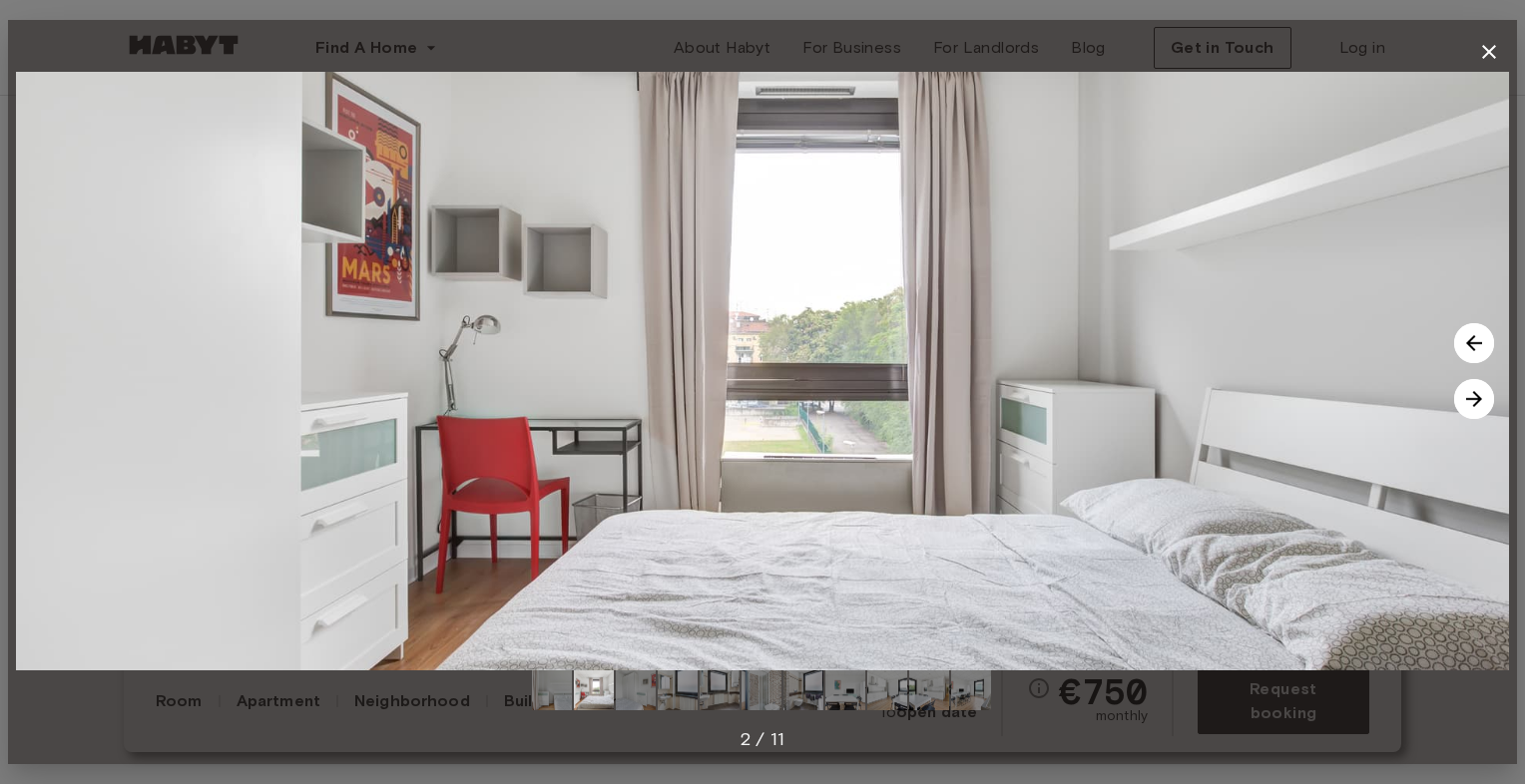 click at bounding box center [1474, 399] 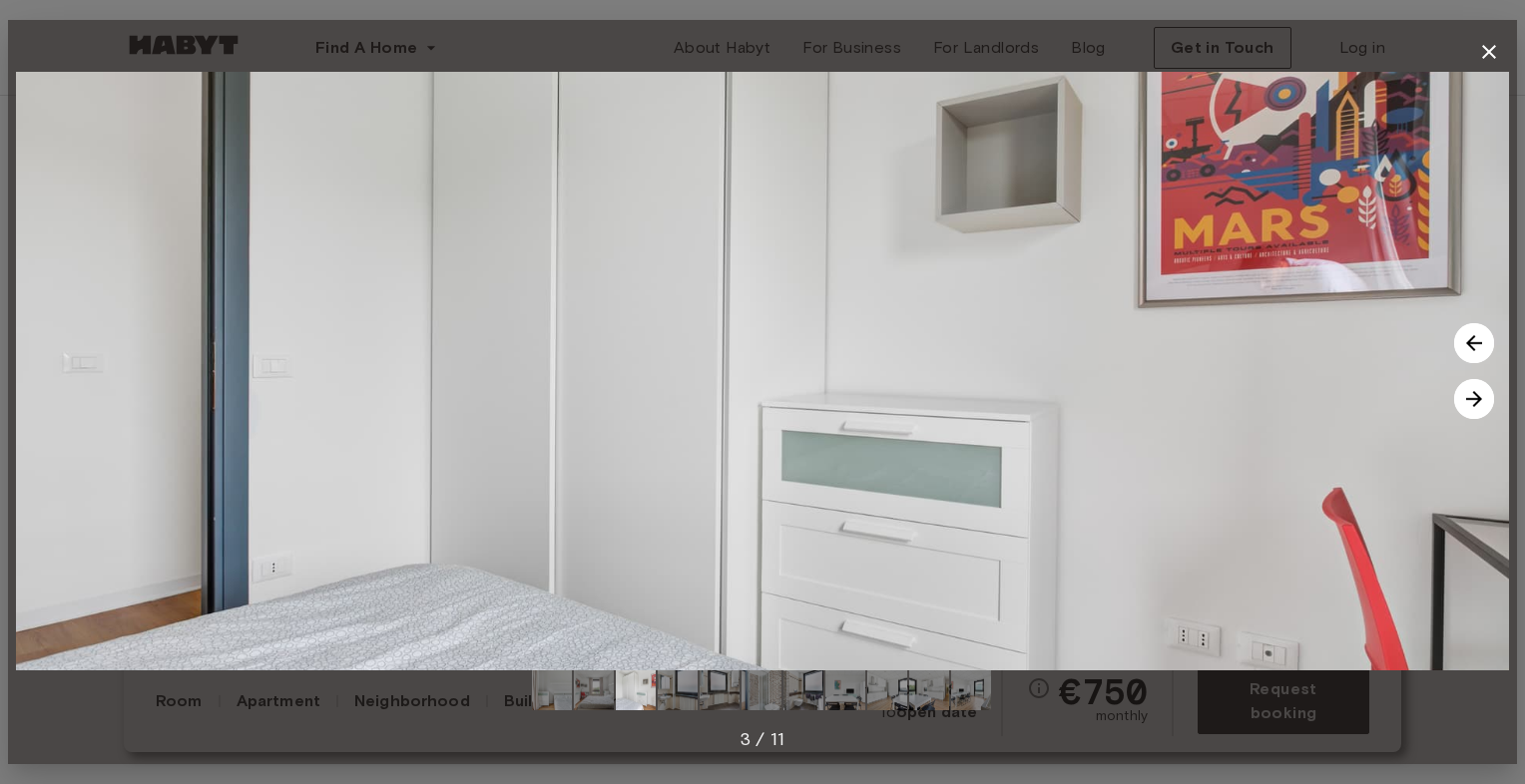 click at bounding box center [1474, 399] 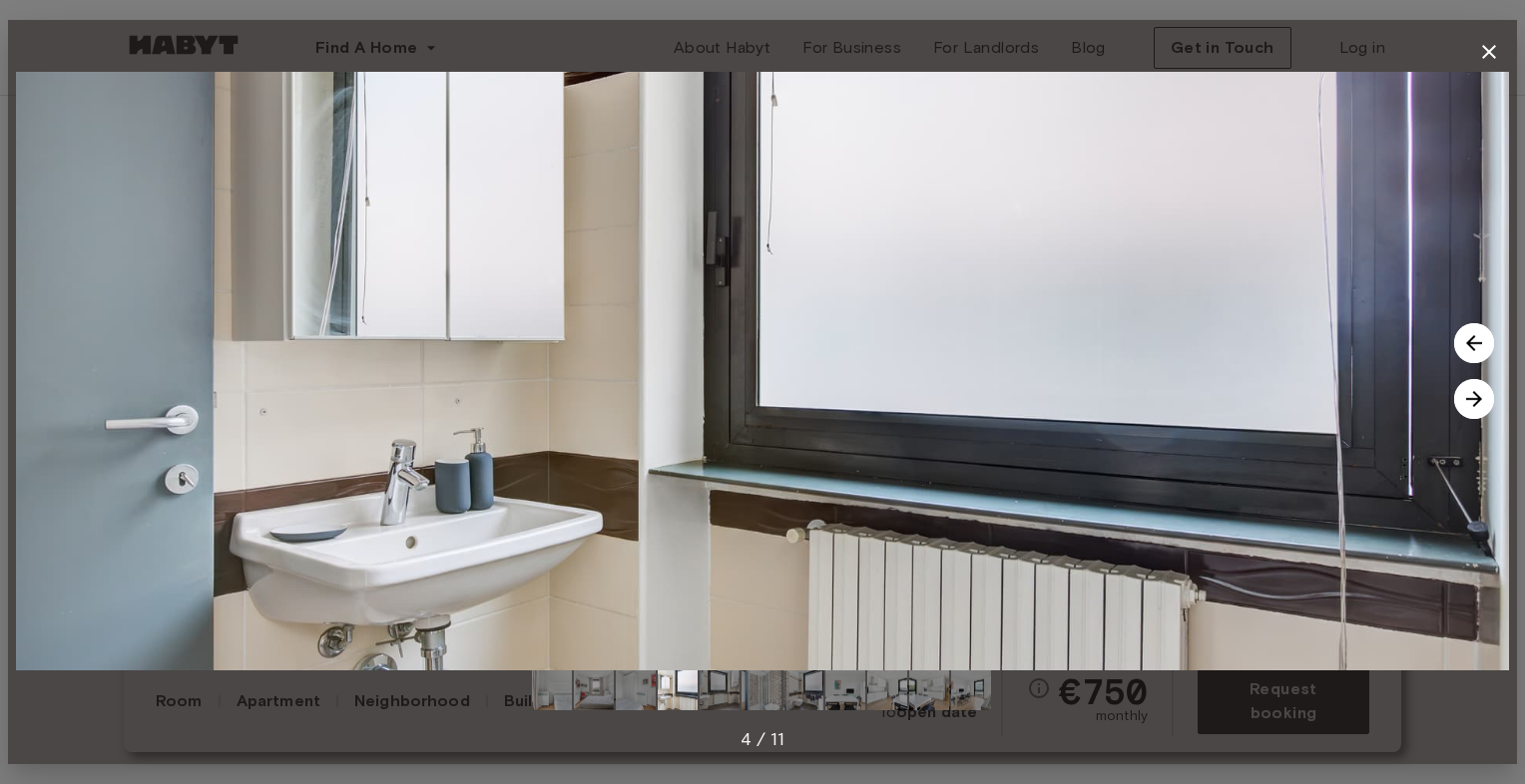click at bounding box center [1474, 399] 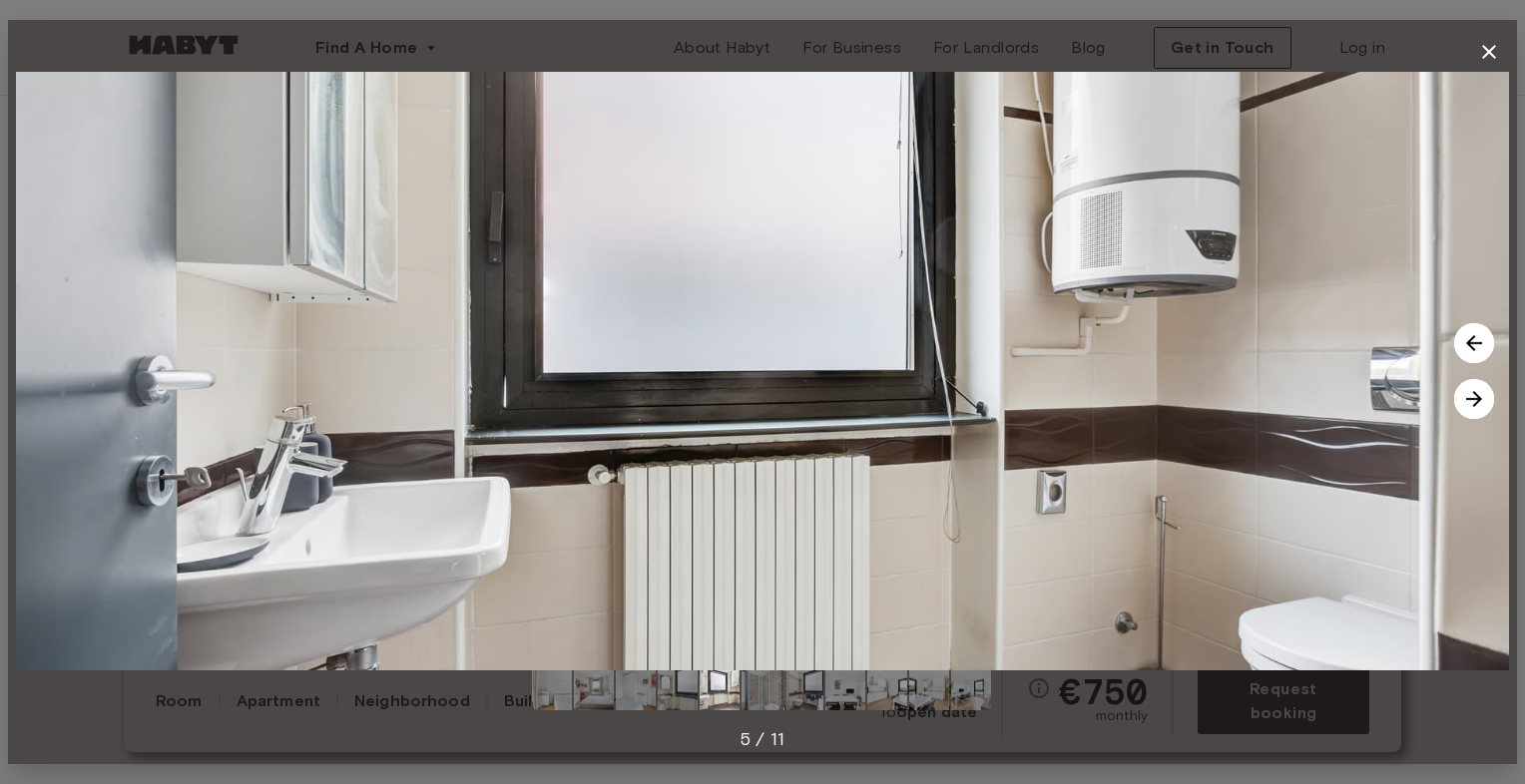 click at bounding box center (1474, 399) 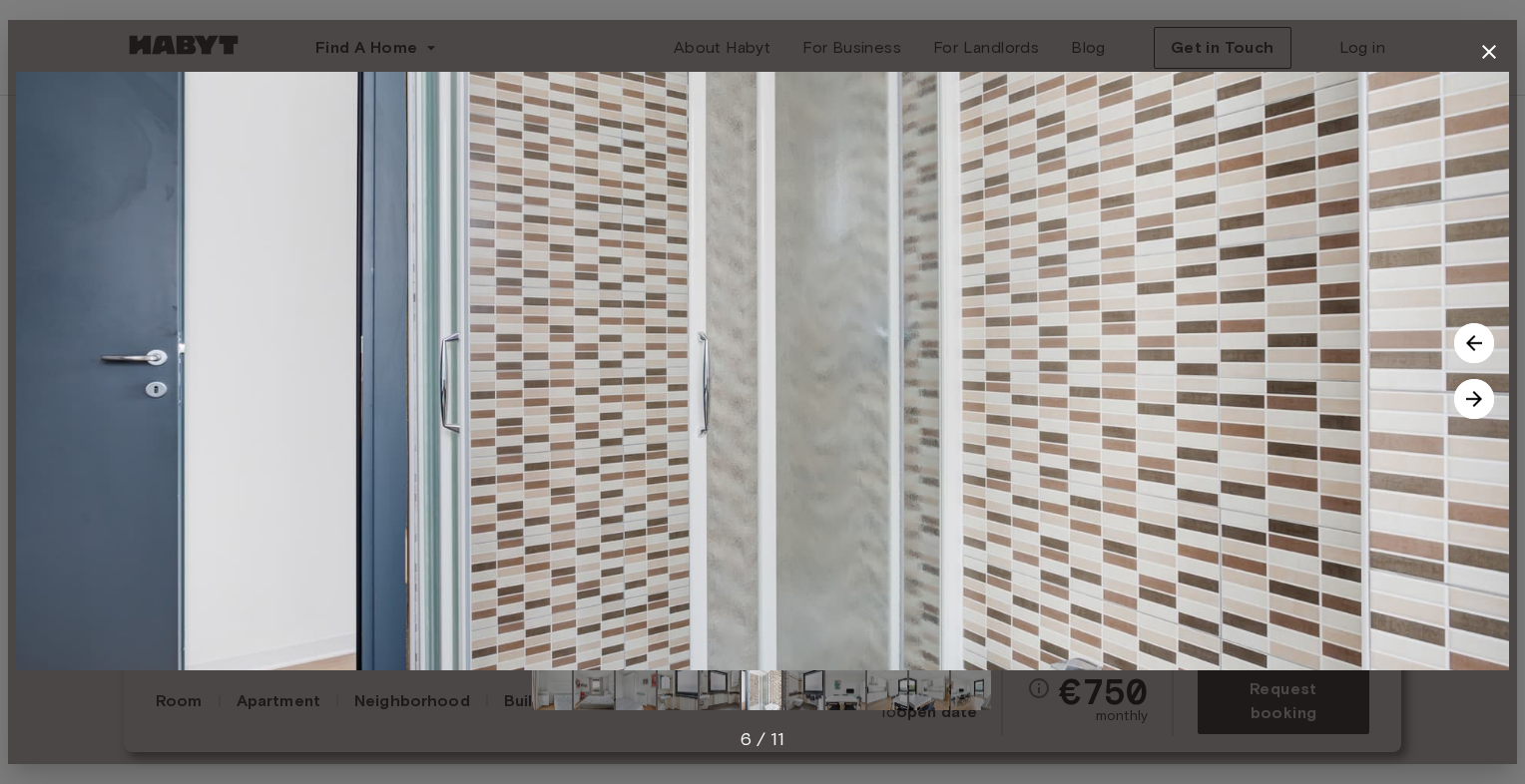 click at bounding box center [1474, 399] 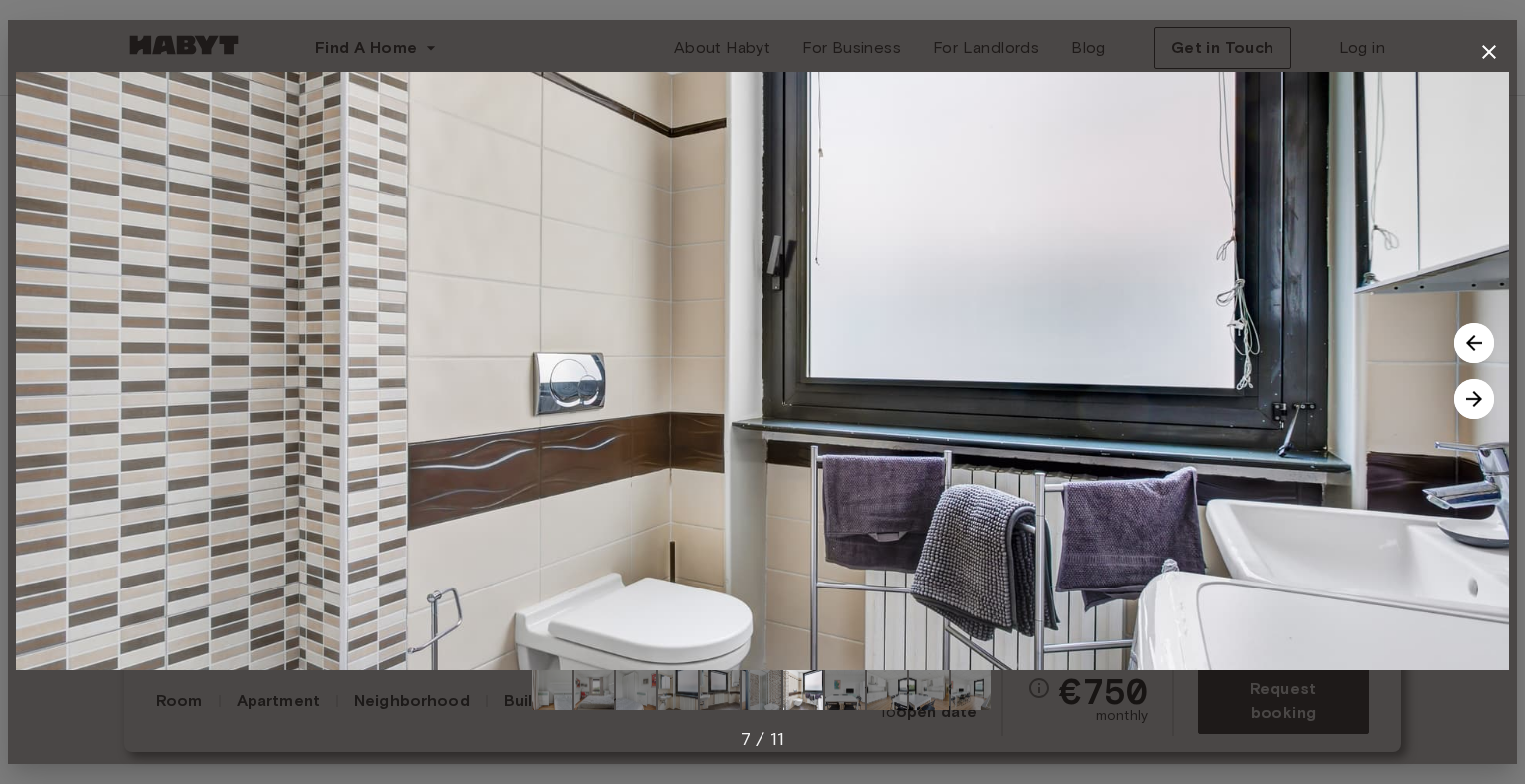 click at bounding box center [1474, 399] 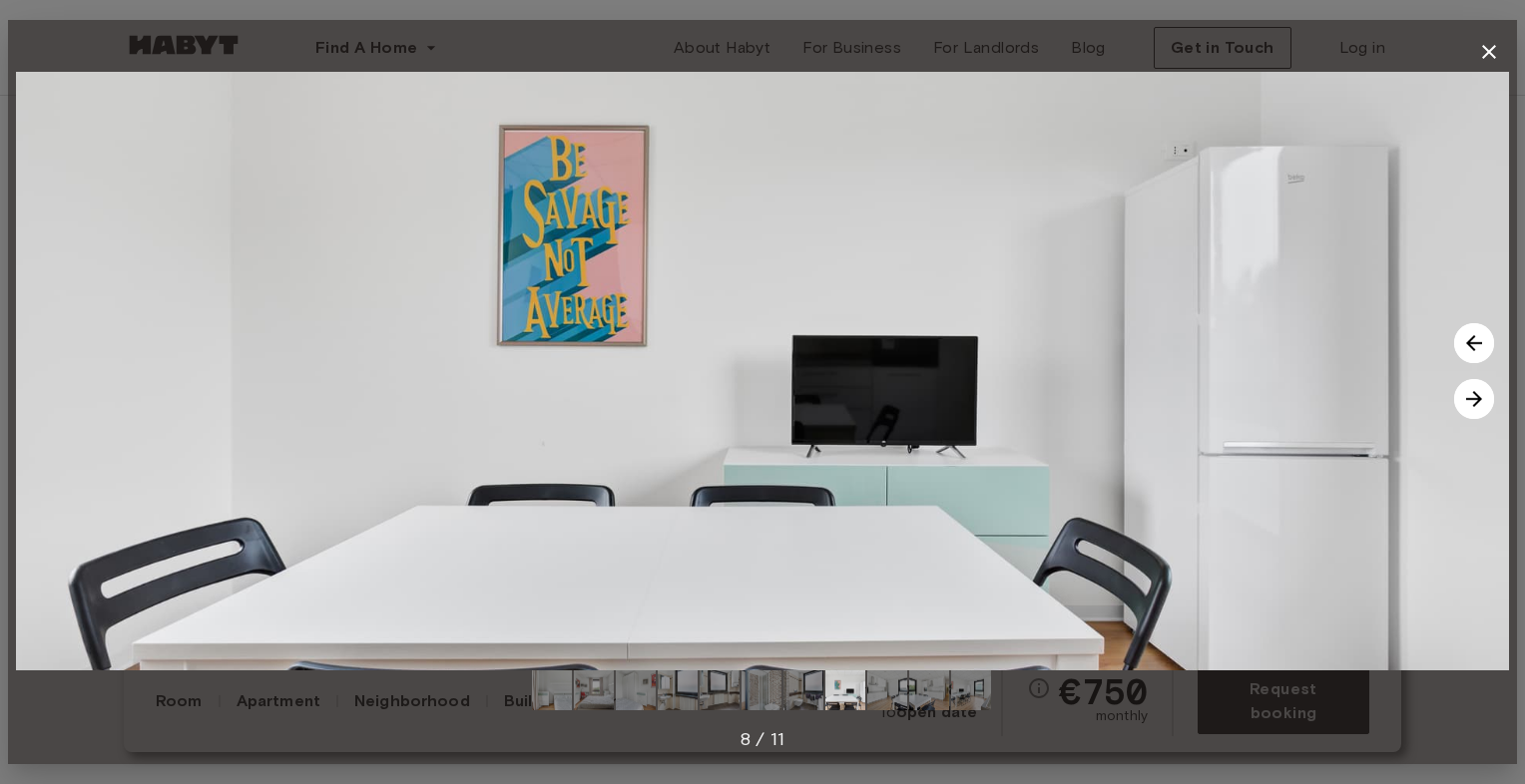 click at bounding box center [1474, 399] 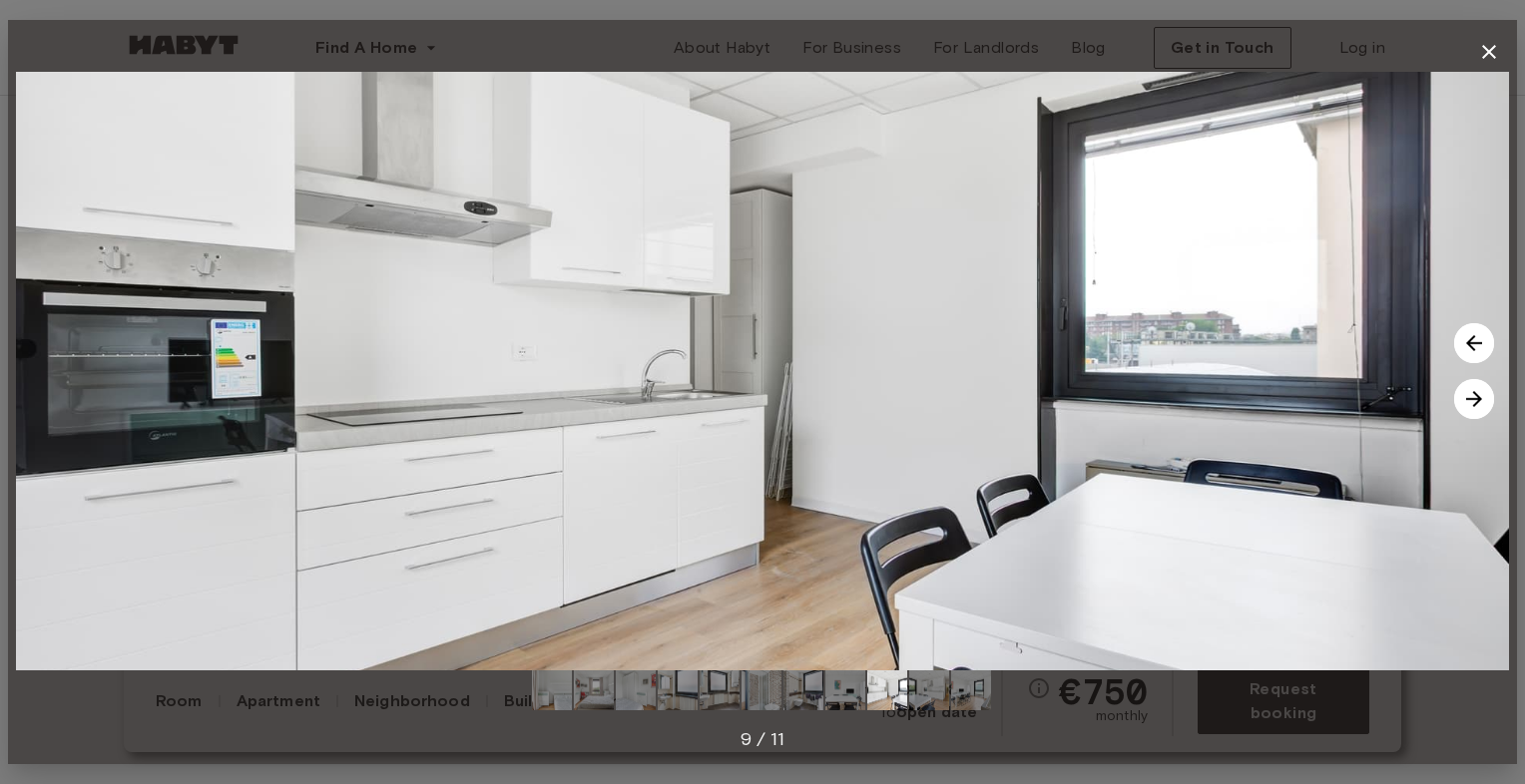 click at bounding box center (1474, 399) 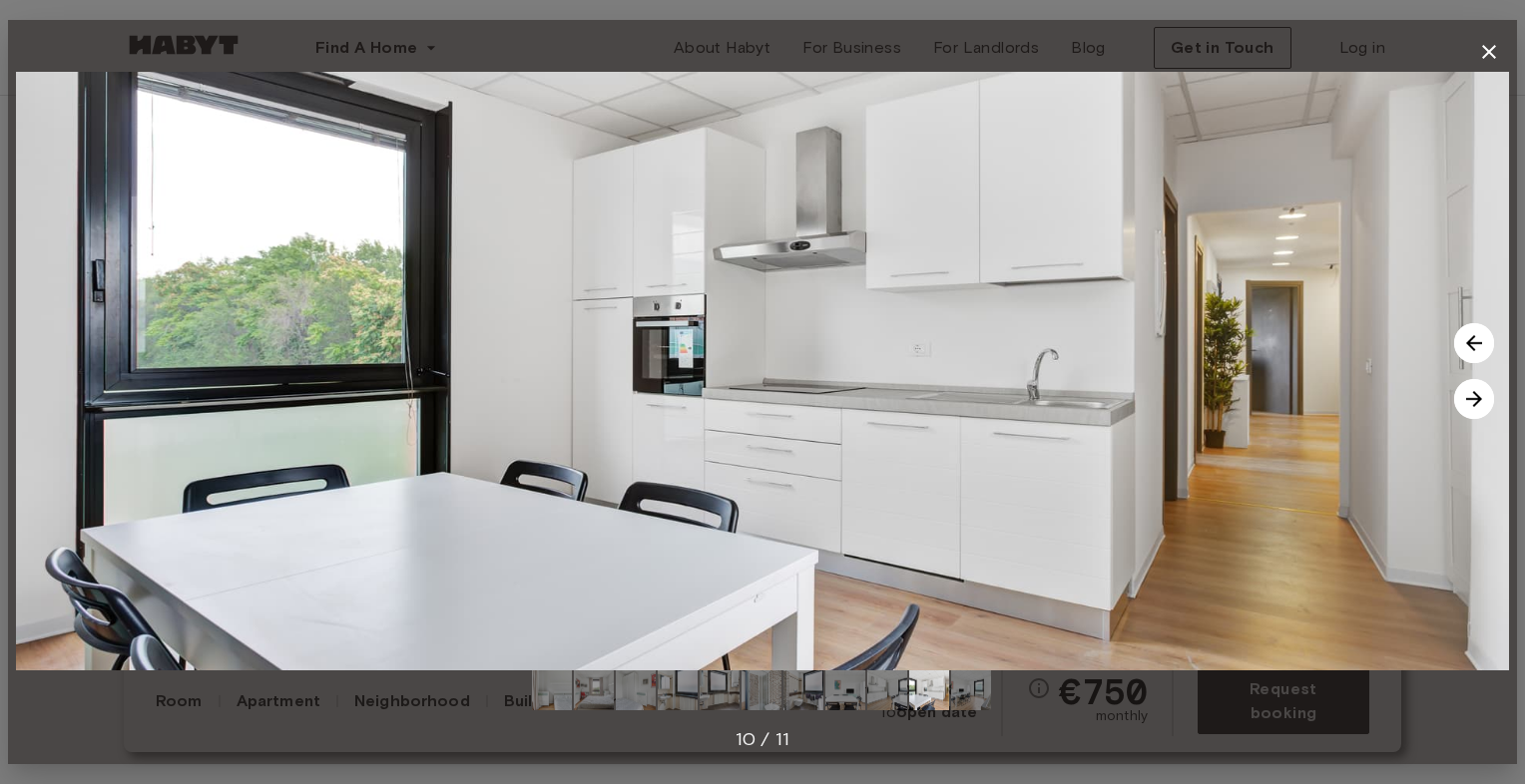 click at bounding box center (1474, 399) 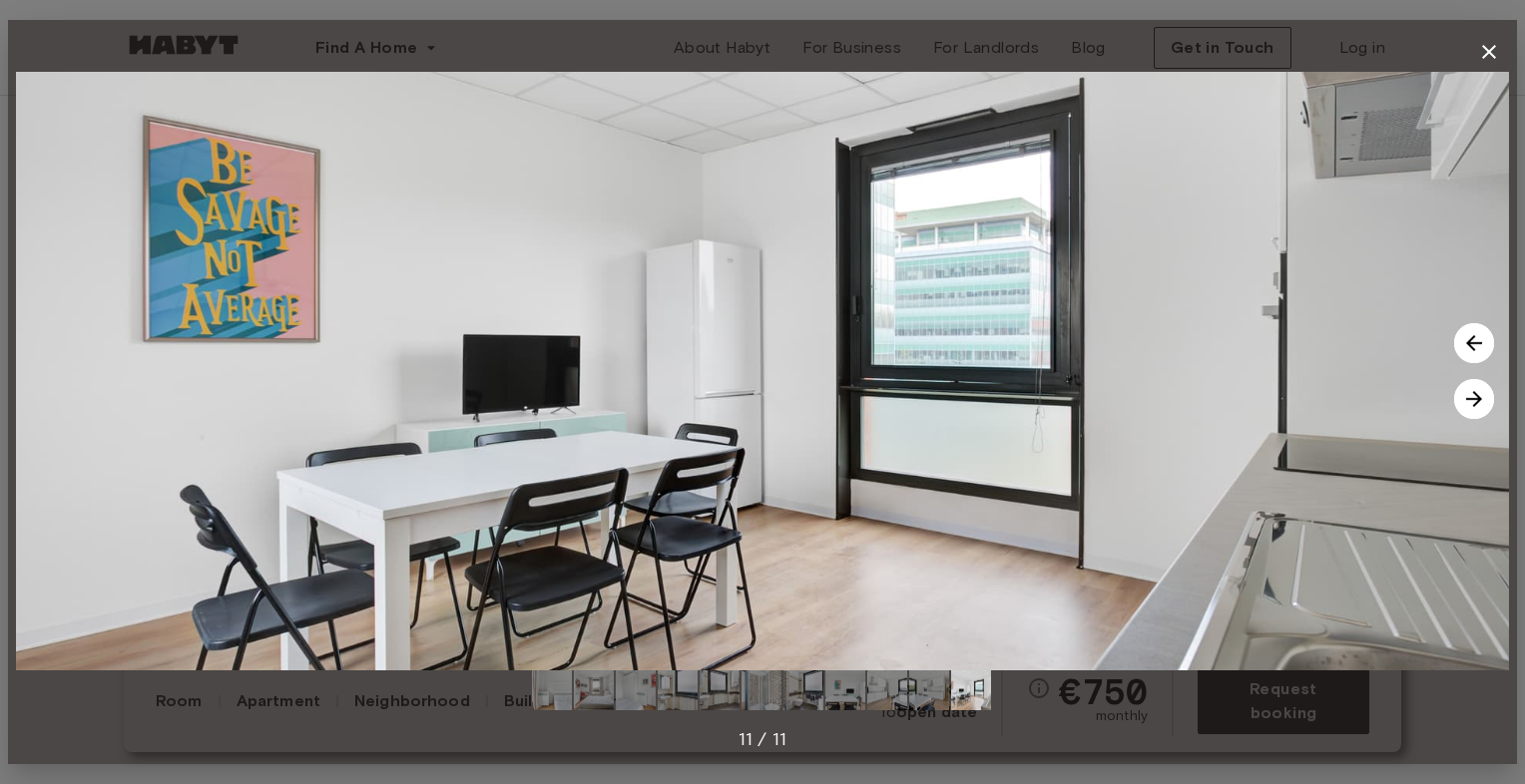 click at bounding box center [1474, 399] 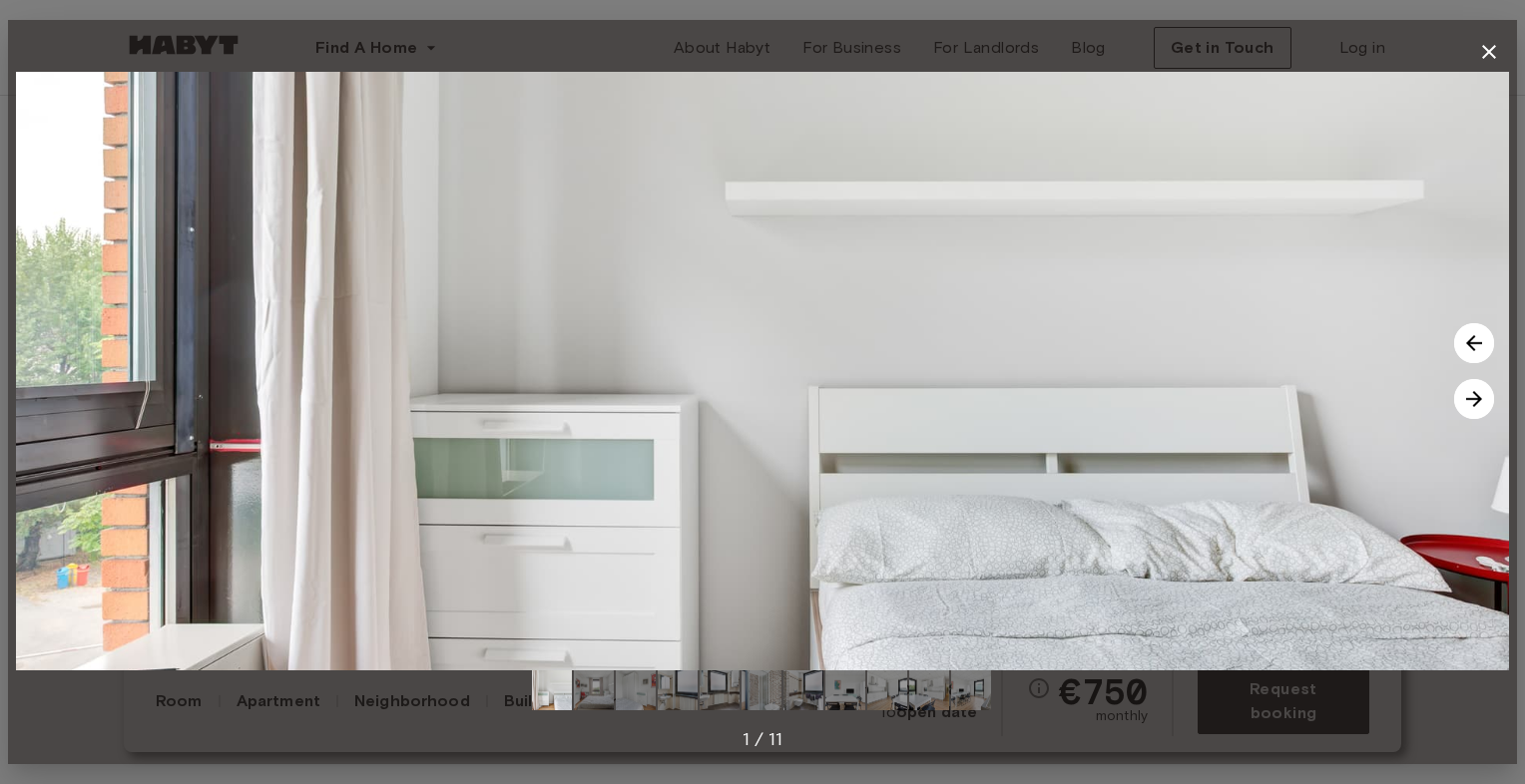click at bounding box center [1474, 399] 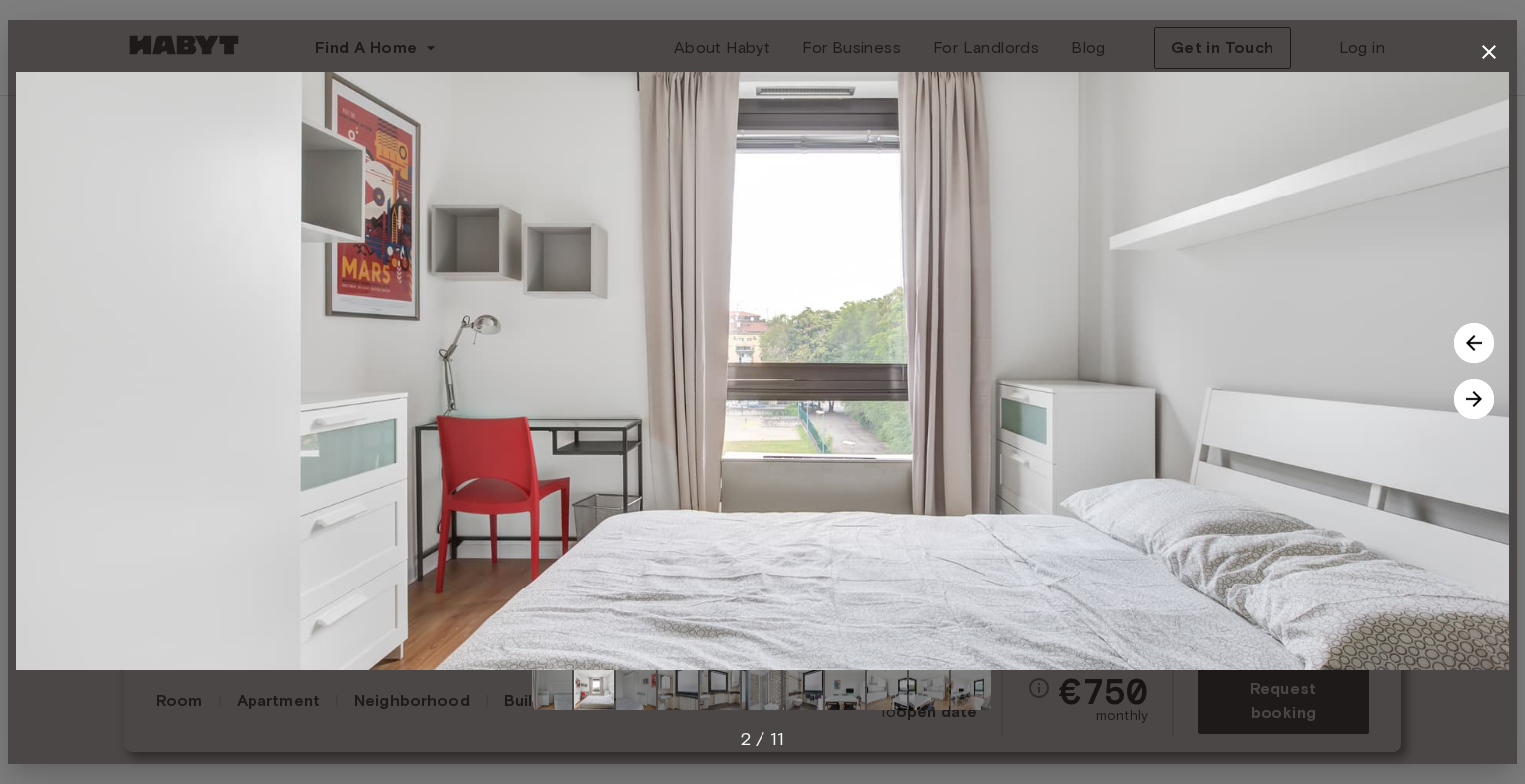 click 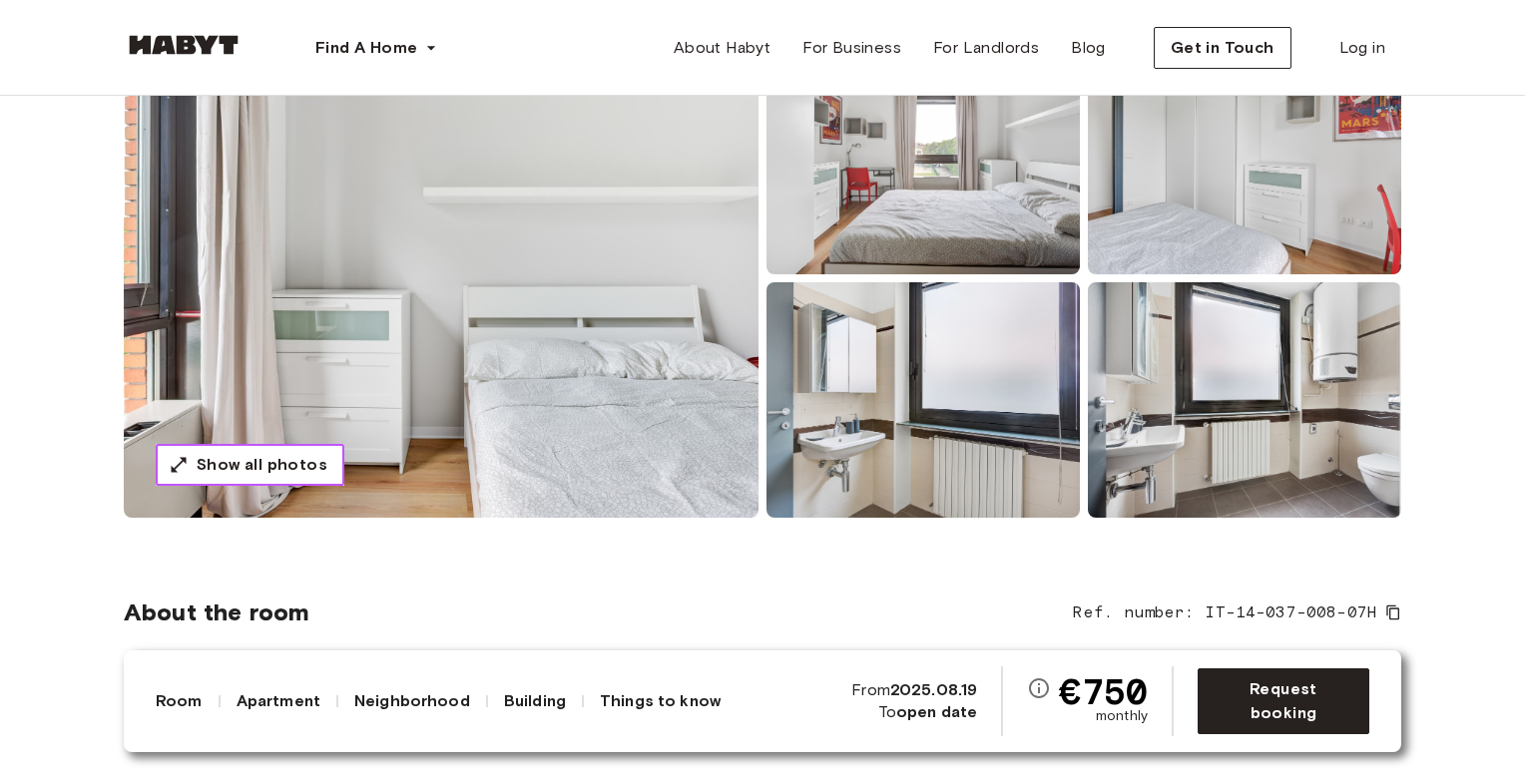 type 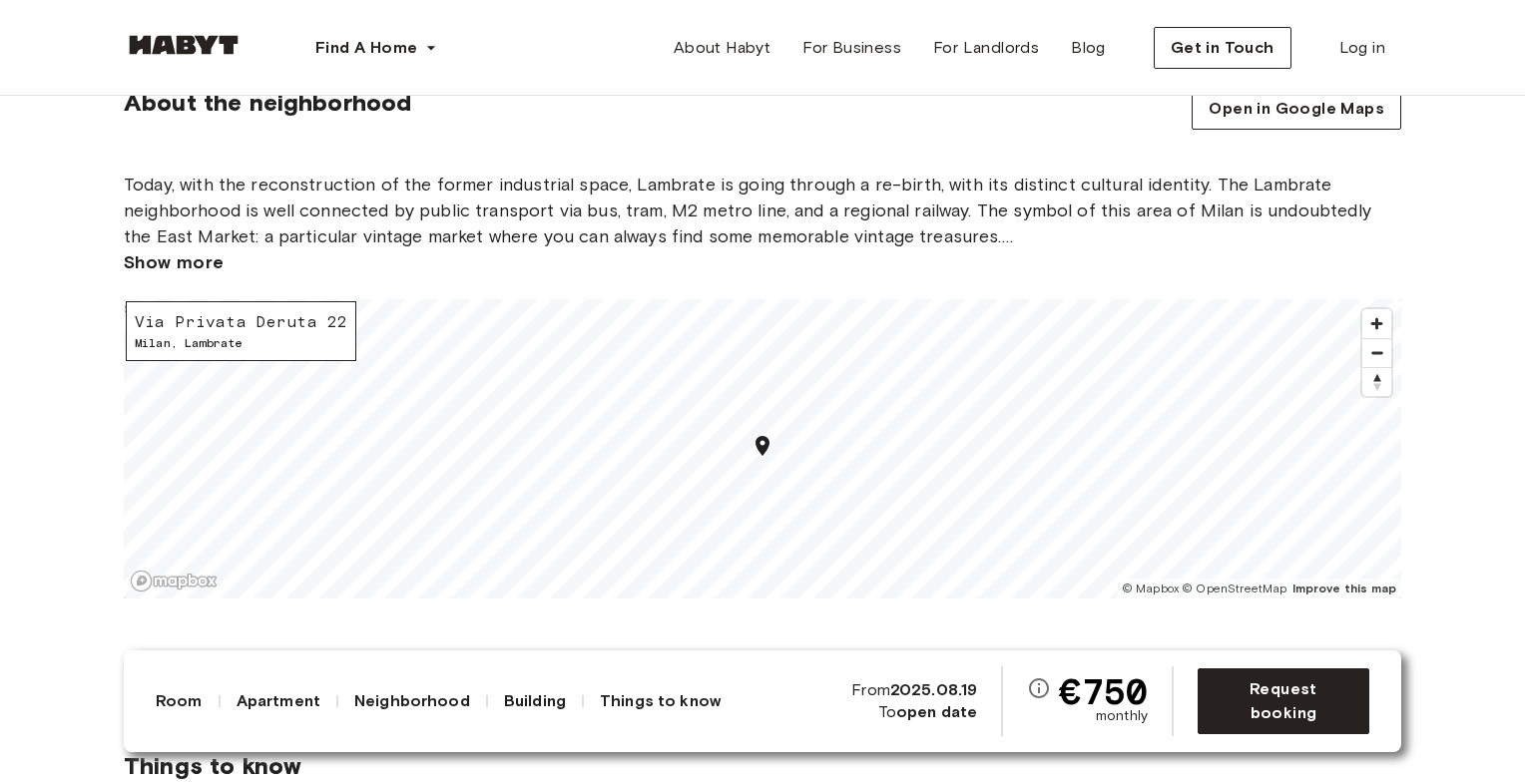 scroll, scrollTop: 2404, scrollLeft: 0, axis: vertical 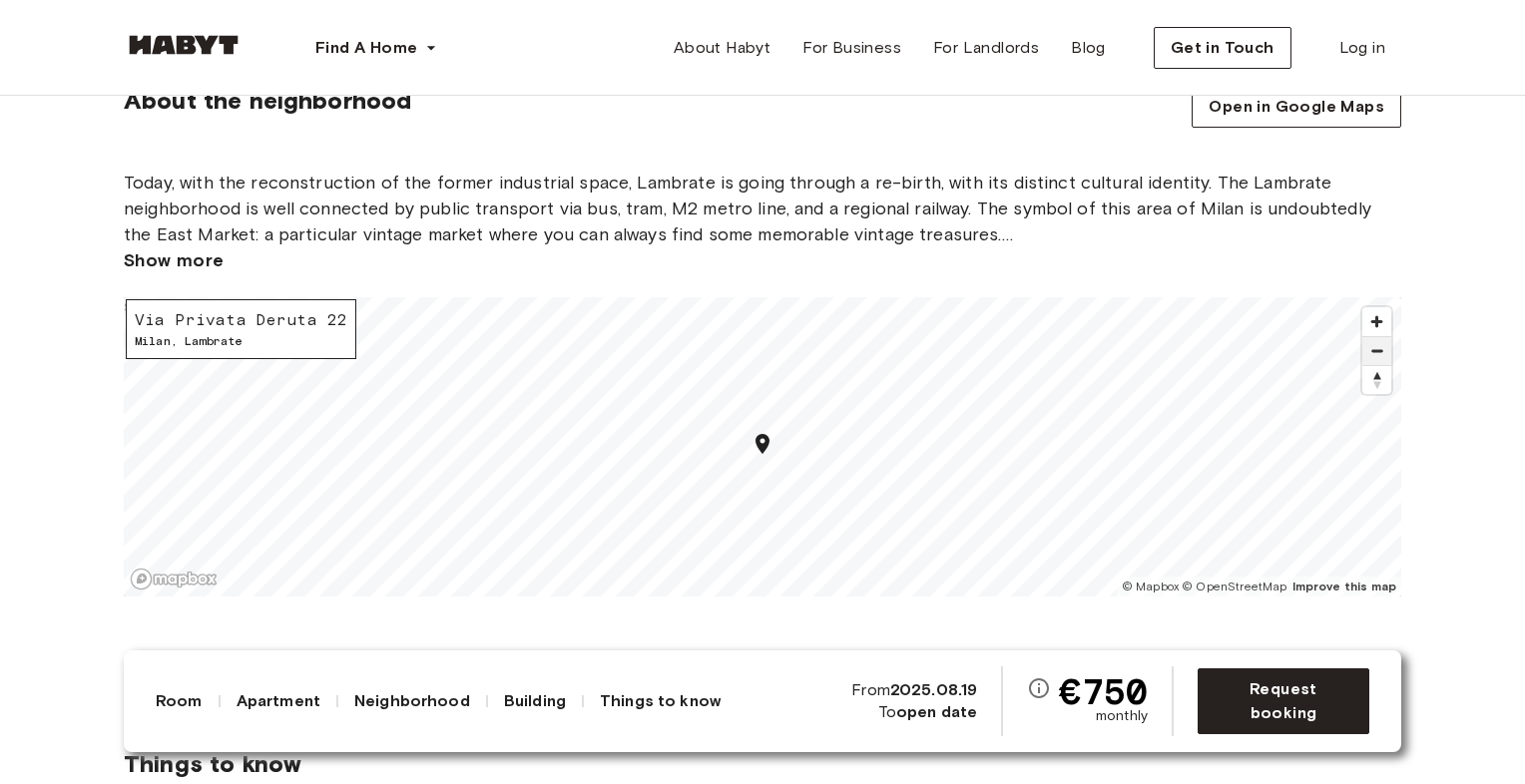 click at bounding box center (1376, 351) 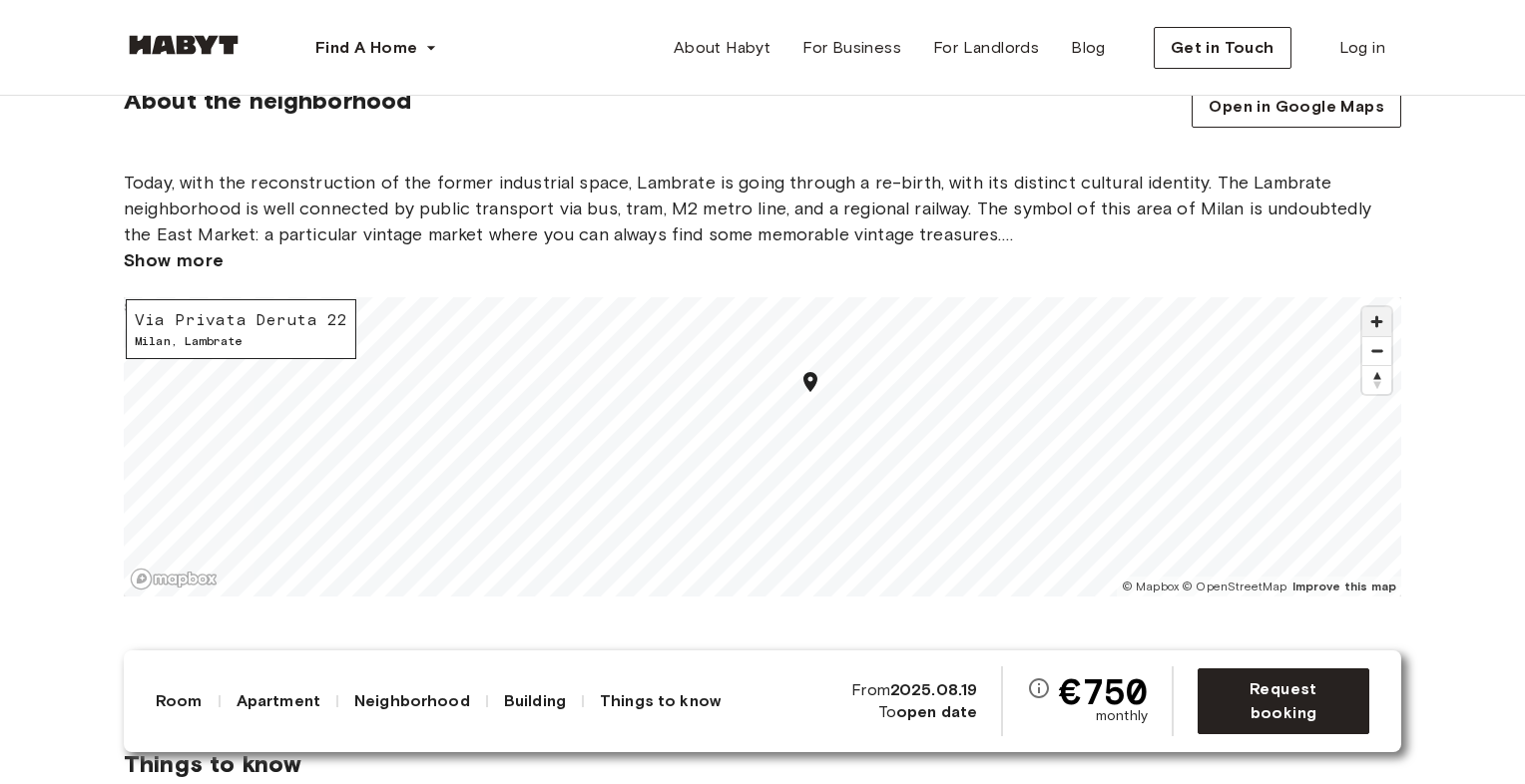 click at bounding box center [1376, 321] 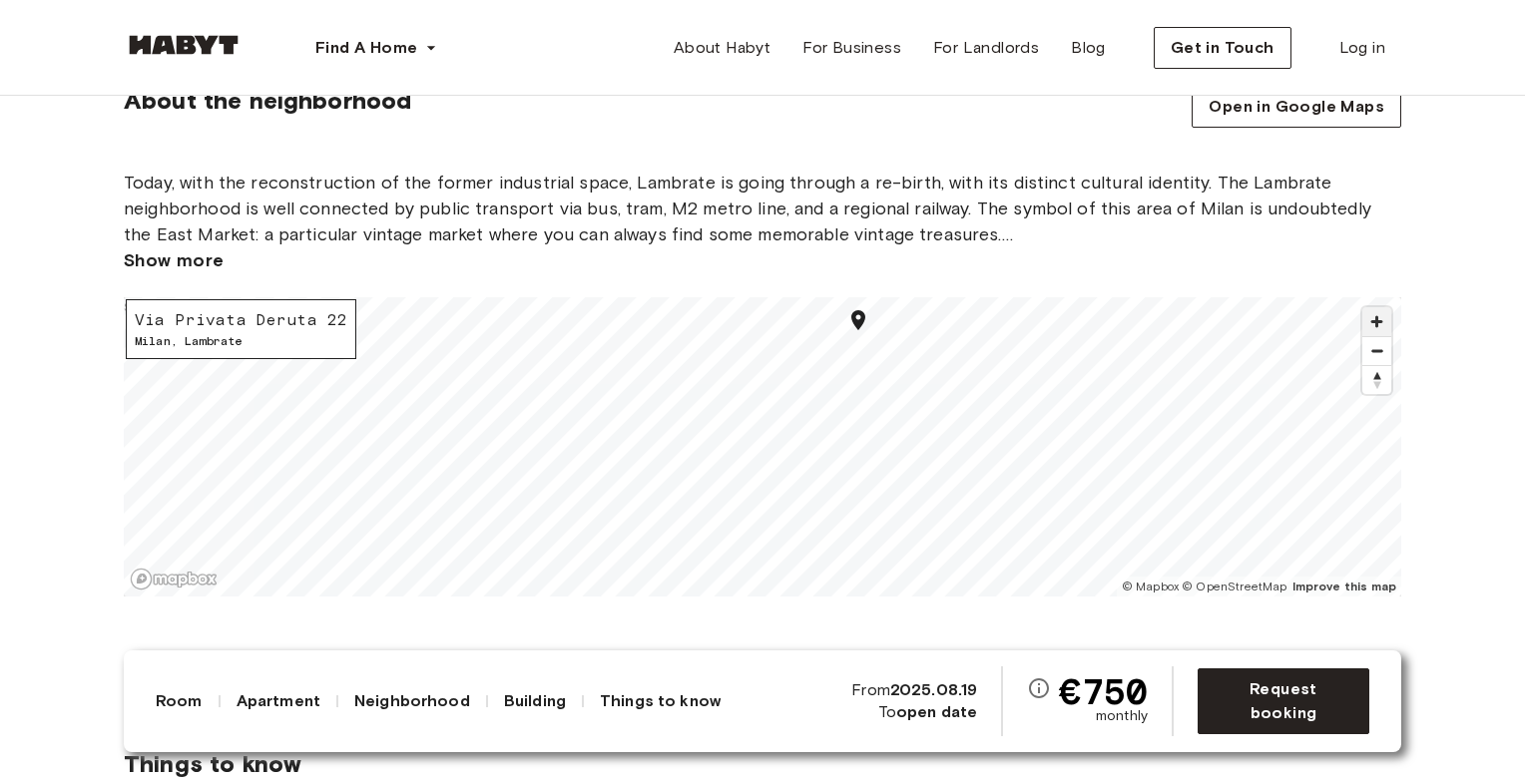 click at bounding box center [1376, 321] 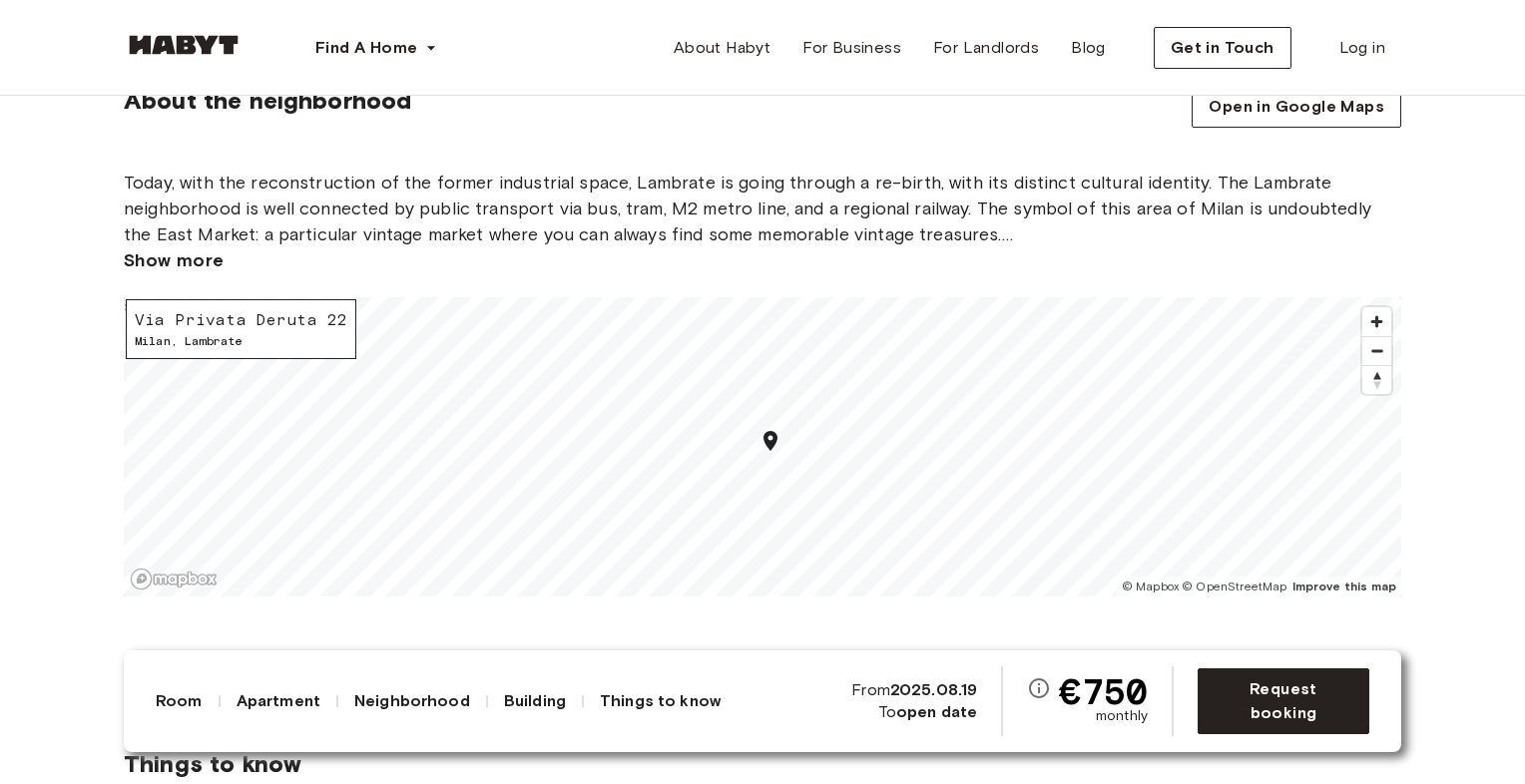 click on "Europe Milan Private Room Private Room Via Privata Deruta 22 Available from  Aug 19 €750 monthly Request booking Show all photos About the room Ref. number:   IT-14-037-008-07H Cozy room in a newly renovated apartment. The room has all that you need to live, work and study here. From appliances to linen, internet and more. 13 sqm. 140 x 200cm mattress Wardrobe Desk and chair About the apartment The apartment is designed in a modern style with spacious rooms and a great kitchen. All costs are included in the rent, including bills, internet, cleaning (every fortnight for common areas only) and more! 168 sqm. 3rd Floor 7 bedrooms Kitchen utensils 2 shared bathrooms WiFi Fully-equipped kitchen Washing Machine All rooms in this apartment Via Privata Deruta 22 13 sqm. 7 bedrooms 3rd Floor From  Jul 12 €525 monthly Via Privata Deruta 22 11 sqm. 7 bedrooms 3rd Floor From  Jan 01 €750 monthly Via Privata Deruta 22 10 sqm. 7 bedrooms 3rd Floor From  Aug 19 €685 monthly Via Privata Deruta 22 17 sqm. 7 bedrooms ," at bounding box center (762, 855) 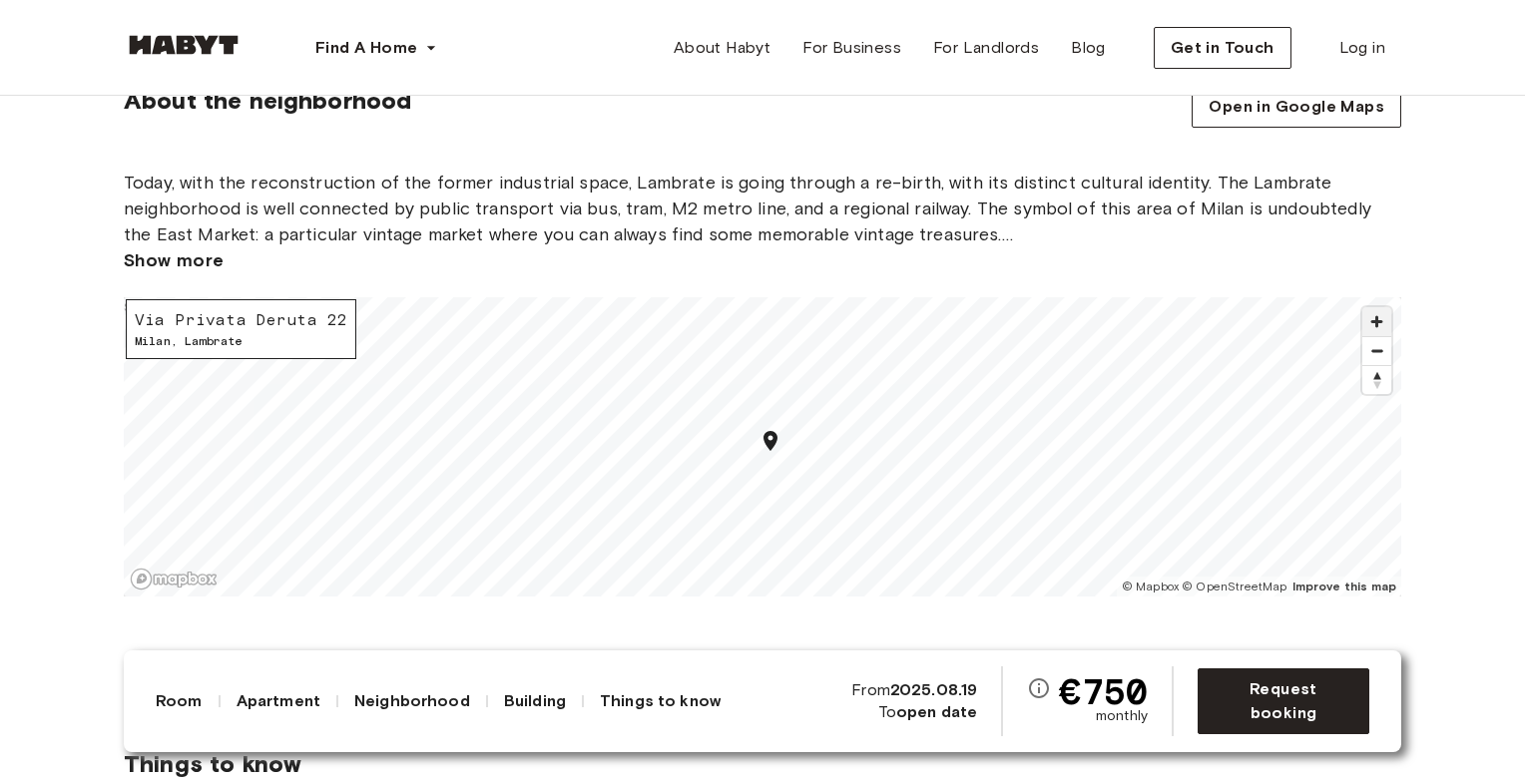 click at bounding box center [1376, 321] 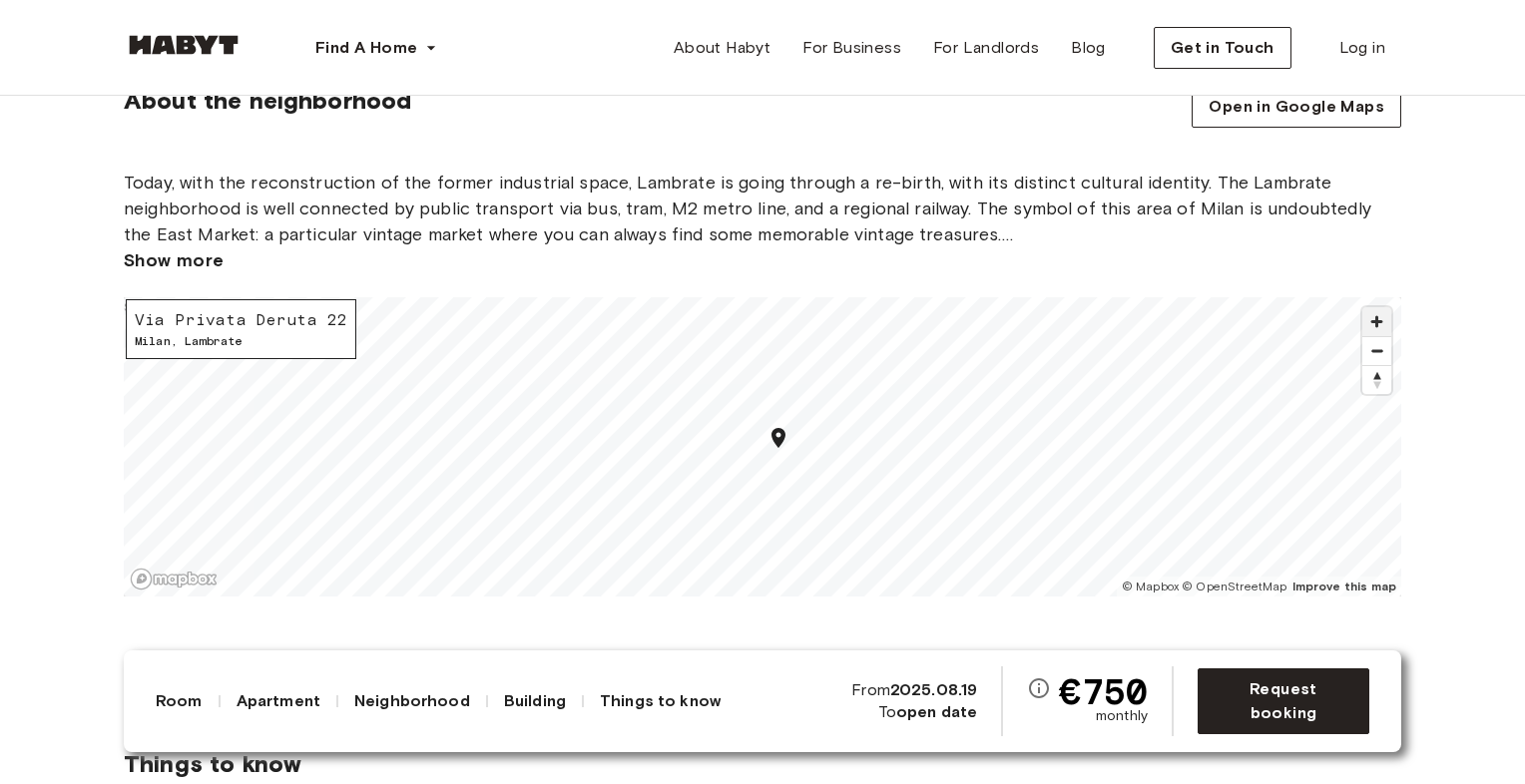 click at bounding box center (1376, 321) 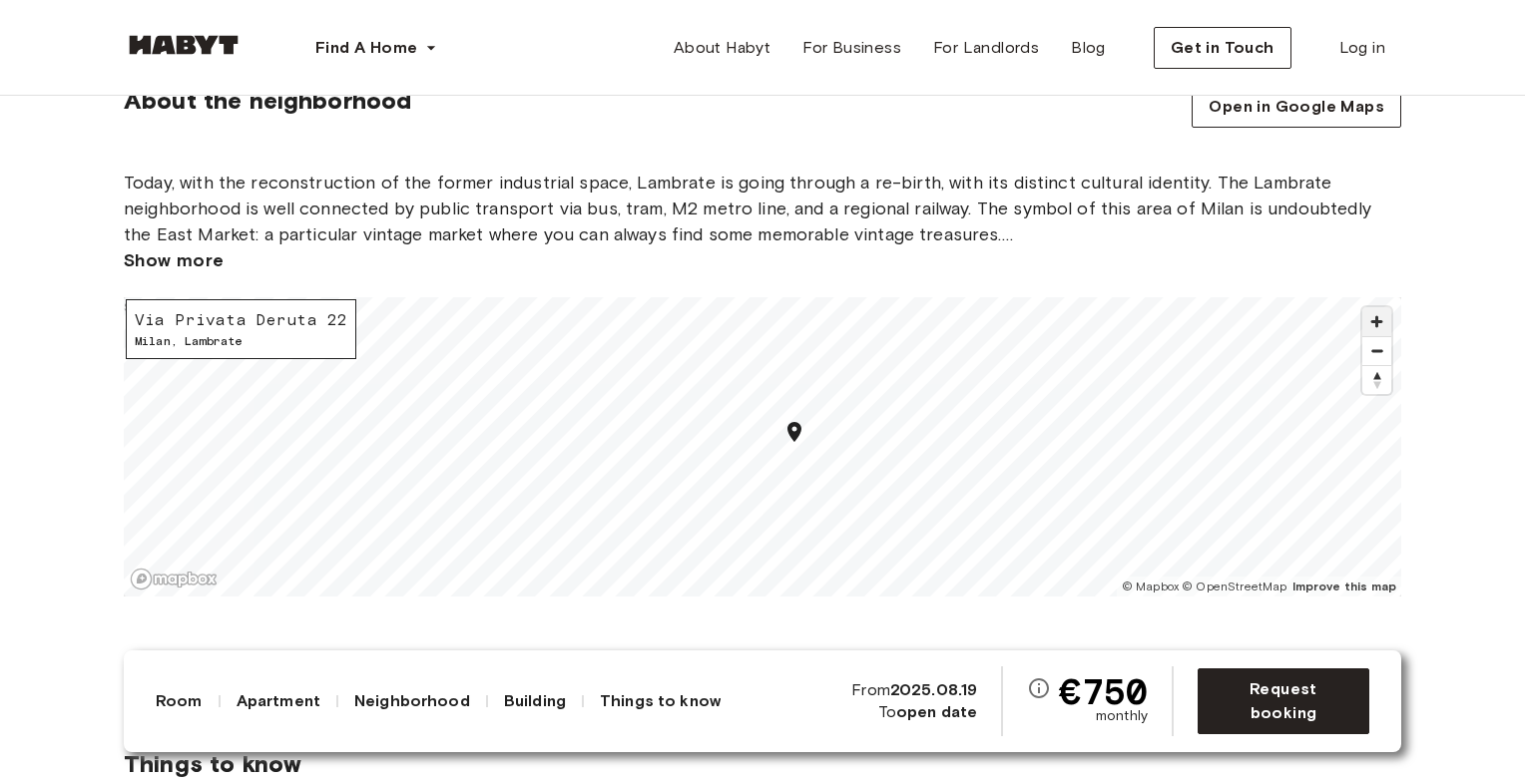 click at bounding box center (1376, 321) 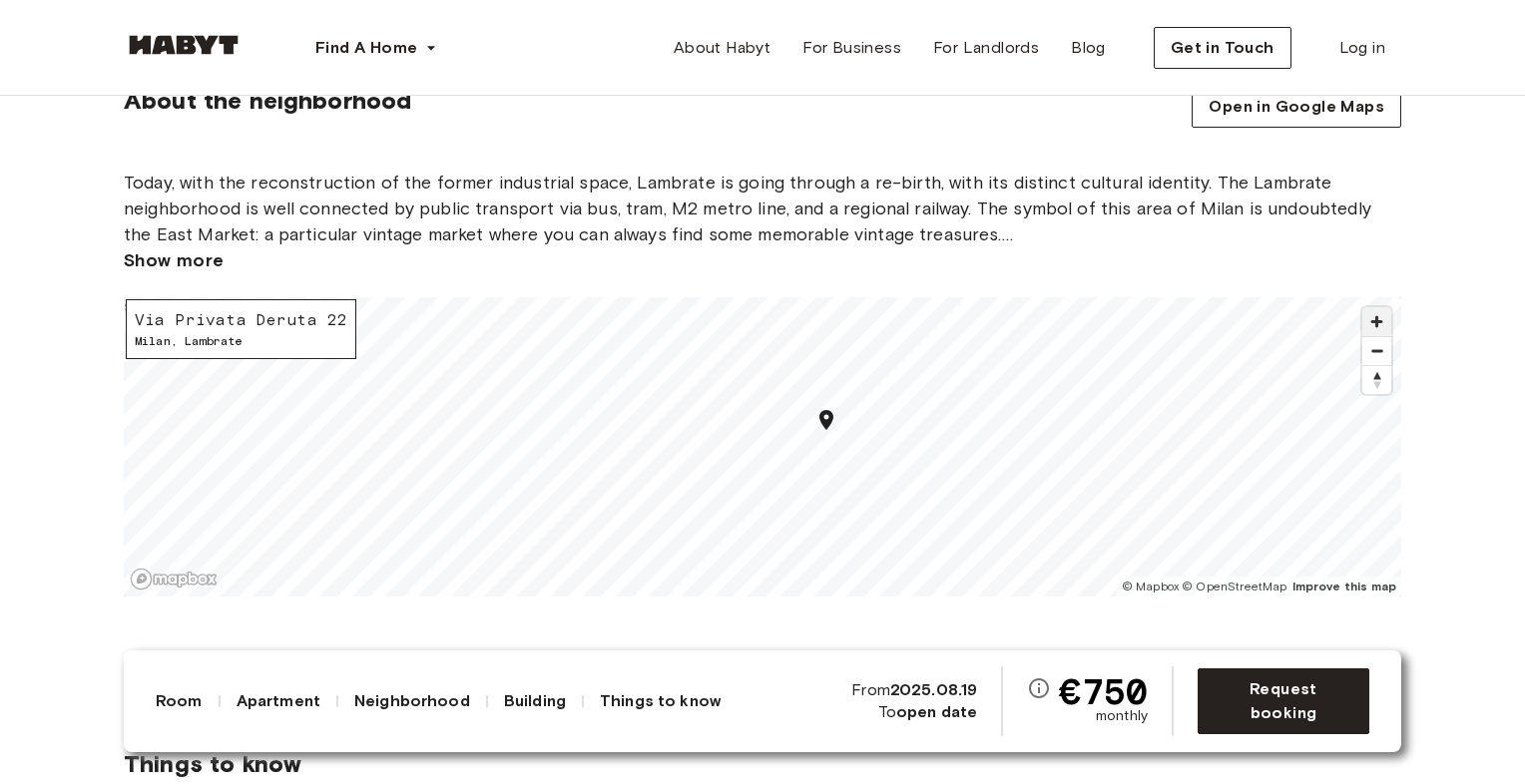type 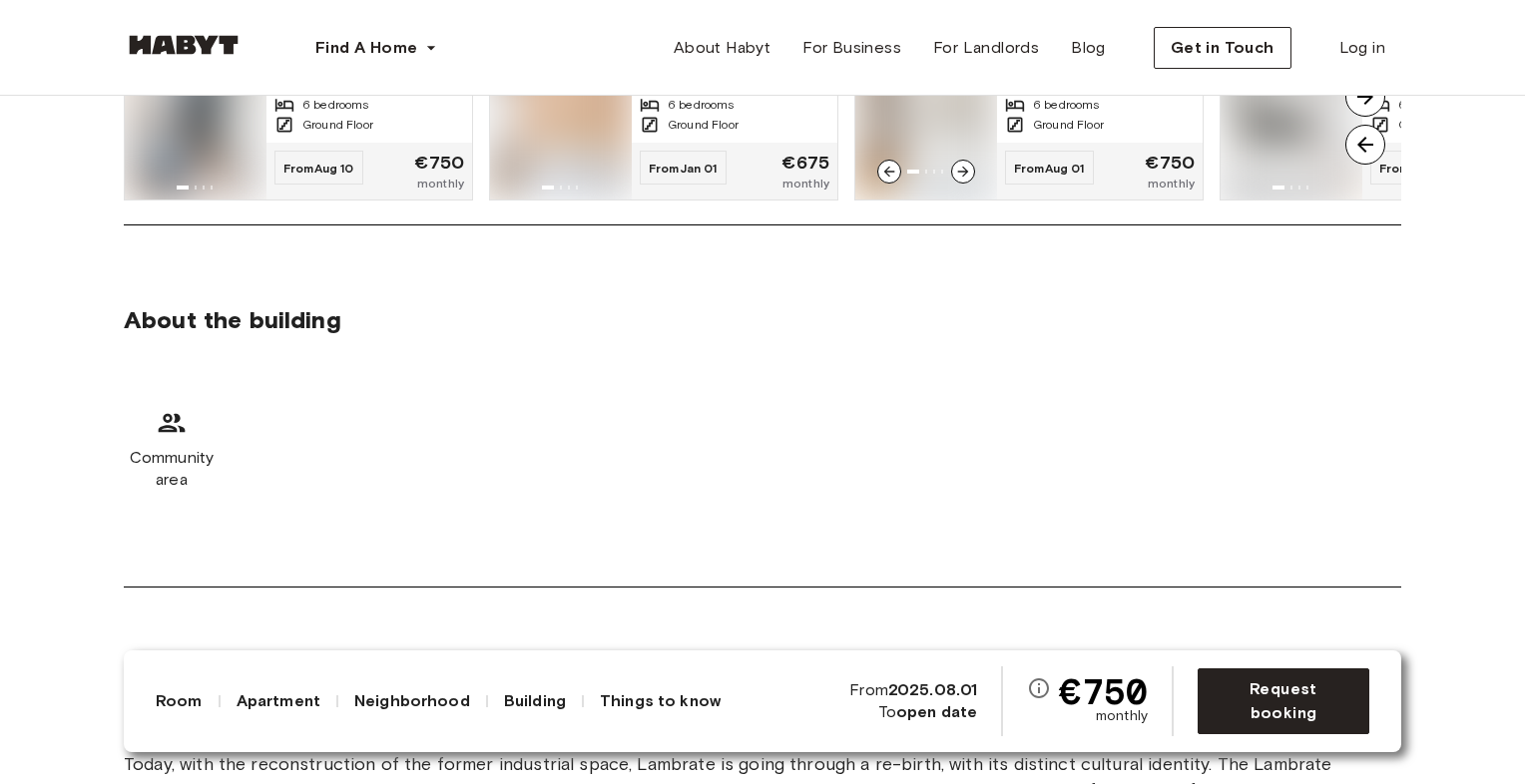 scroll, scrollTop: 1822, scrollLeft: 0, axis: vertical 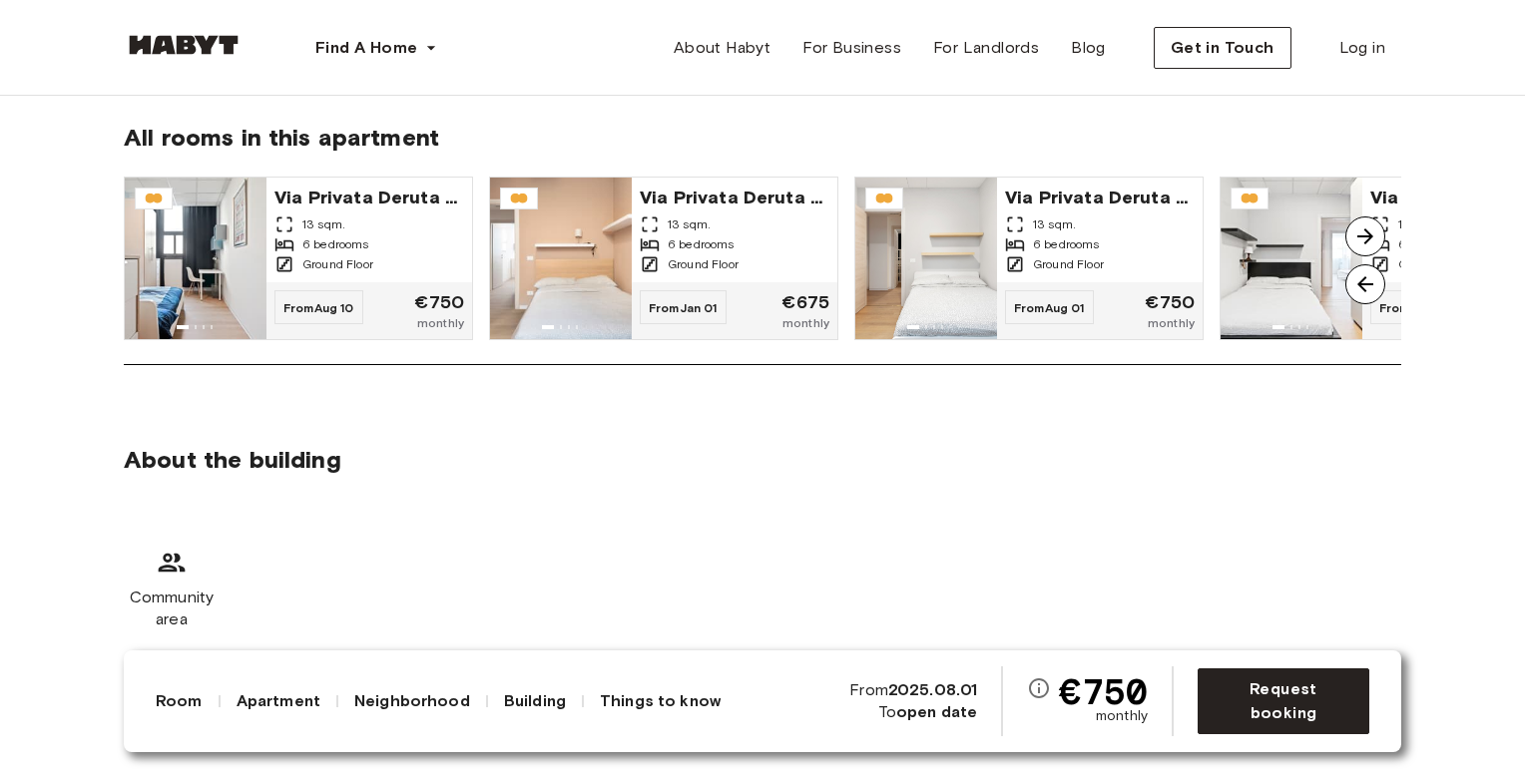 click at bounding box center (1365, 236) 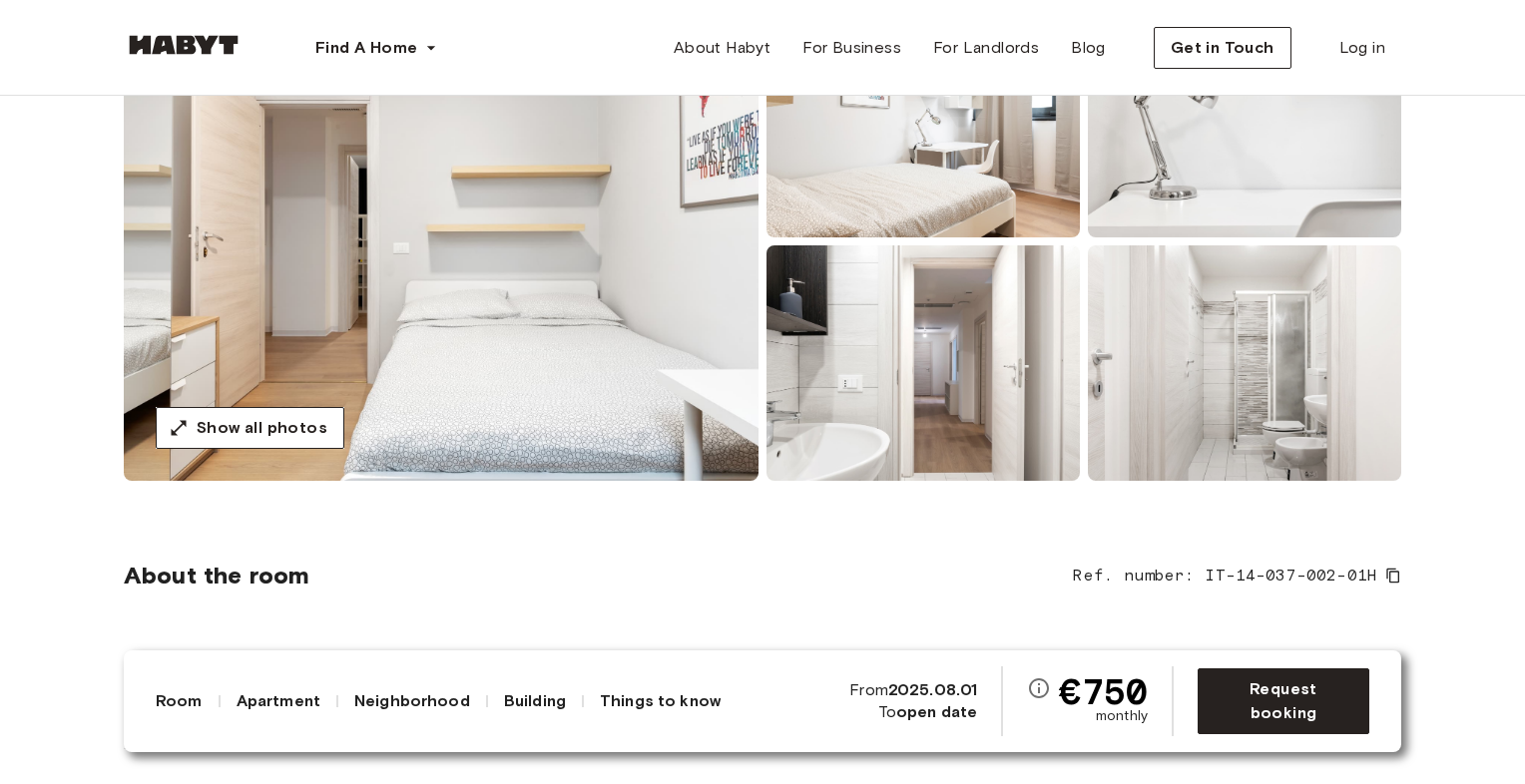 scroll, scrollTop: 0, scrollLeft: 0, axis: both 